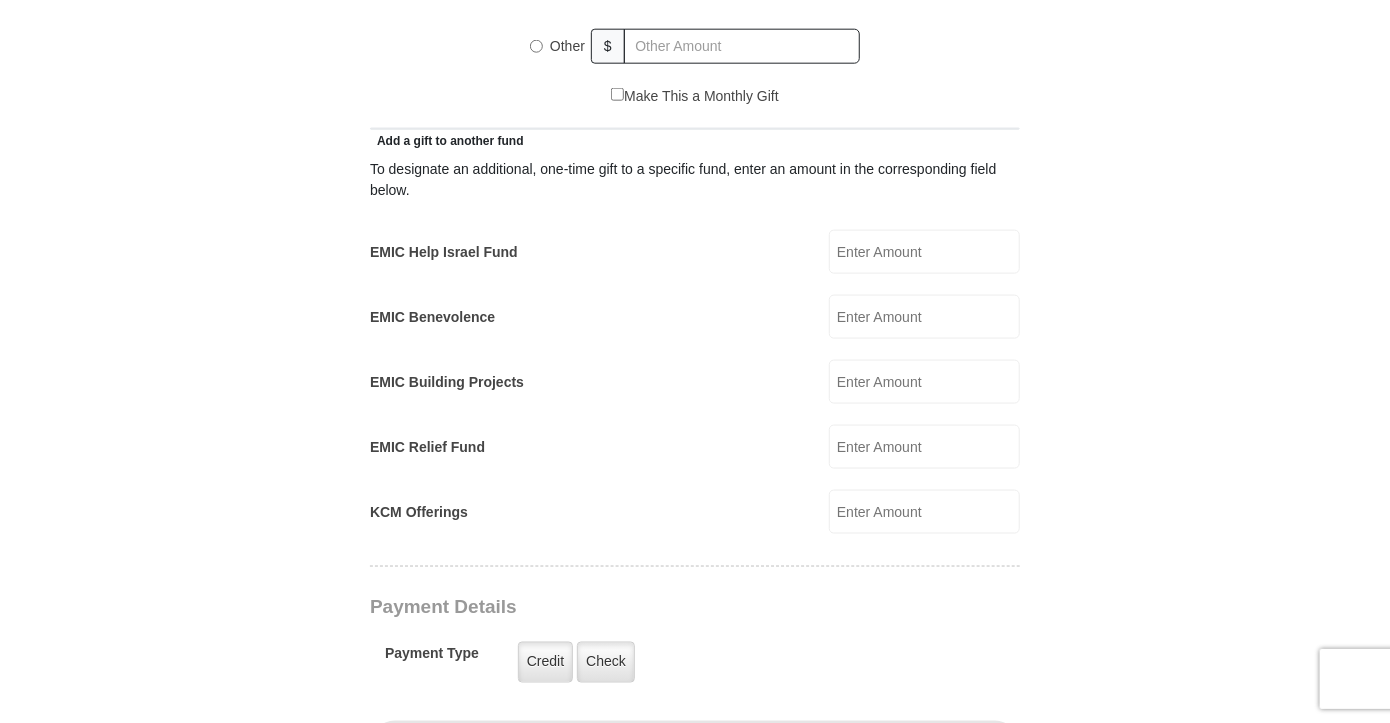 scroll, scrollTop: 1068, scrollLeft: 0, axis: vertical 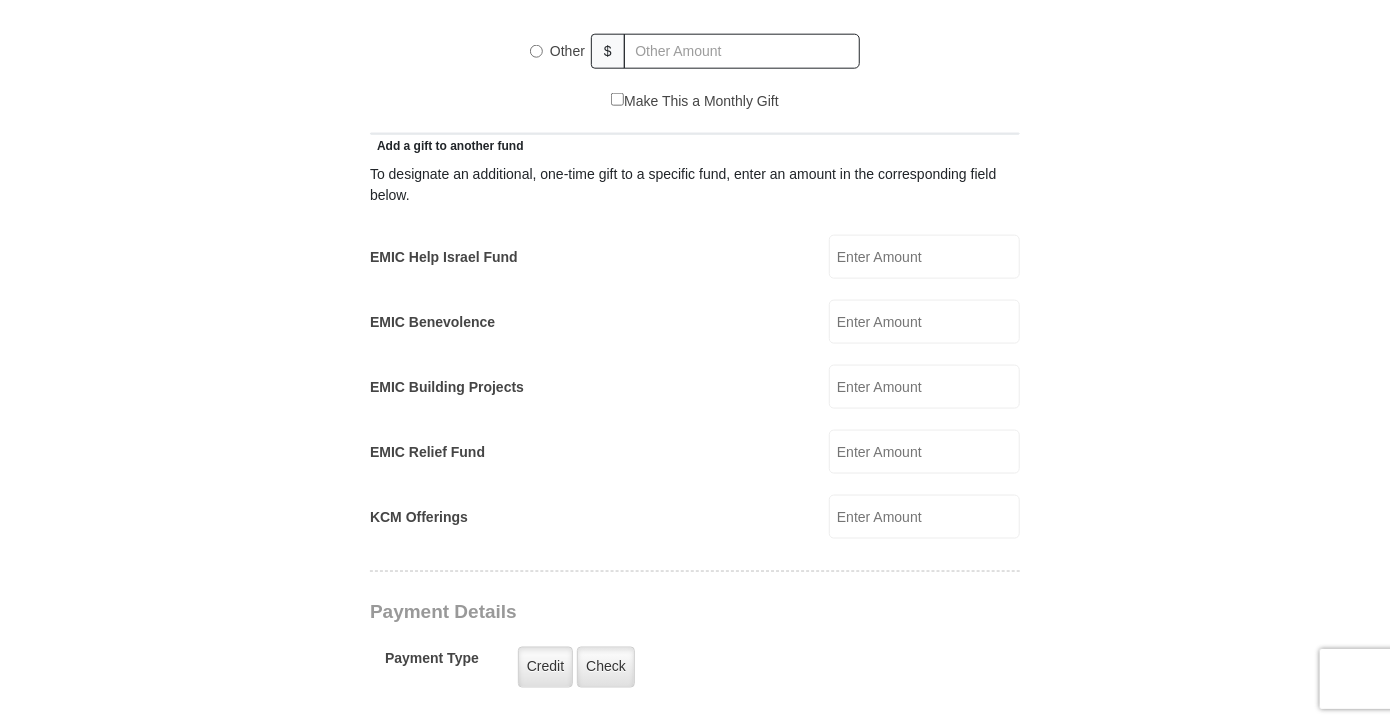click on "EMIC Relief Fund" at bounding box center (924, 452) 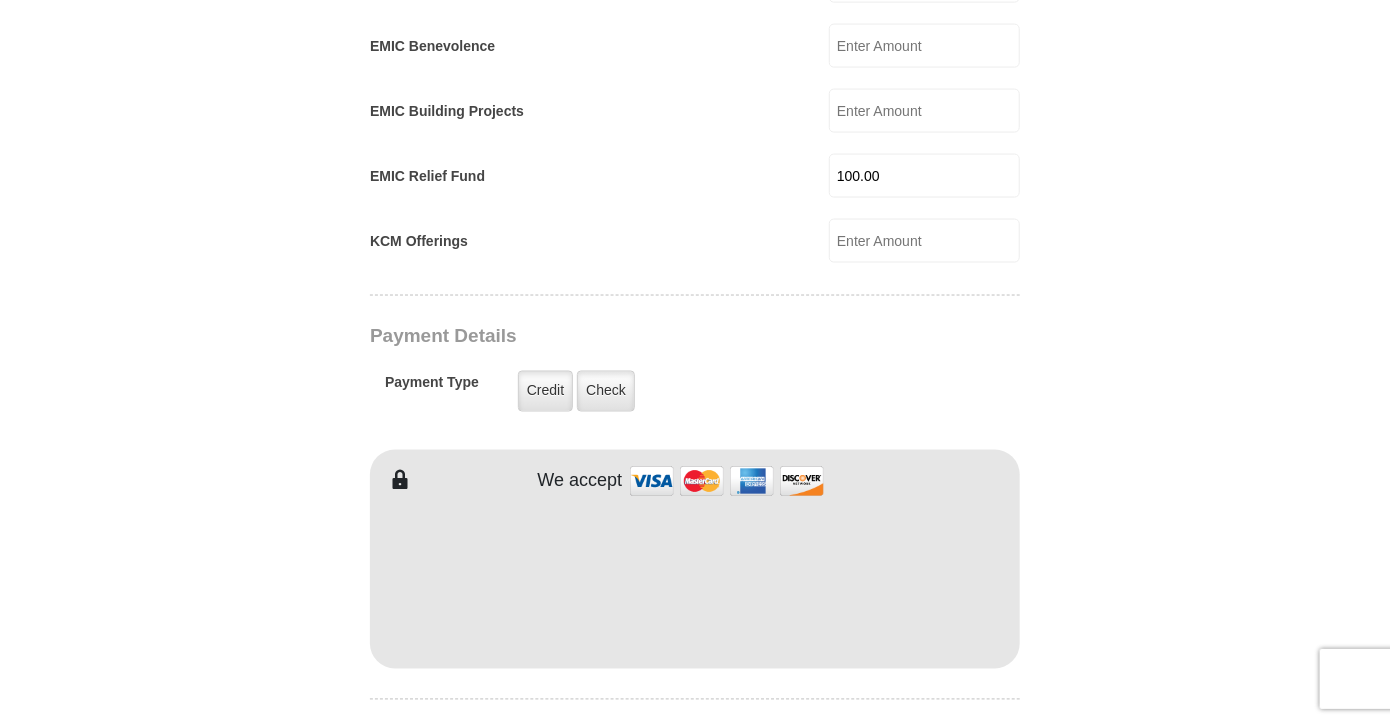 scroll, scrollTop: 1370, scrollLeft: 0, axis: vertical 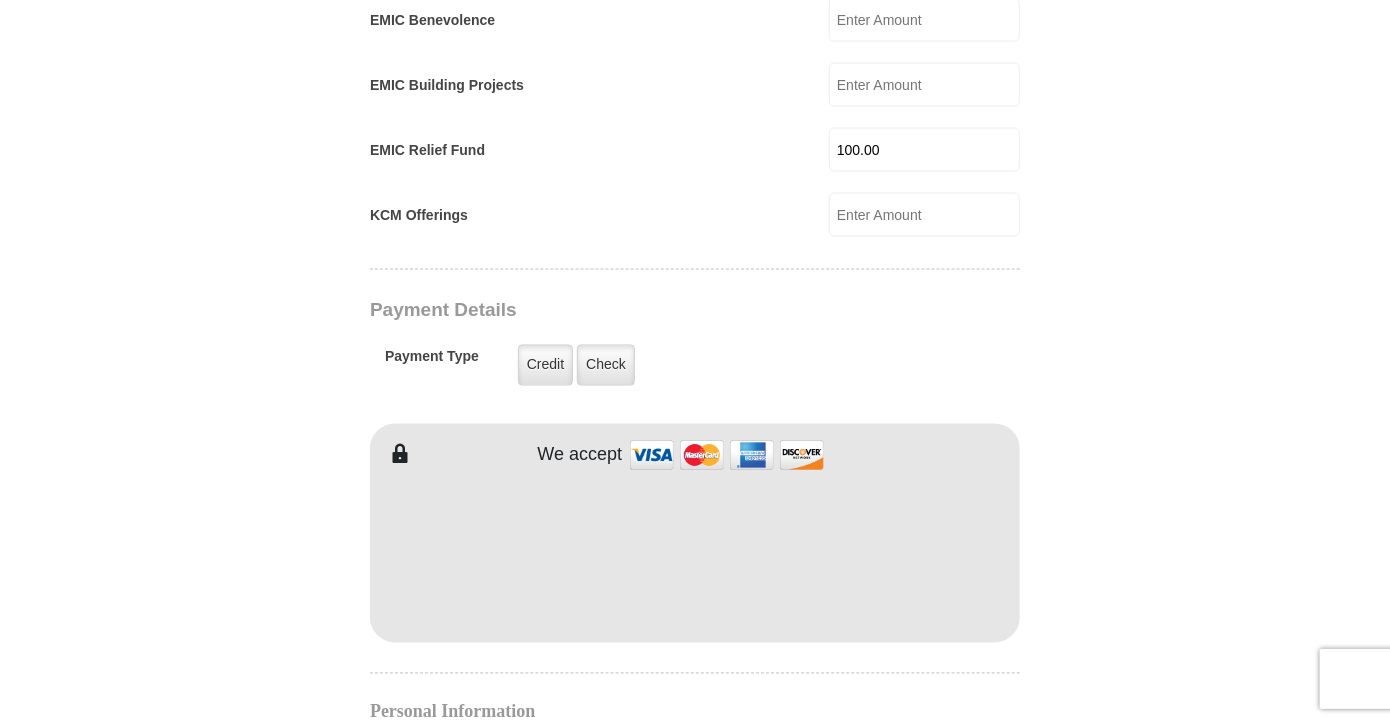 type on "100.00" 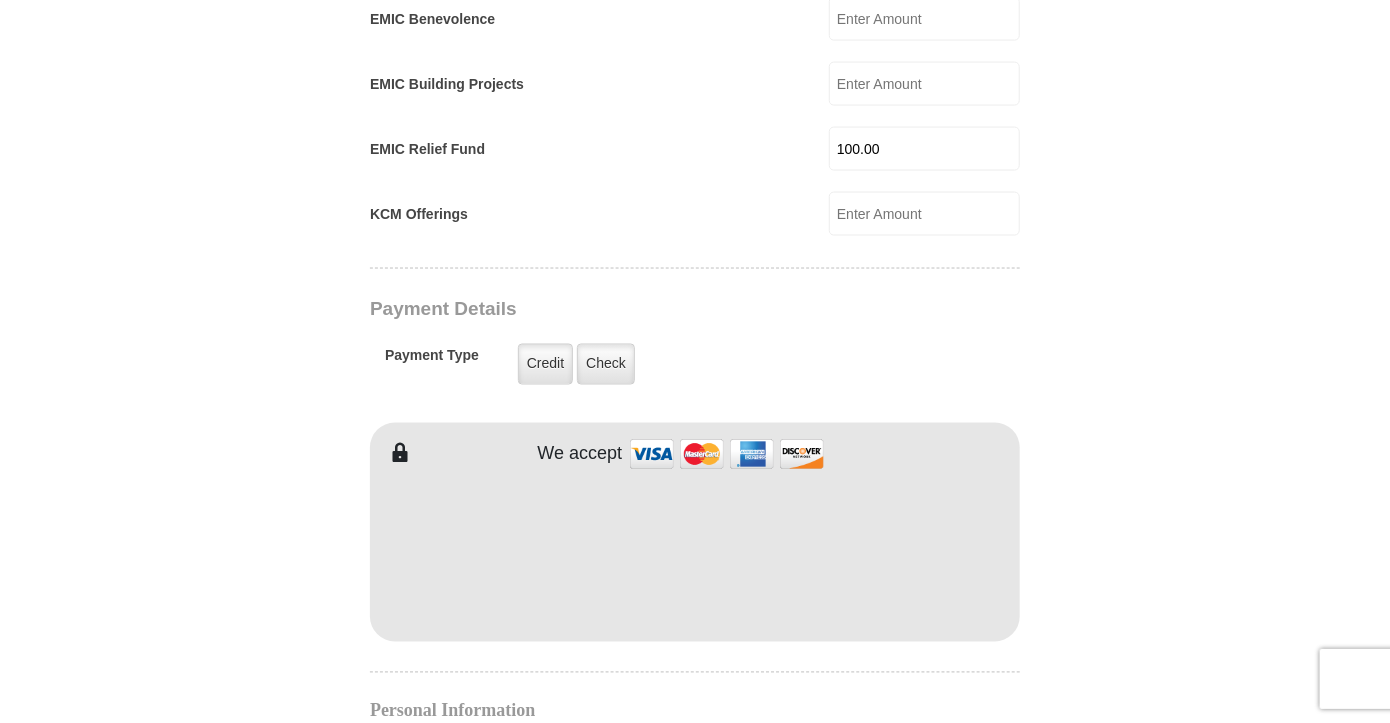 scroll, scrollTop: 1375, scrollLeft: 0, axis: vertical 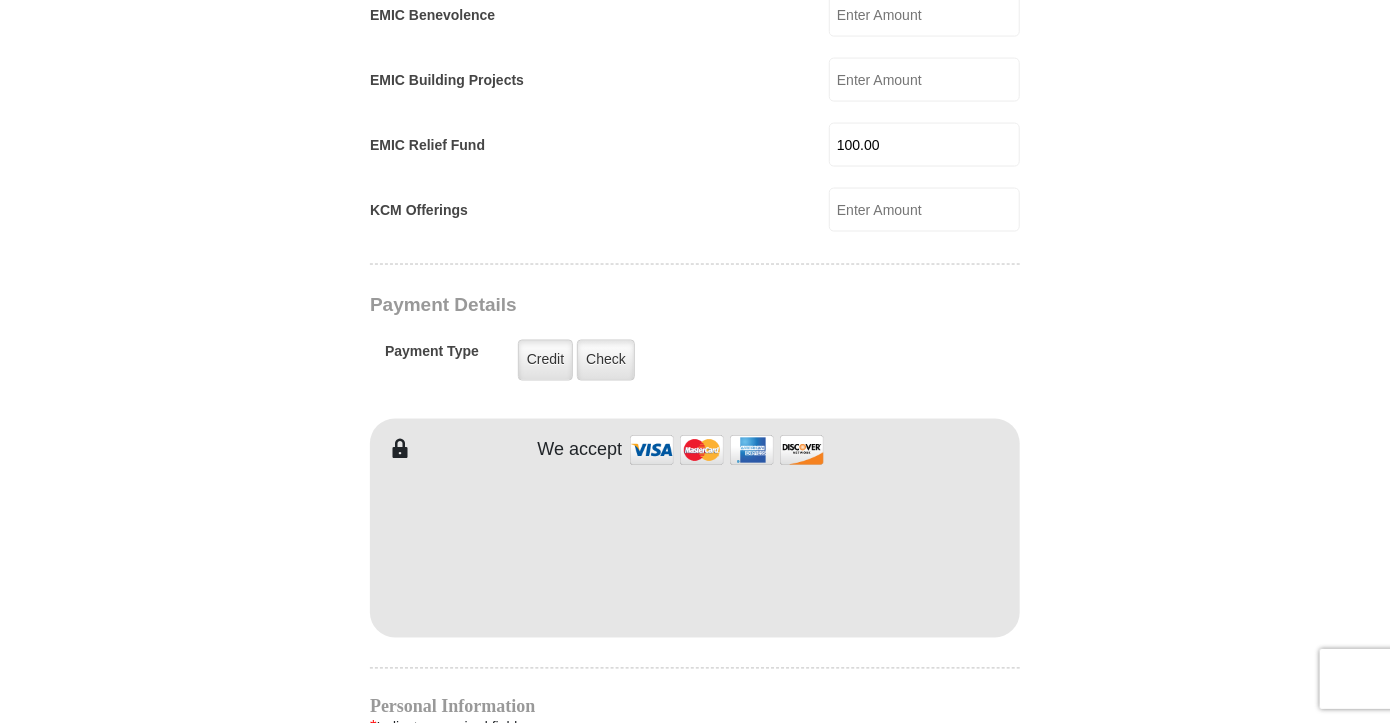 click on "[GEOGRAPHIC_DATA][DEMOGRAPHIC_DATA] Online Giving
Because of gifts like yours, [DEMOGRAPHIC_DATA], along with [PERSON_NAME] [PERSON_NAME] Ministries, is able to reach out to every corner of the world.
EMIC Tithes and Offerings
The [DEMOGRAPHIC_DATA] teaches us the foundation for giving: the tithe. When we bring the first 10 percent of our income to the Lord’s storehouse, we put Him first in our lives. Tithing is an act of worship that expresses our gratitude, faith and love. Tithers can expect the windows of heaven to open and THE BLESSING to pour out (Malachi 3:10).
An offering, any giving over and above the tithe, helps to further the growth of [DEMOGRAPHIC_DATA]’s work through new programs, new experiences and the support of other ministries and missions.
$" at bounding box center [695, 220] 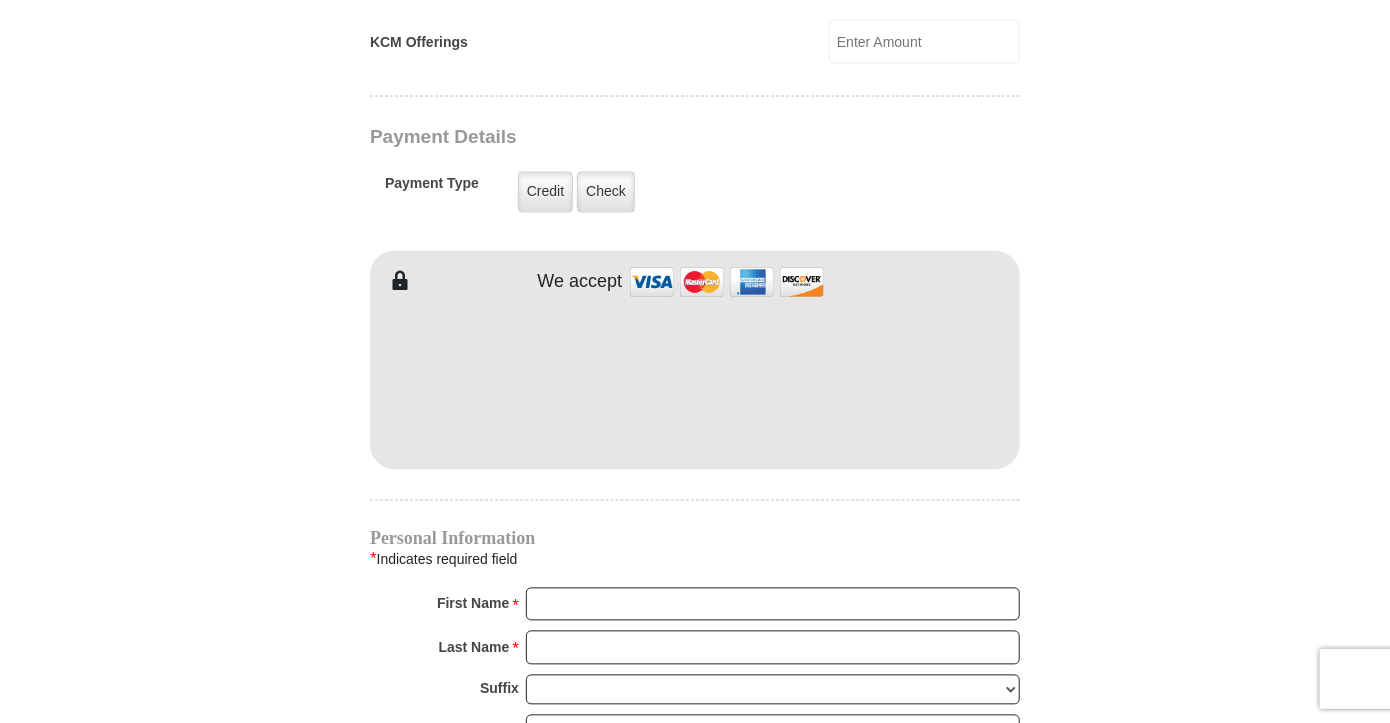 scroll, scrollTop: 1546, scrollLeft: 0, axis: vertical 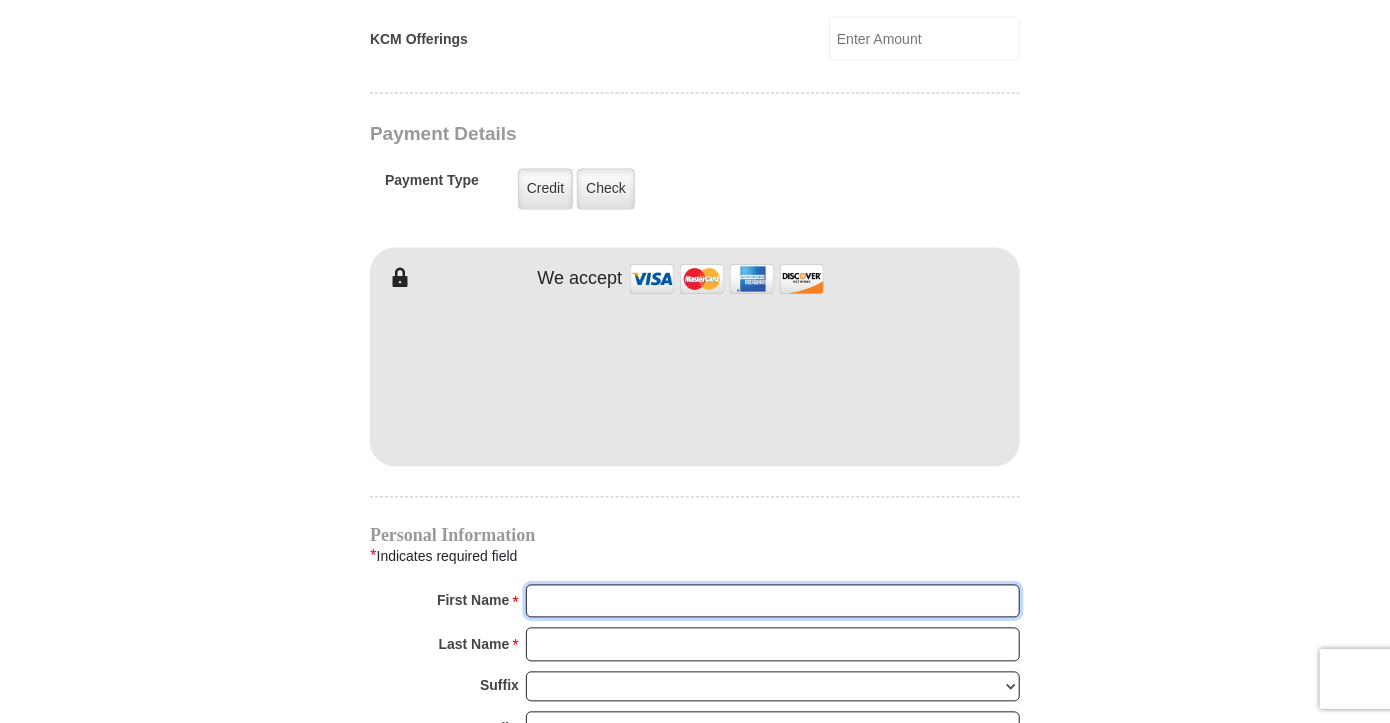 click on "First Name
*" at bounding box center [773, 602] 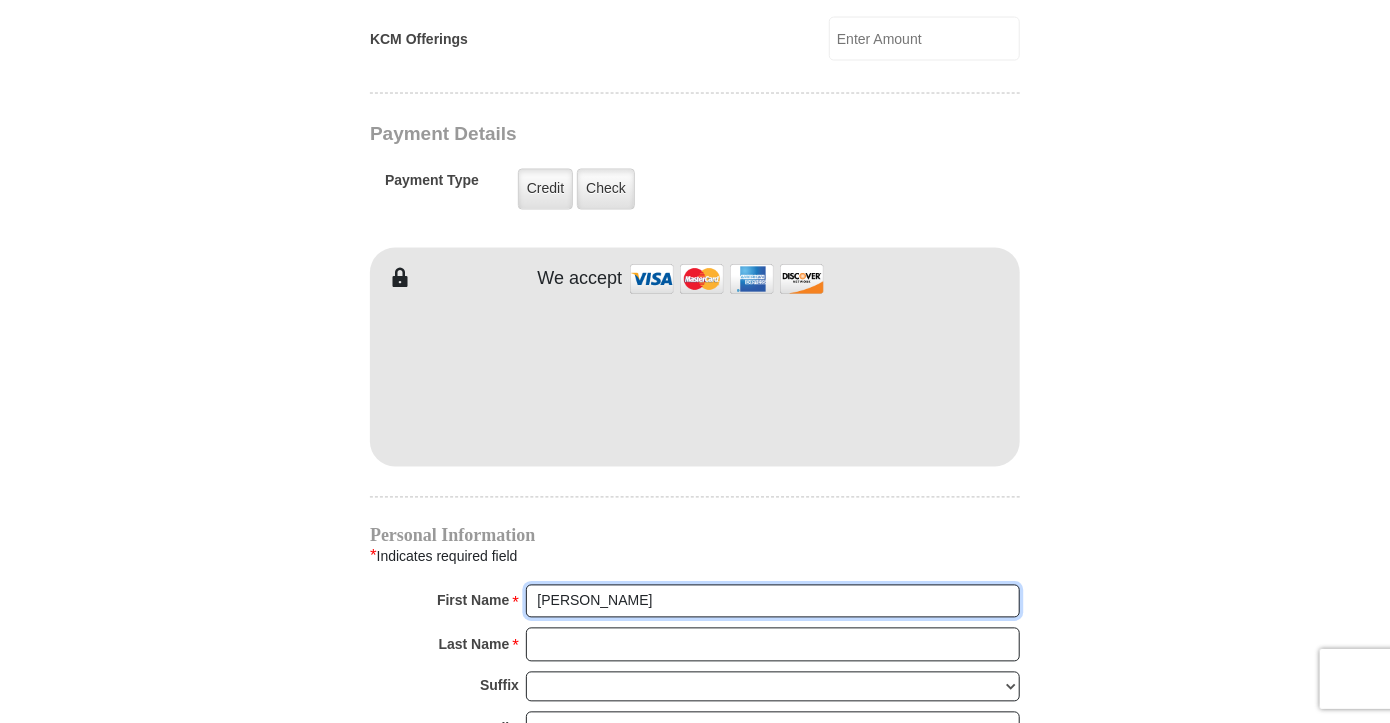 type on "[PERSON_NAME]" 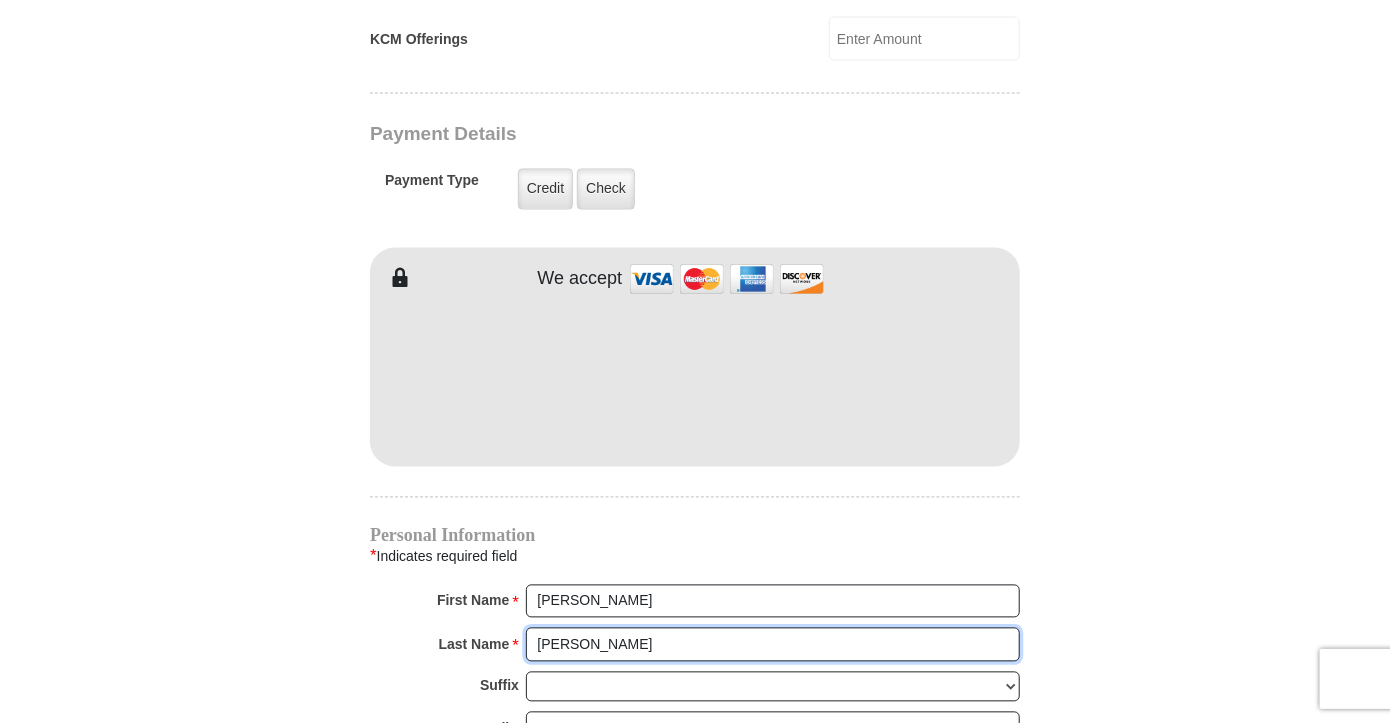 click on "[PERSON_NAME]" at bounding box center (773, 645) 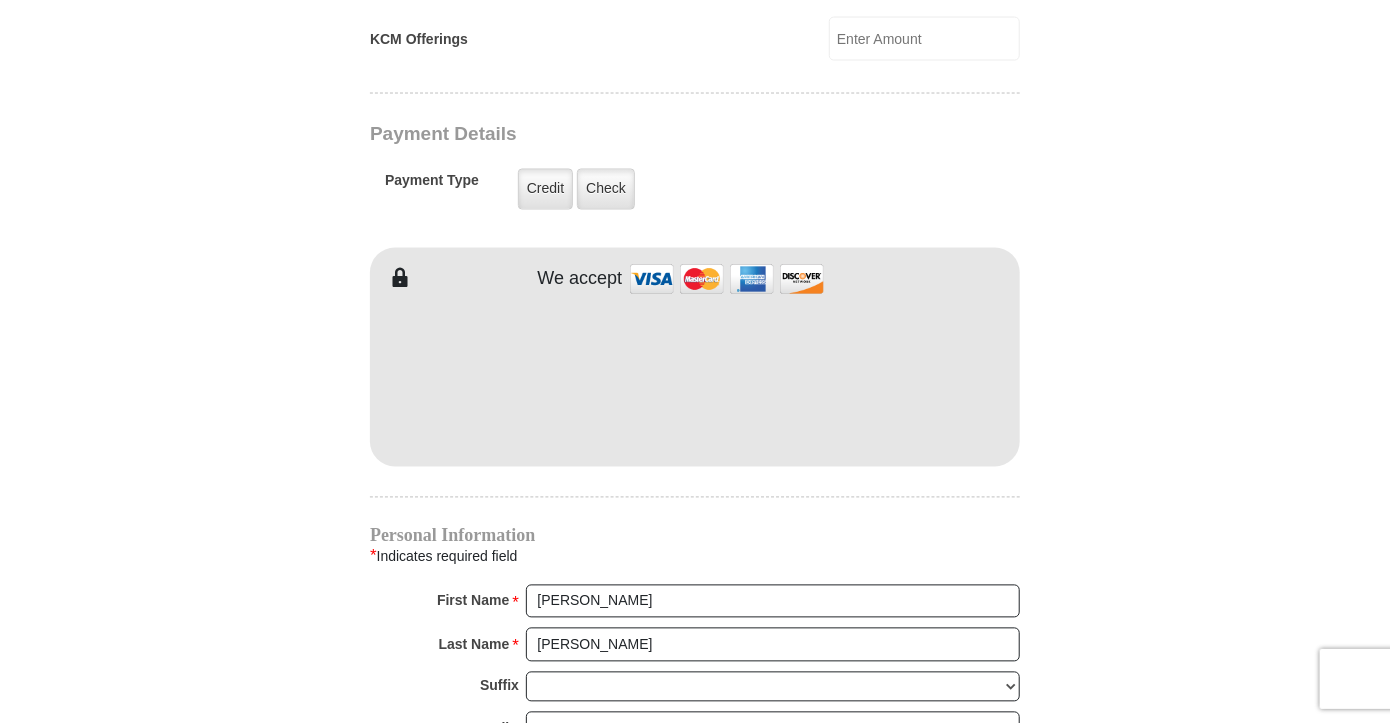 click on "Suffix
[PERSON_NAME] I II III IV V VI" at bounding box center [695, 692] 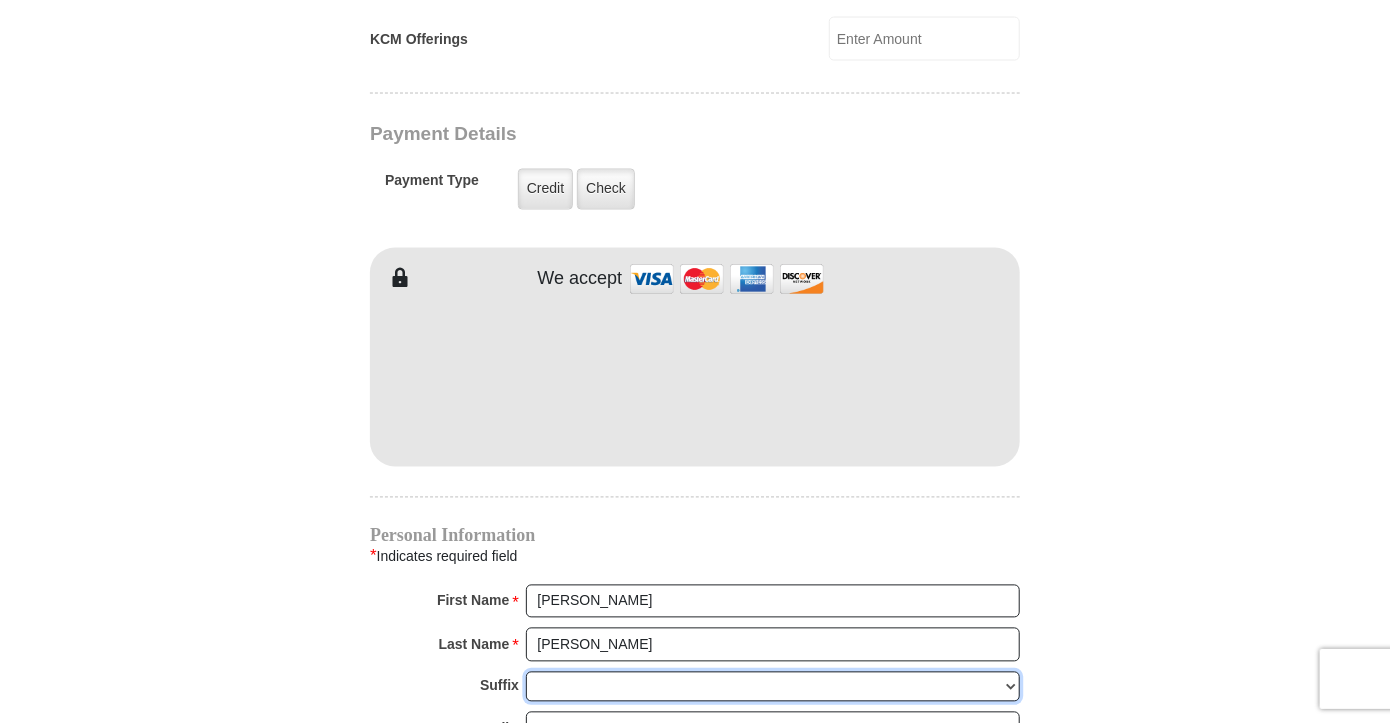 click on "[PERSON_NAME] I II III IV V VI" at bounding box center (773, 687) 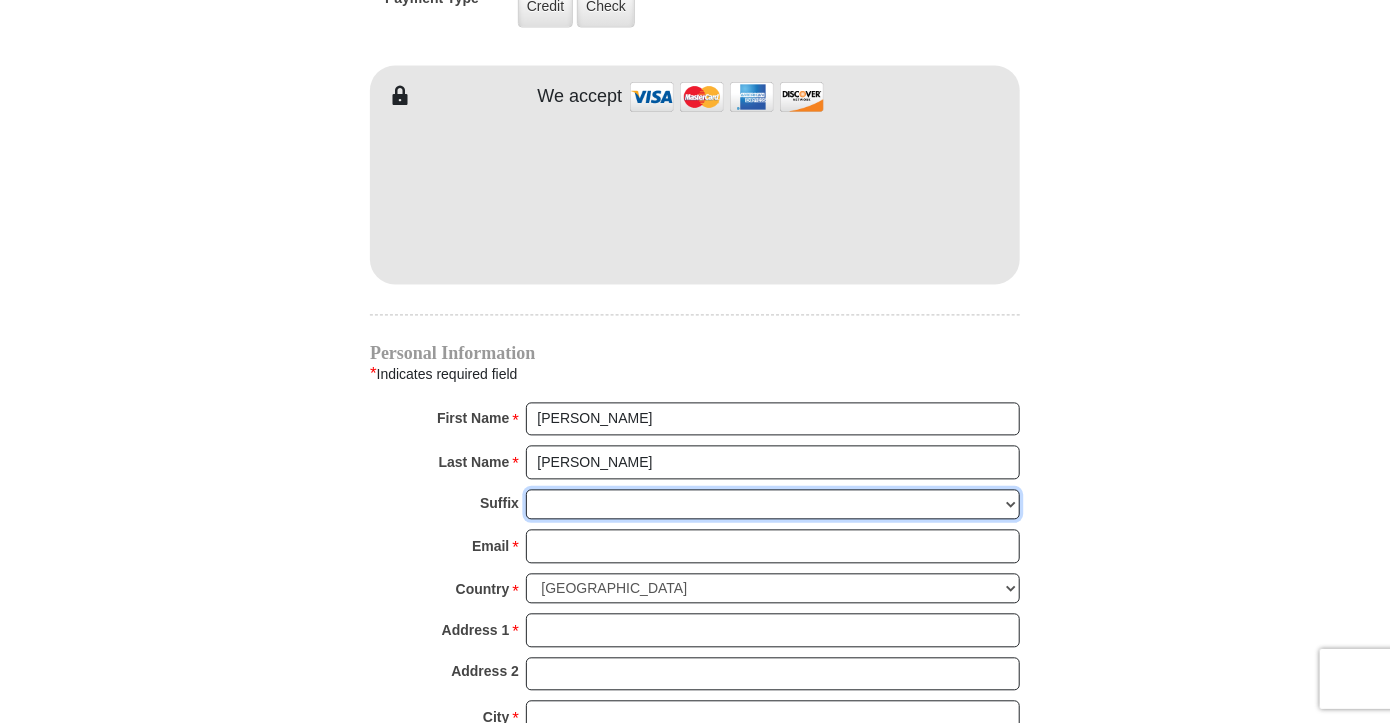 scroll, scrollTop: 1729, scrollLeft: 0, axis: vertical 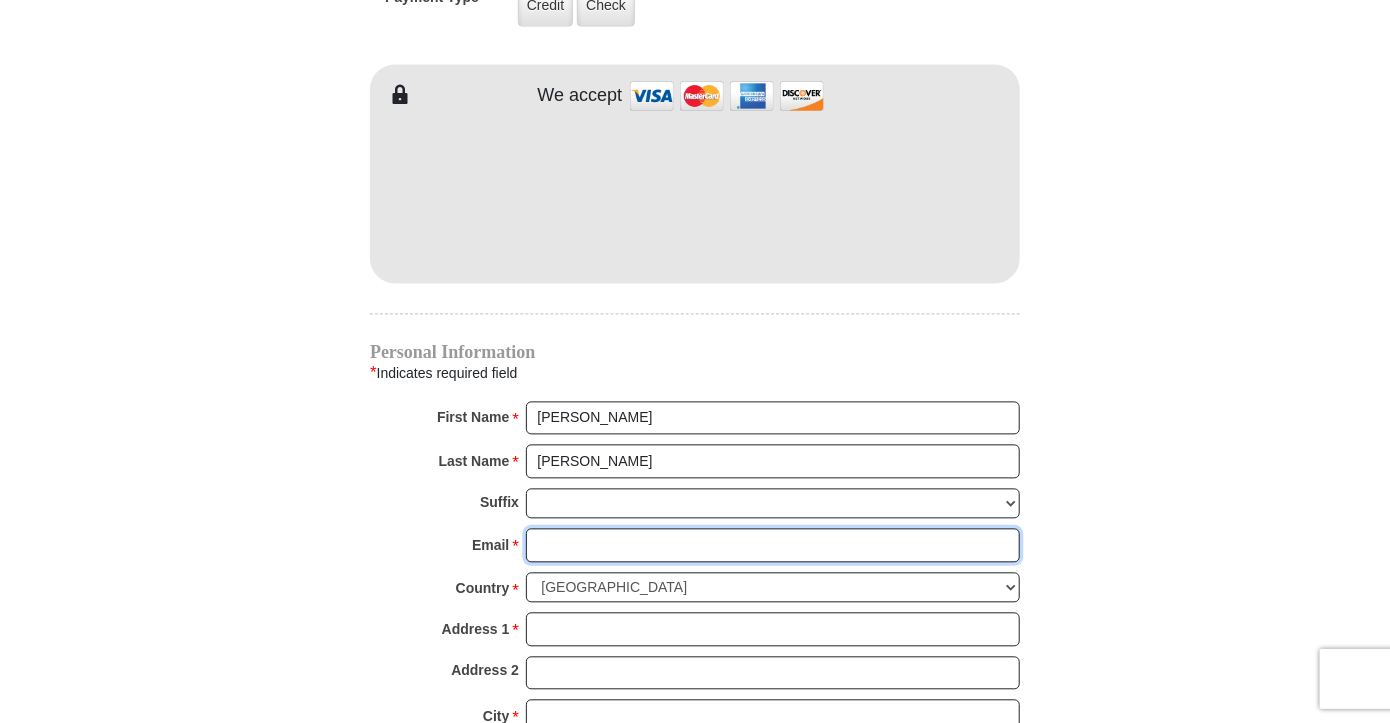 click on "Email
*" at bounding box center [773, 546] 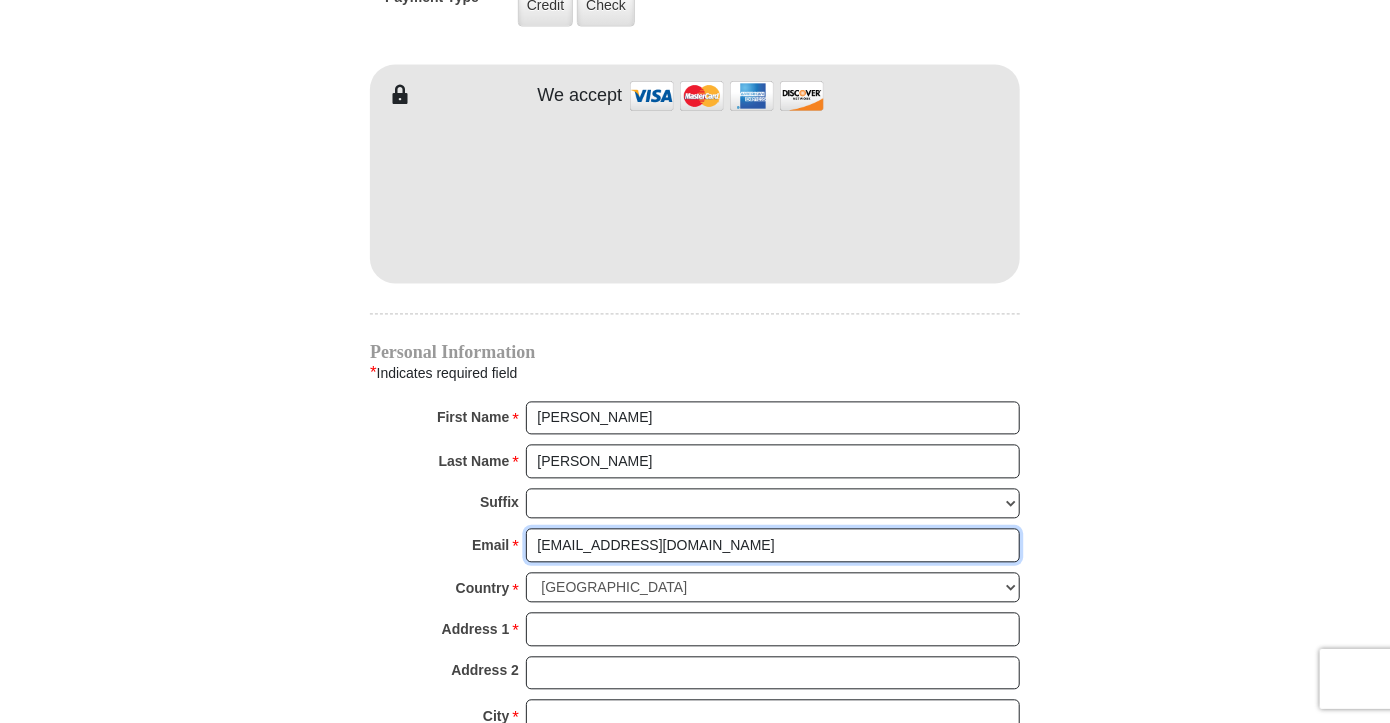 type on "[EMAIL_ADDRESS][DOMAIN_NAME]" 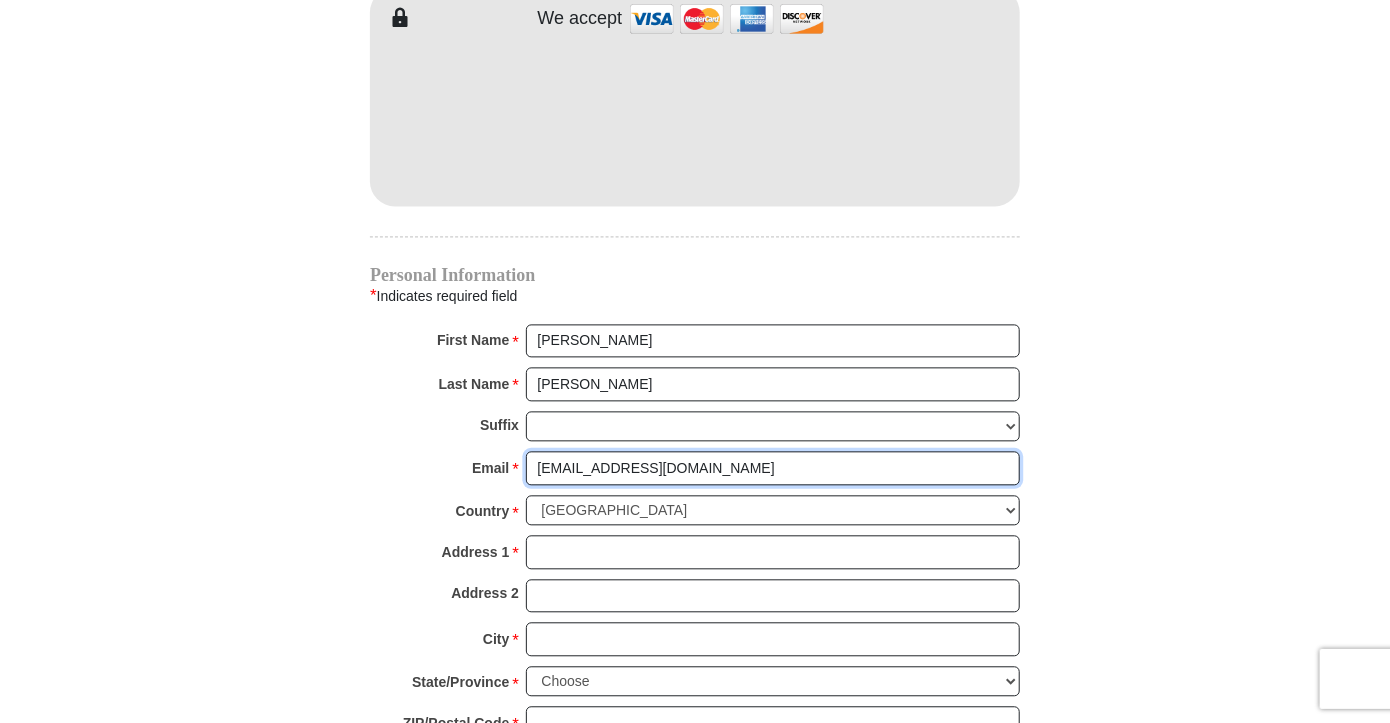 scroll, scrollTop: 1817, scrollLeft: 0, axis: vertical 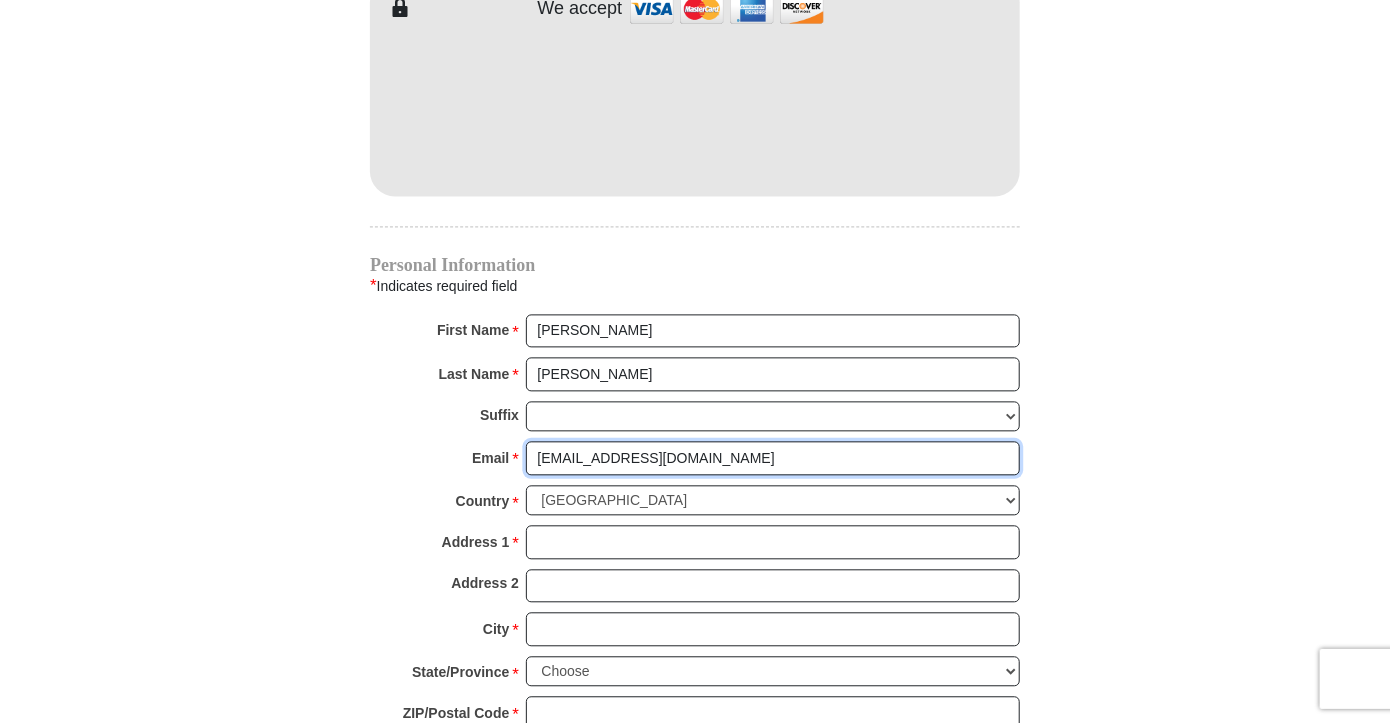 click on "[EMAIL_ADDRESS][DOMAIN_NAME]" at bounding box center [773, 458] 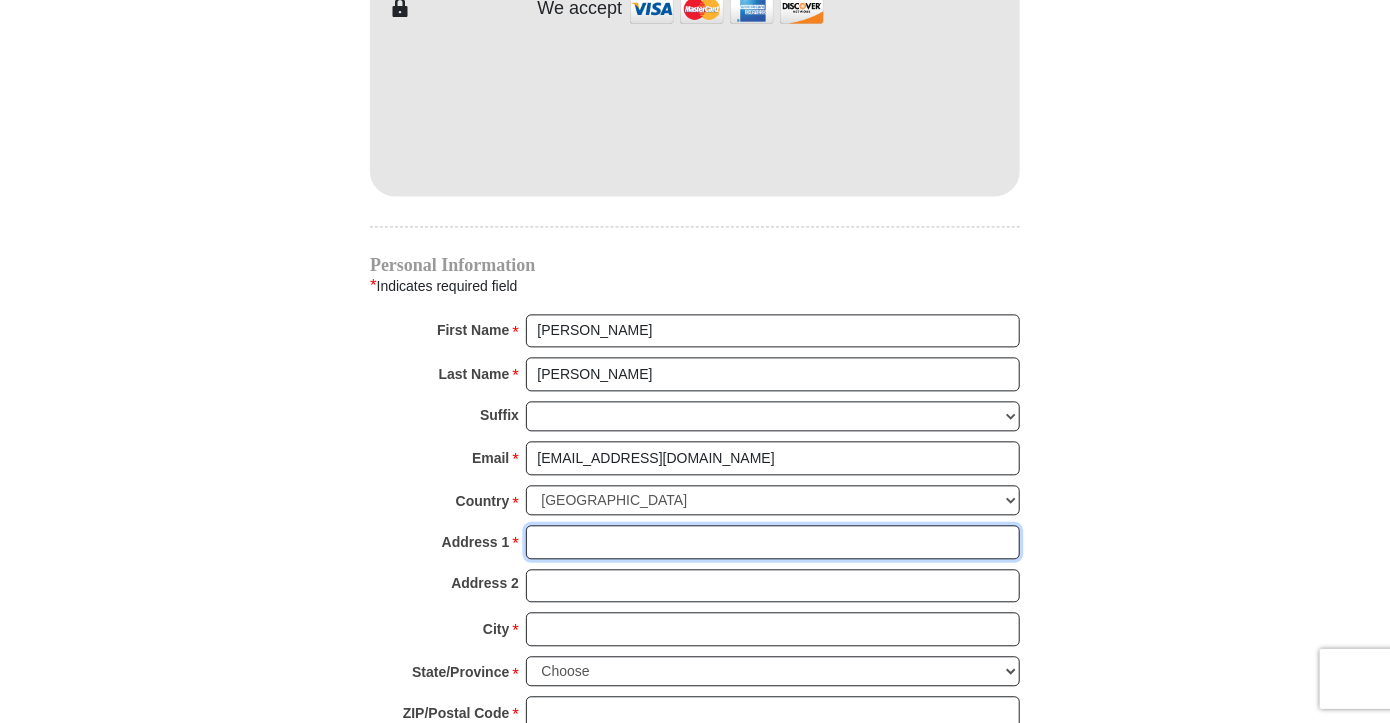 click on "Address 1
*" at bounding box center (773, 542) 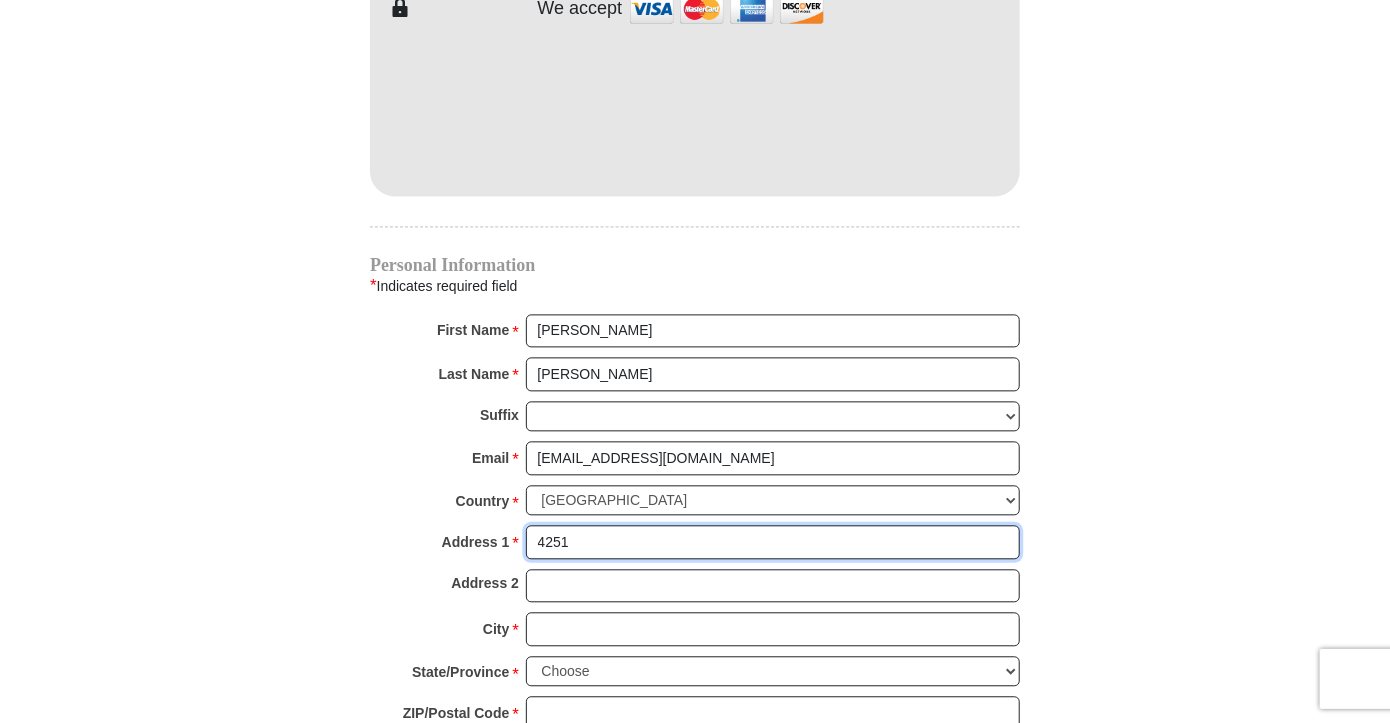 type on "[STREET_ADDRESS]" 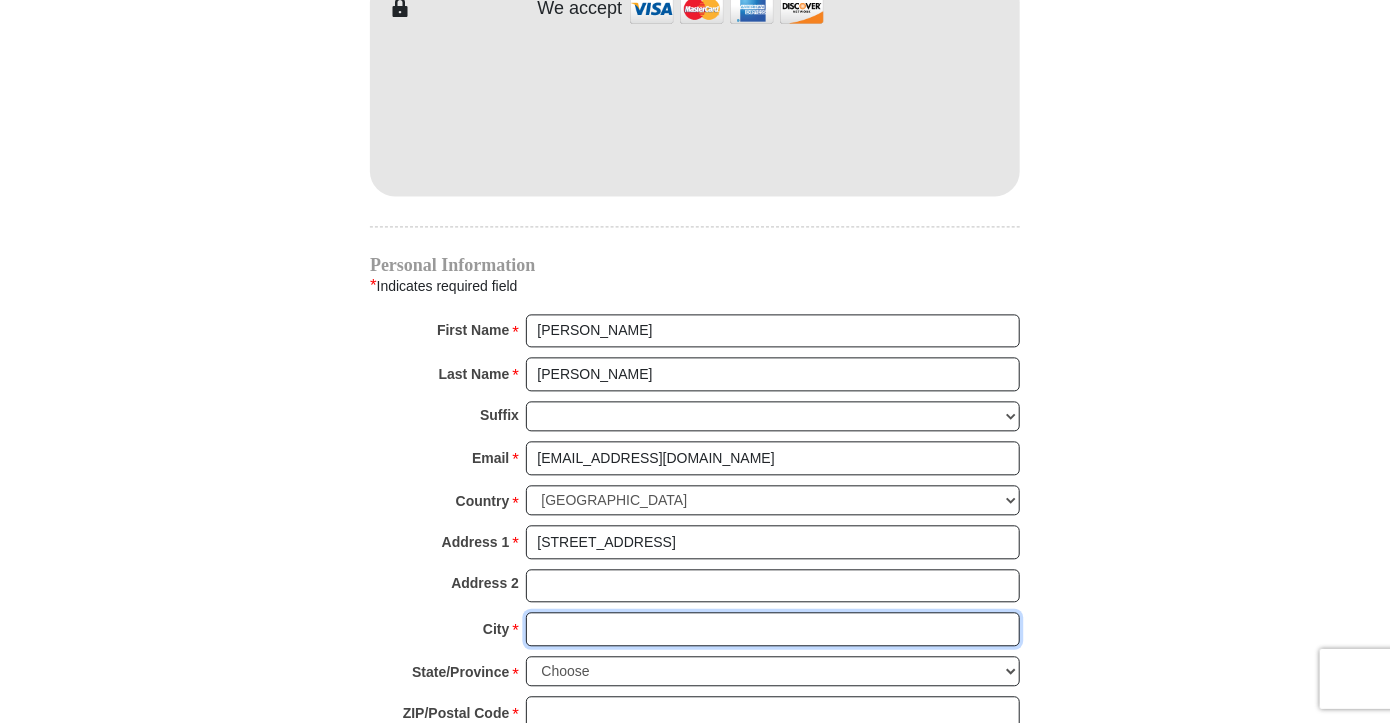 type on "MERIDIAN" 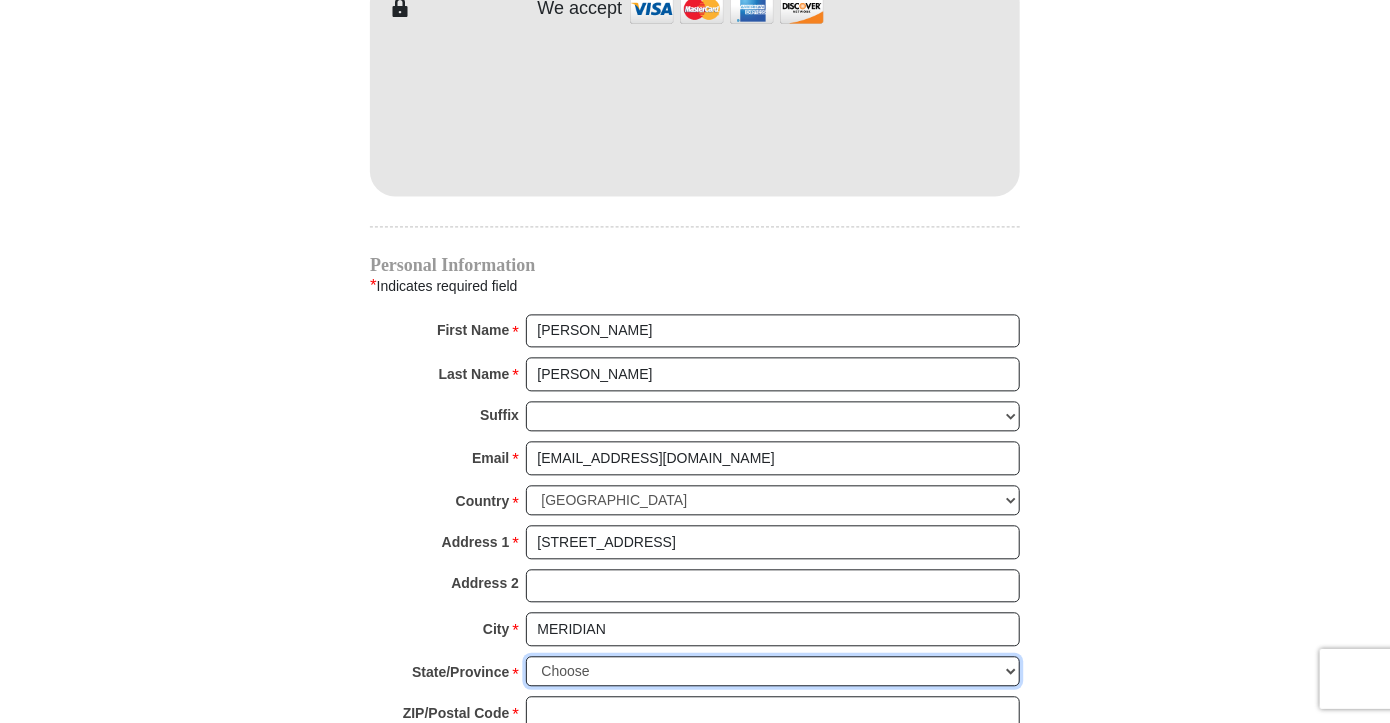 select on "ID" 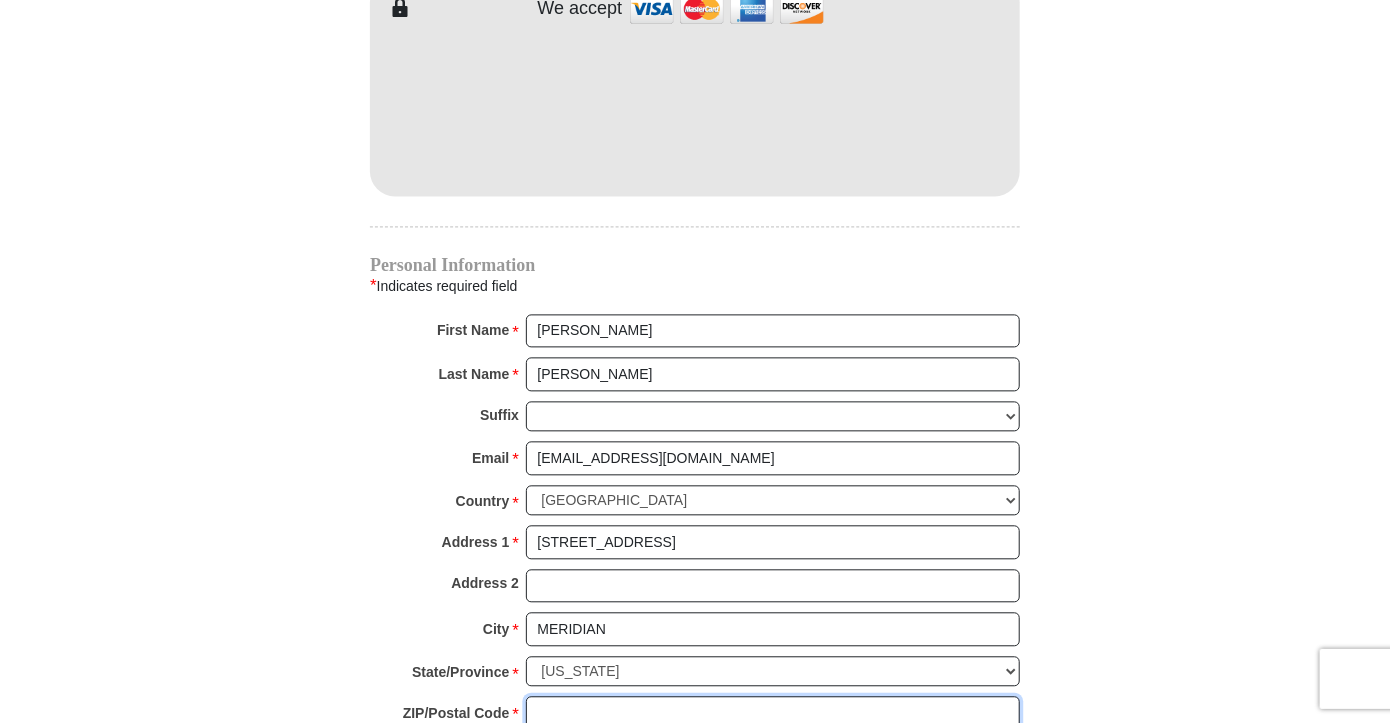 type on "83642" 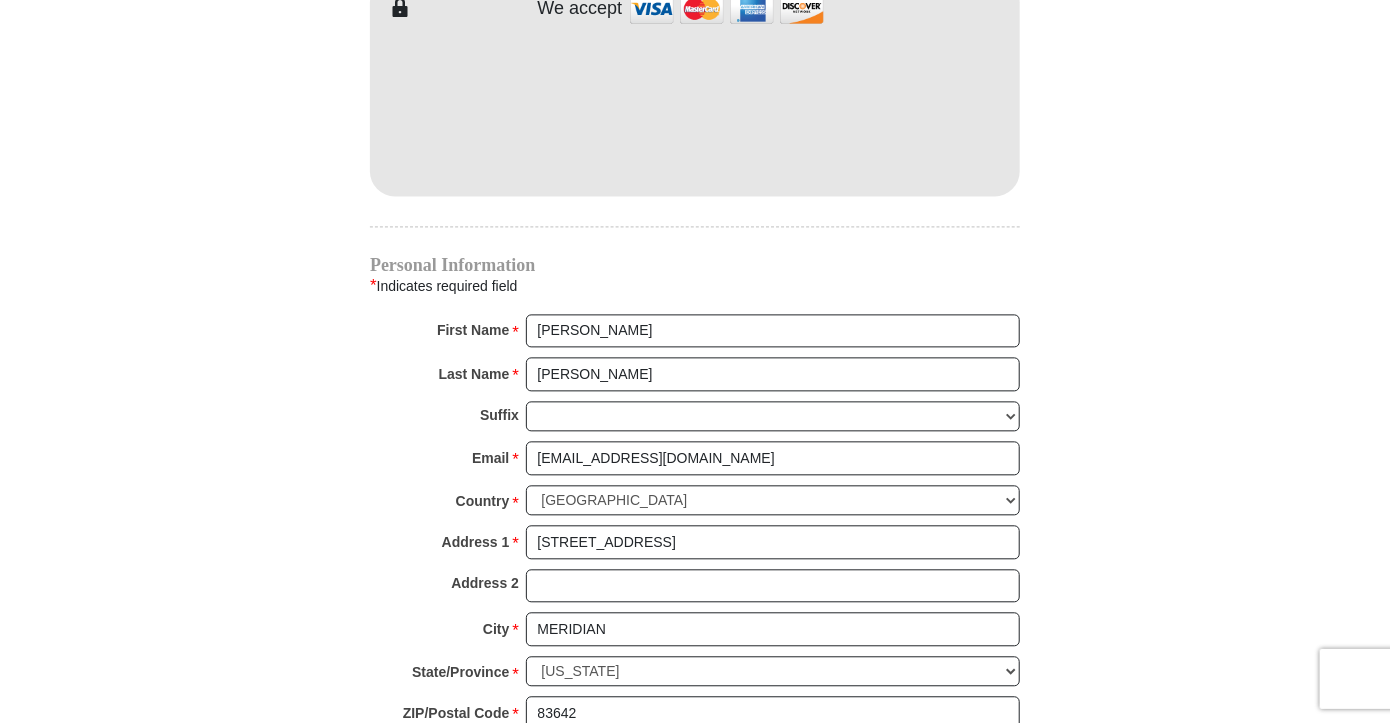 type on "2082500232" 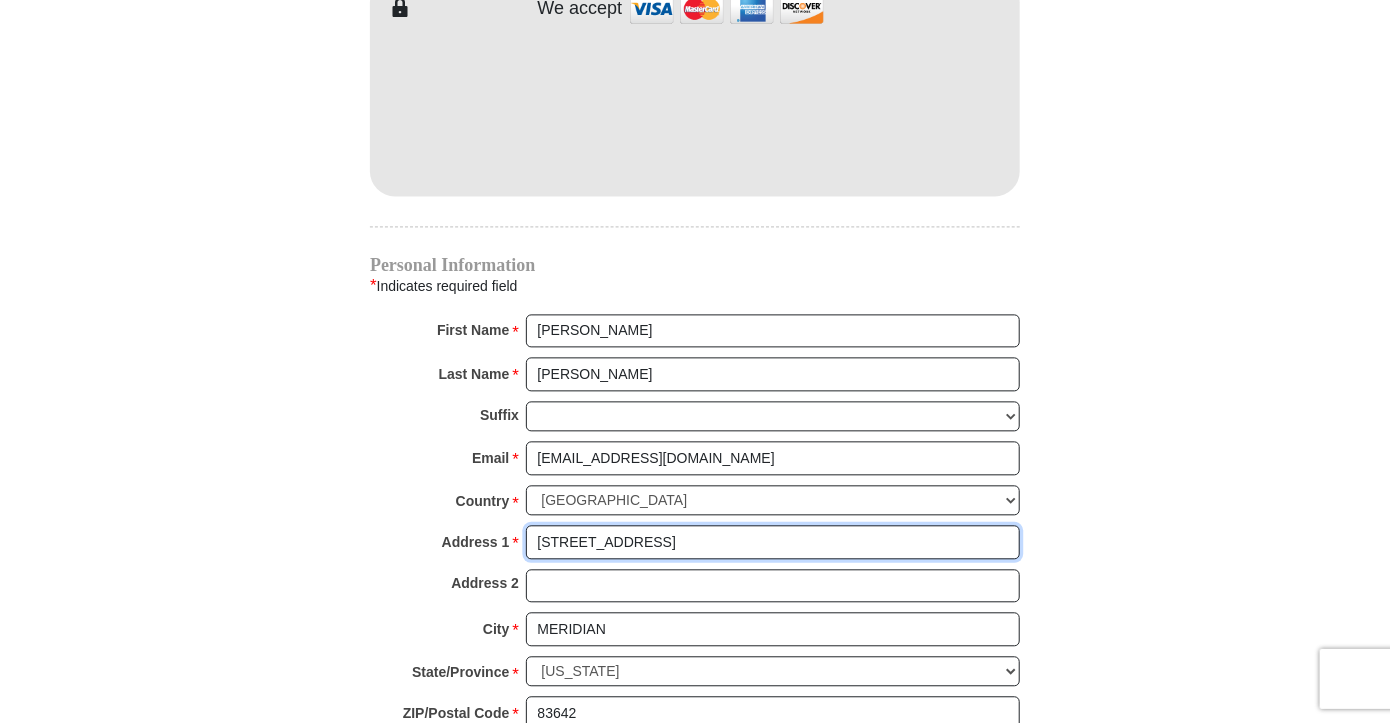 scroll, scrollTop: 1821, scrollLeft: 0, axis: vertical 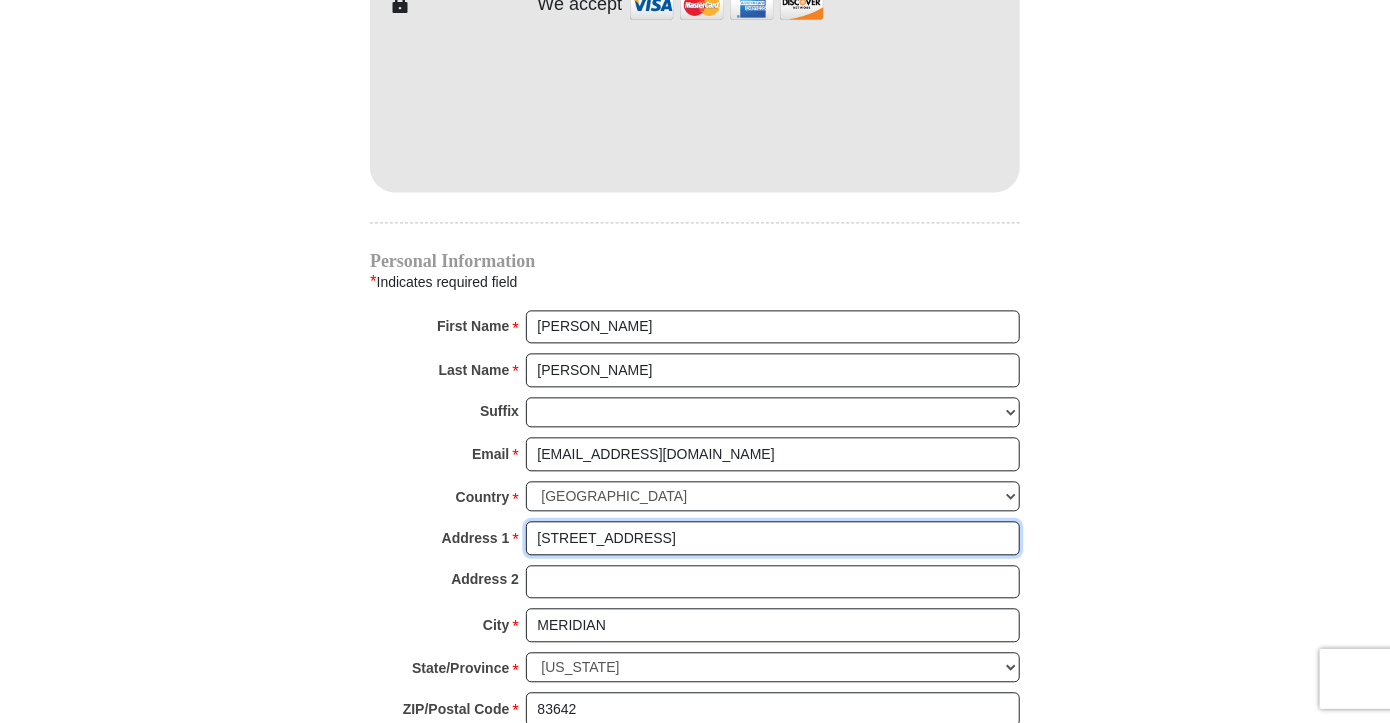 type 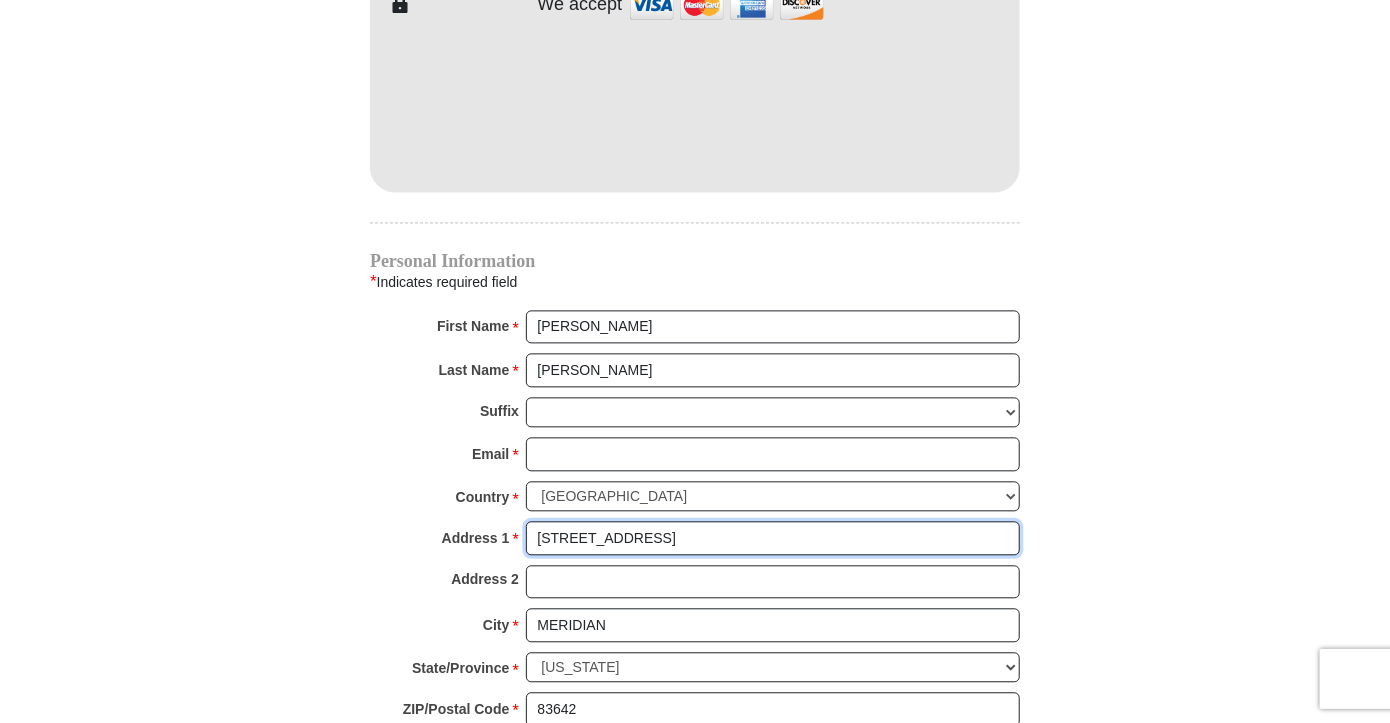 select 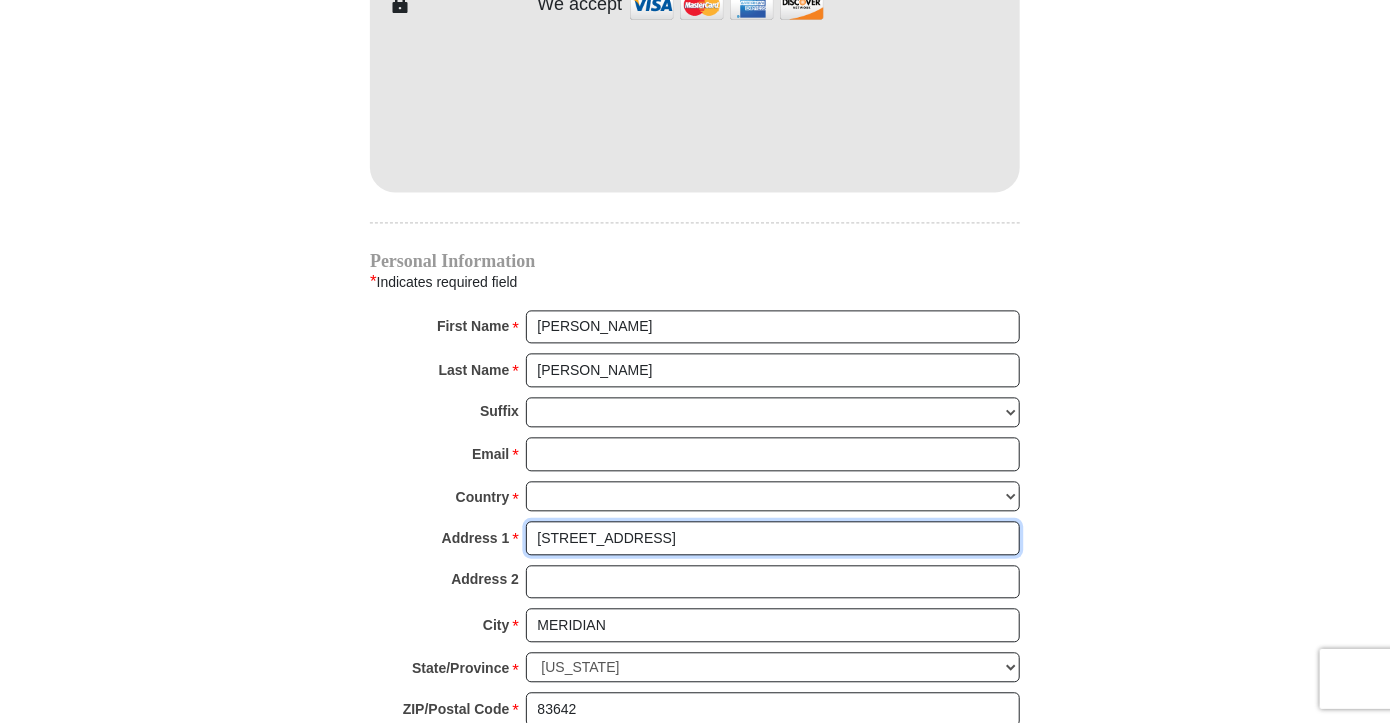 select 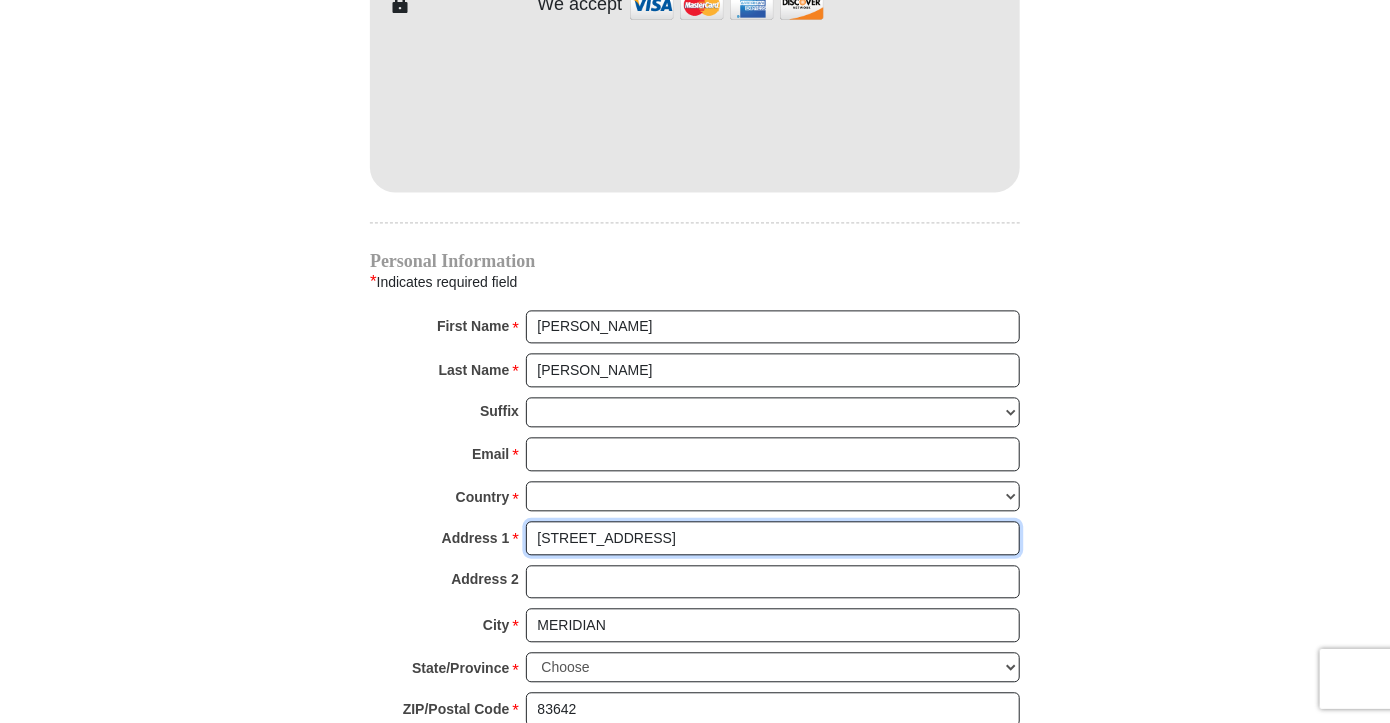 type on "83642" 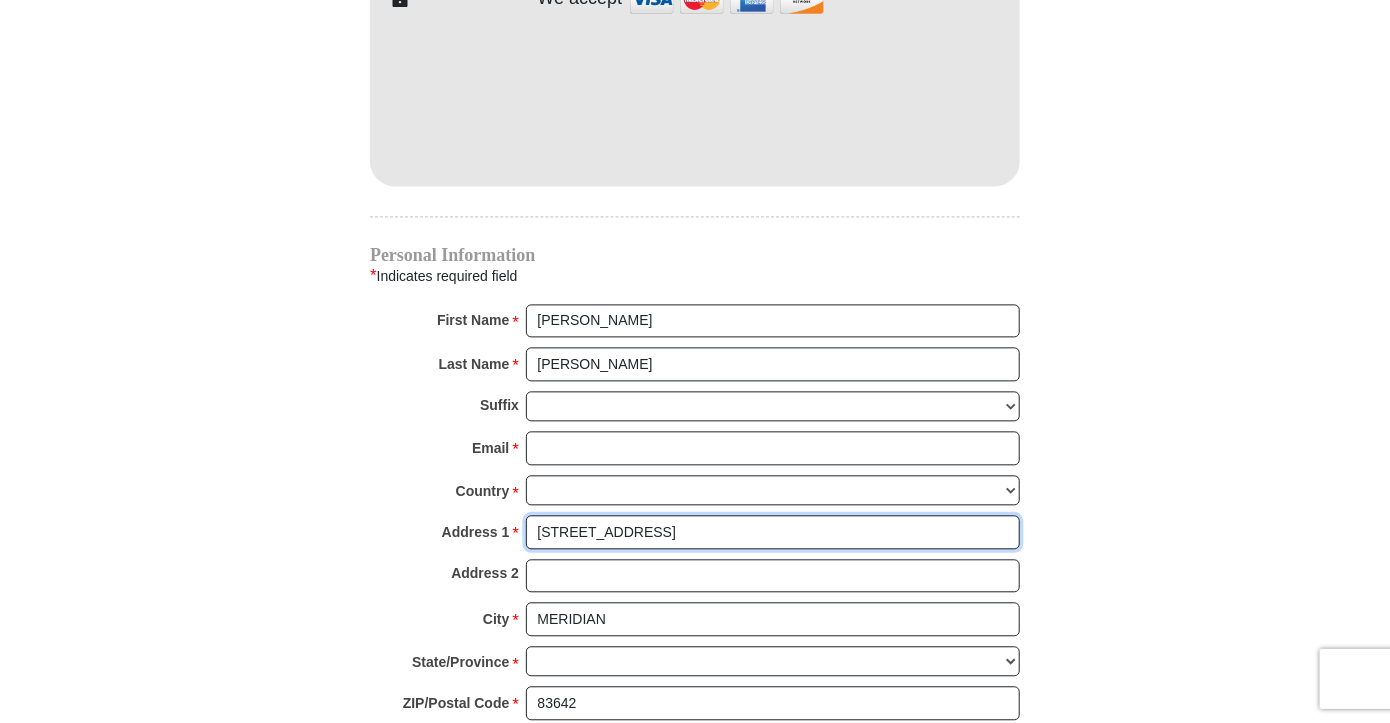 scroll, scrollTop: 1823, scrollLeft: 0, axis: vertical 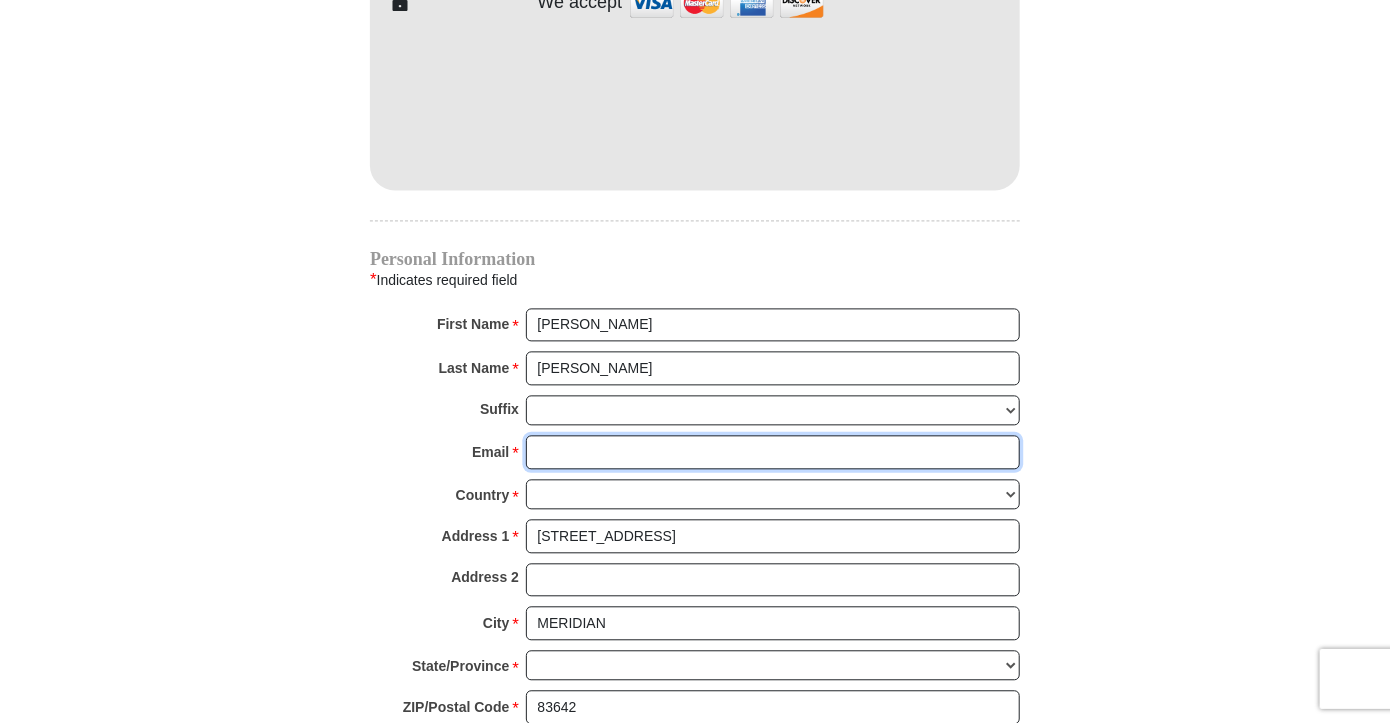 click on "Email
*" at bounding box center [773, 452] 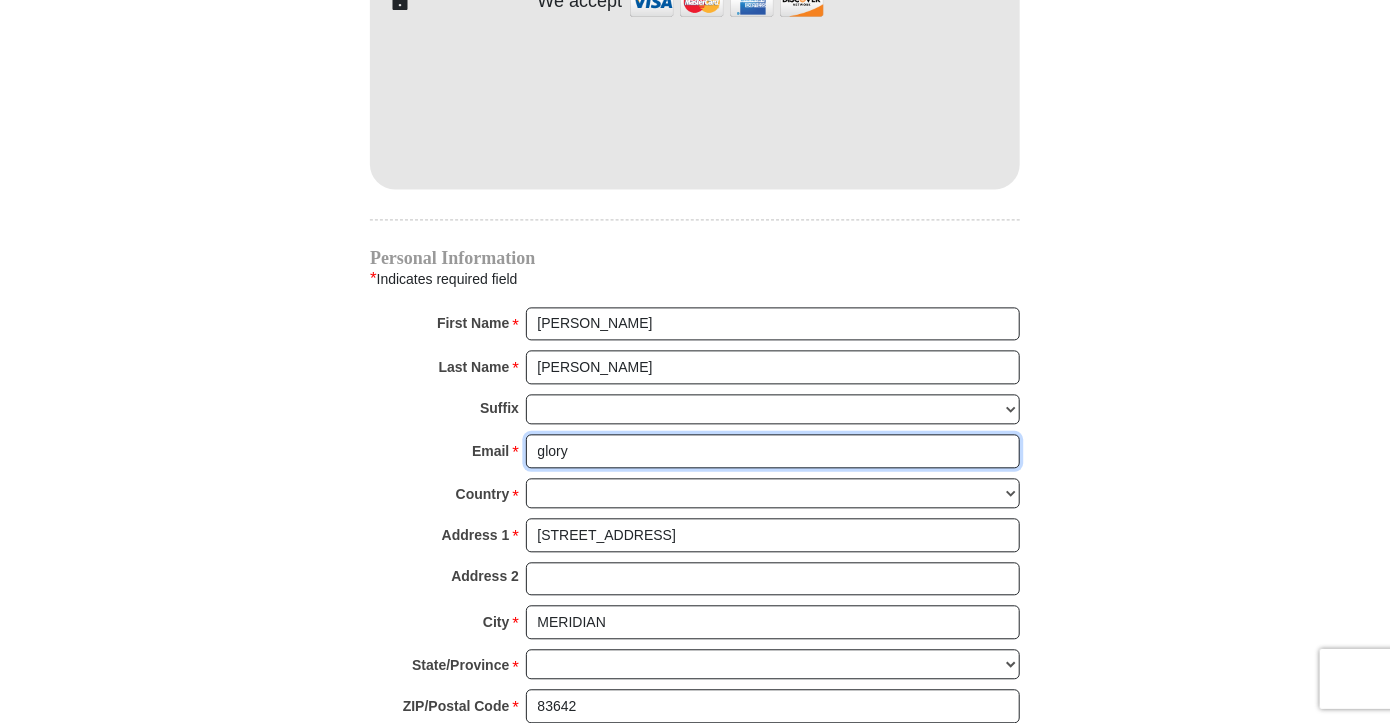 type on "glory" 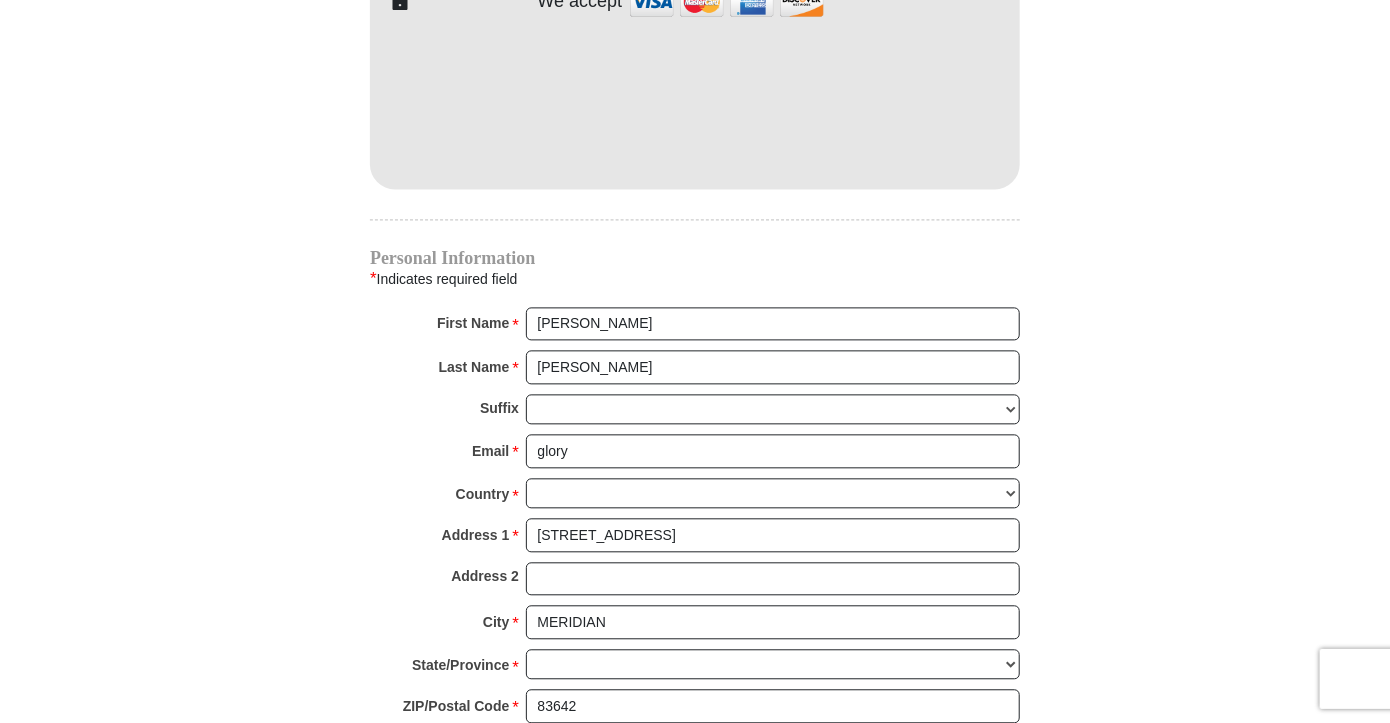 type on "[STREET_ADDRESS]" 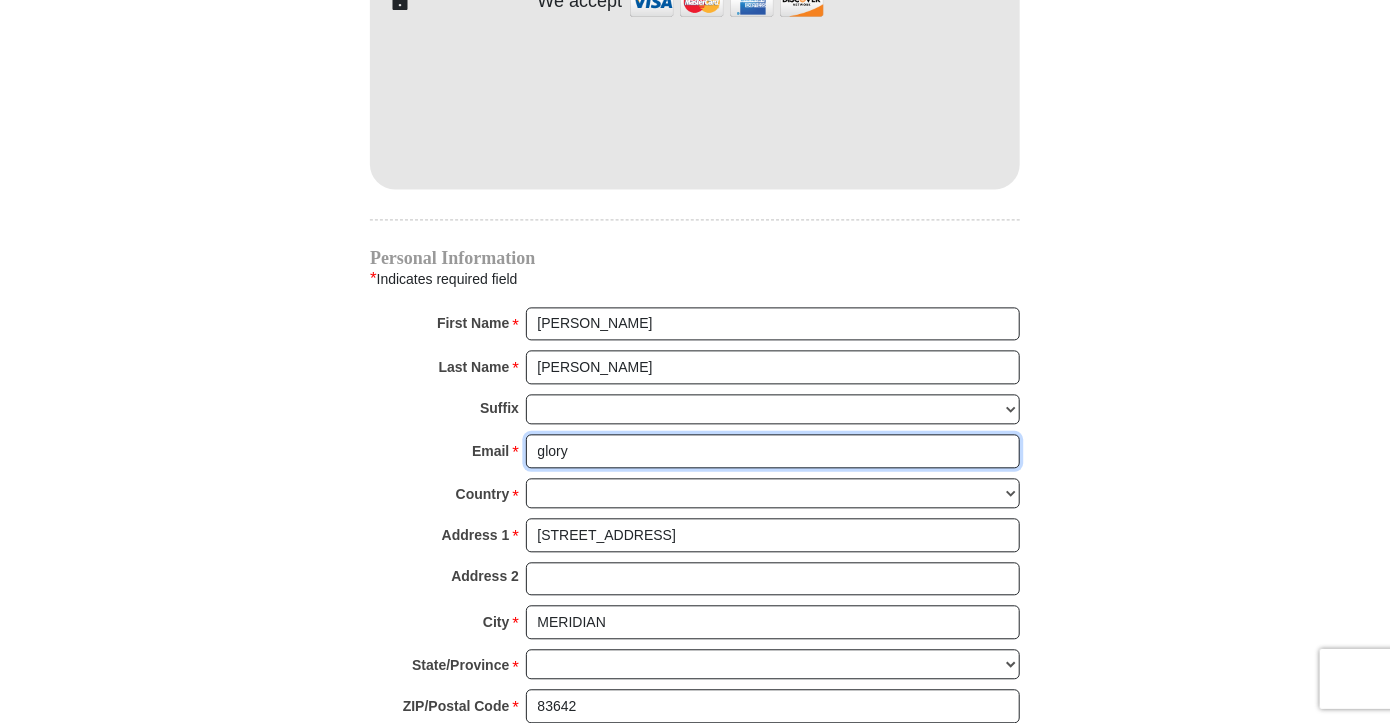 type on "[EMAIL_ADDRESS][DOMAIN_NAME]" 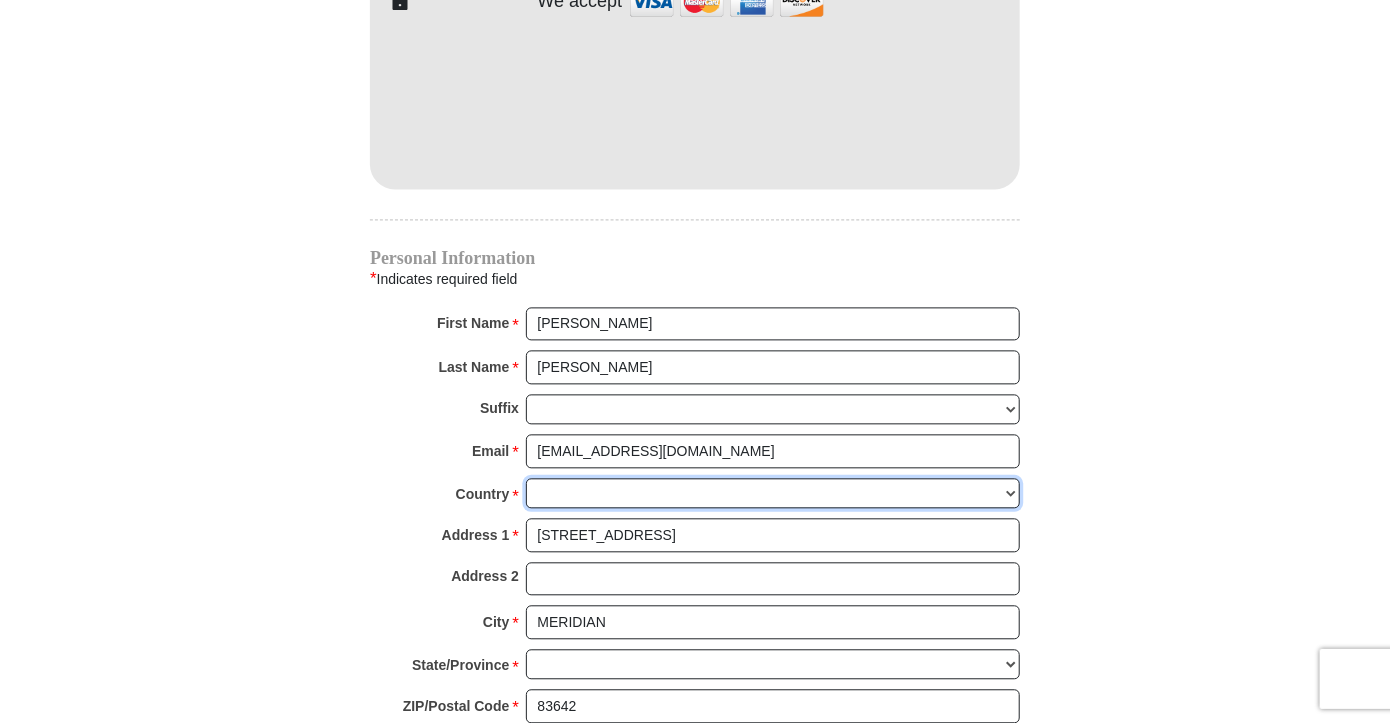 select on "US" 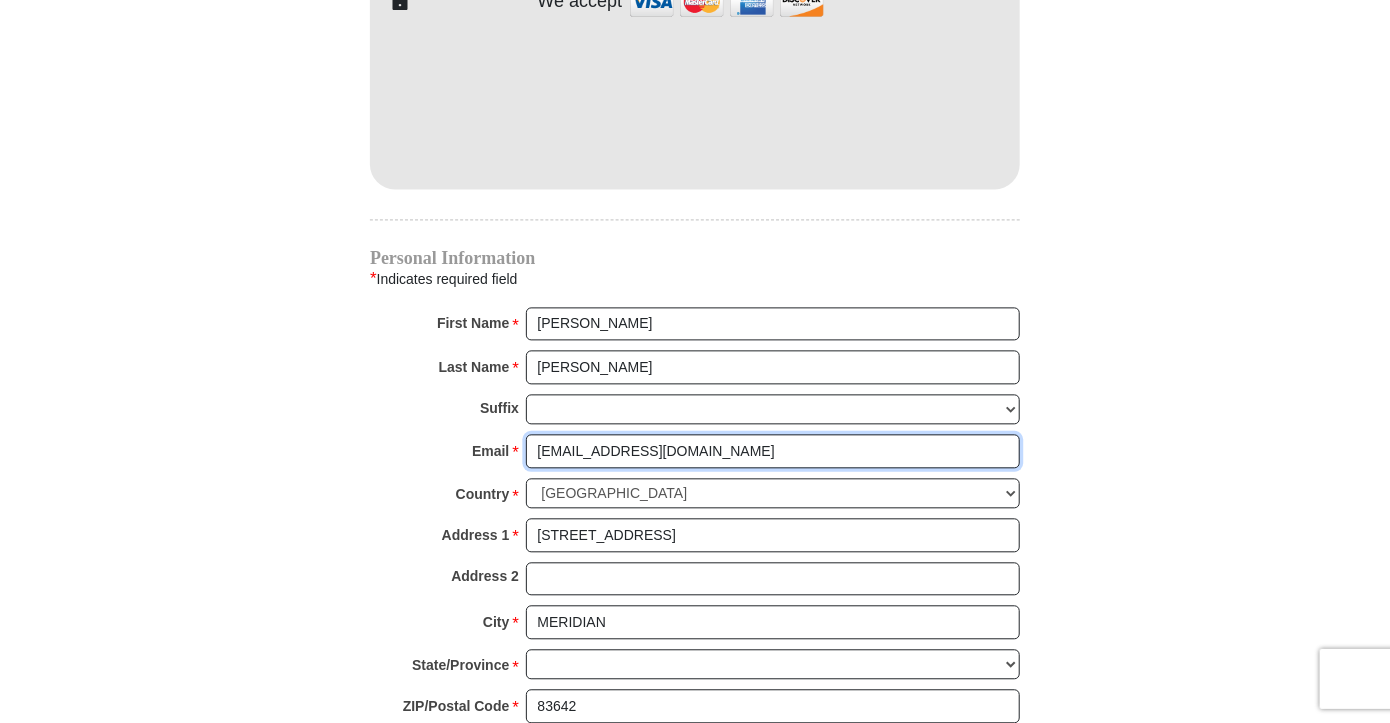 type 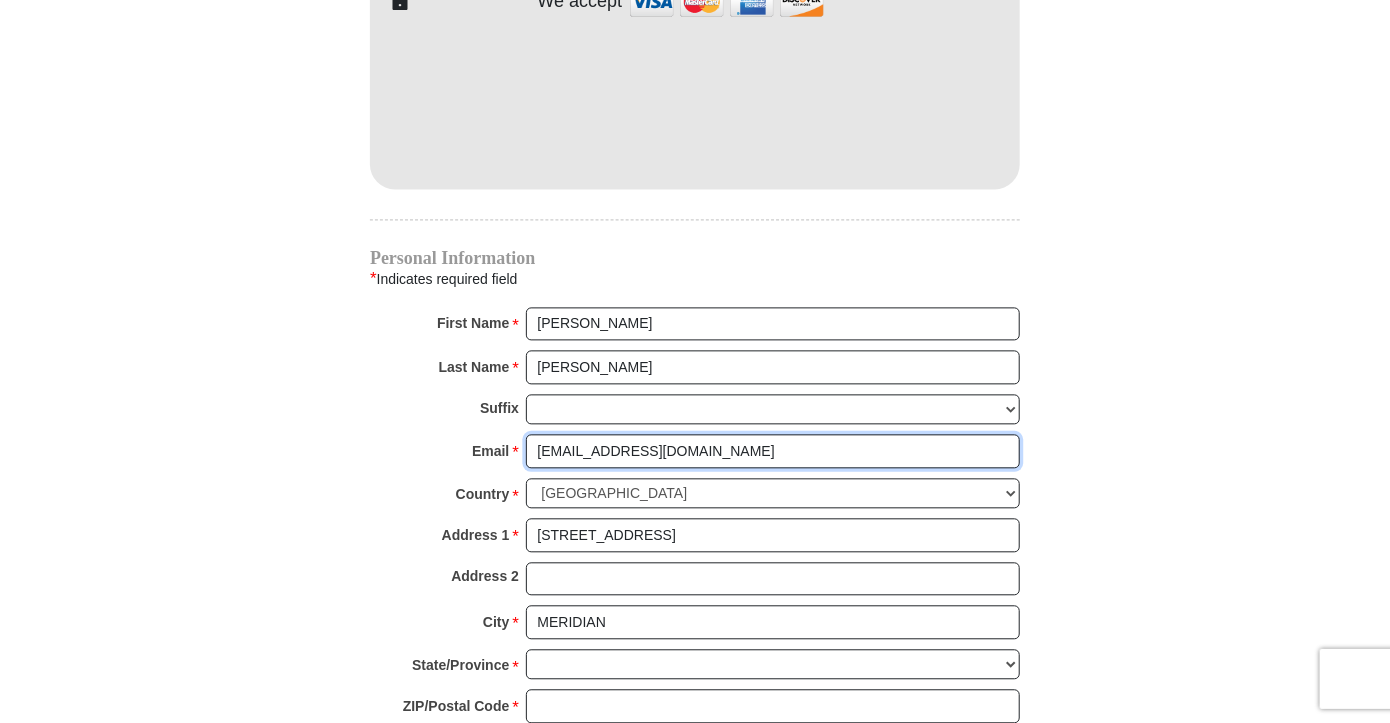 type 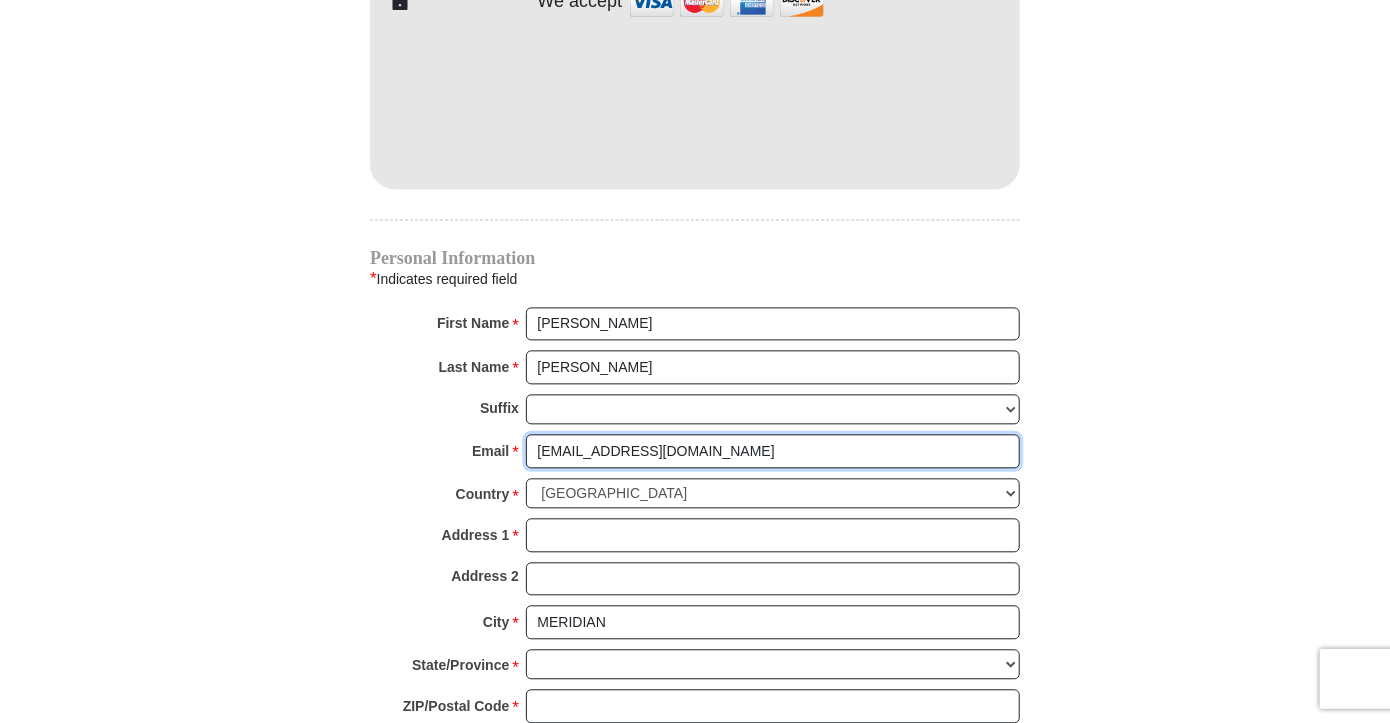 type 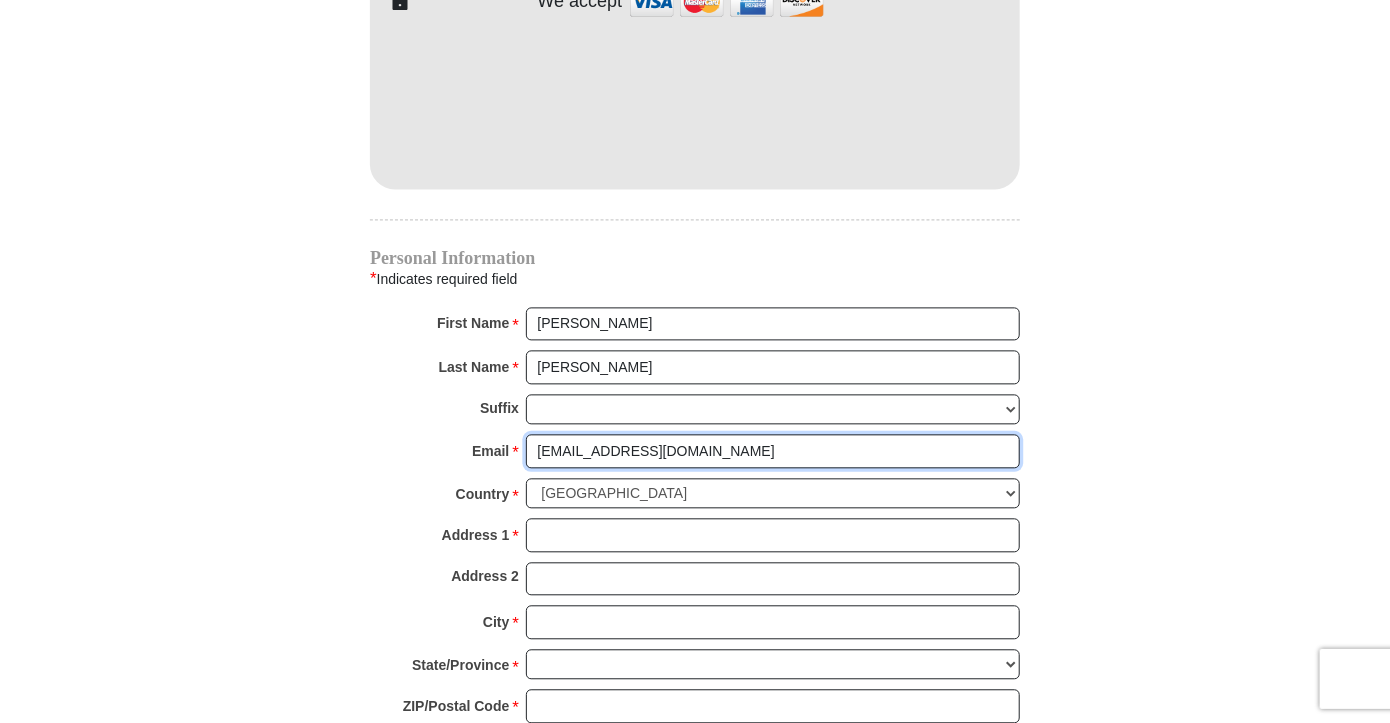 type 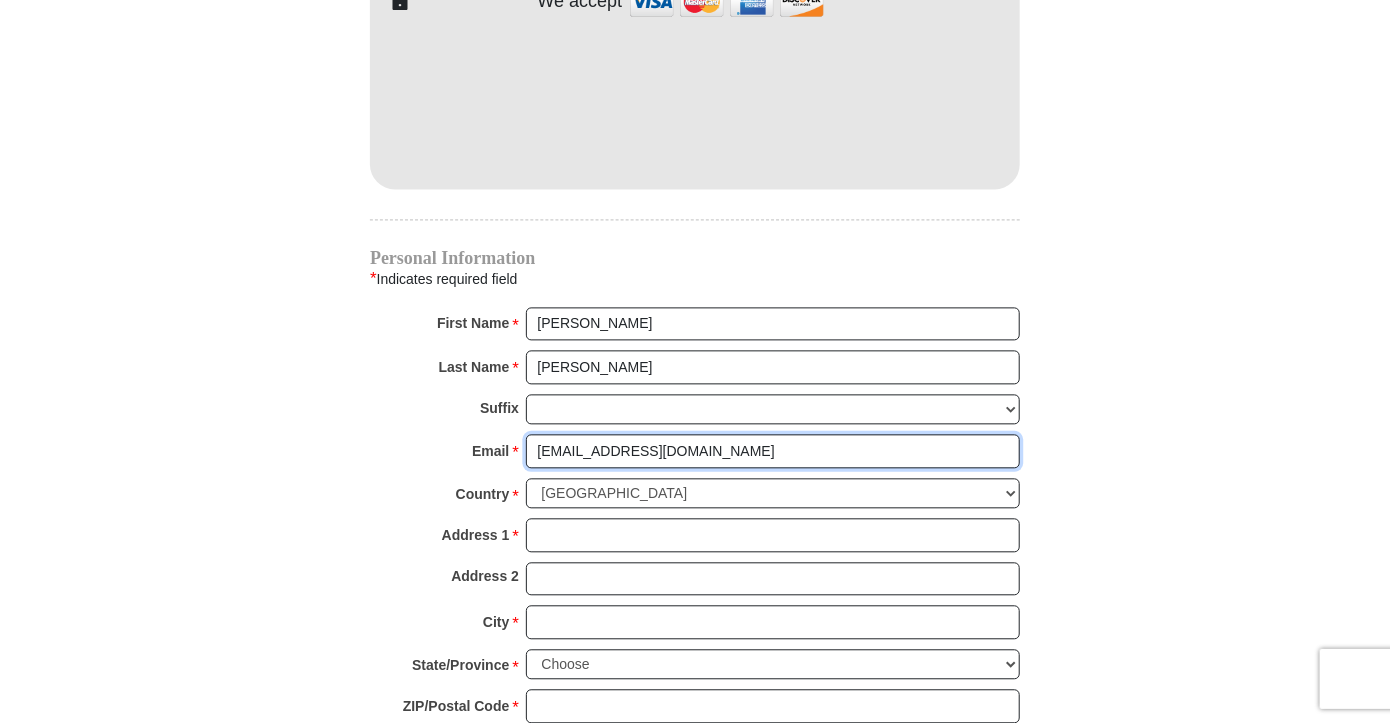 type on "[STREET_ADDRESS]" 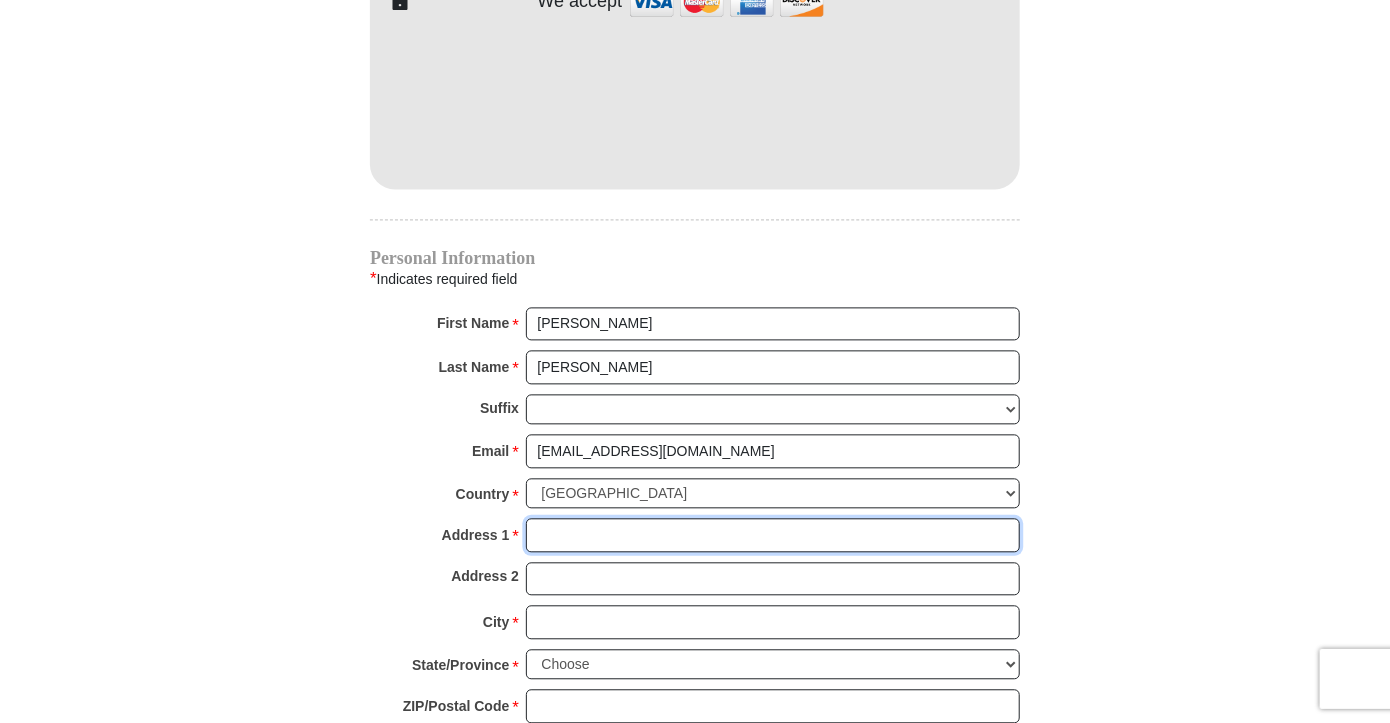 click on "Address 1
*" at bounding box center (773, 535) 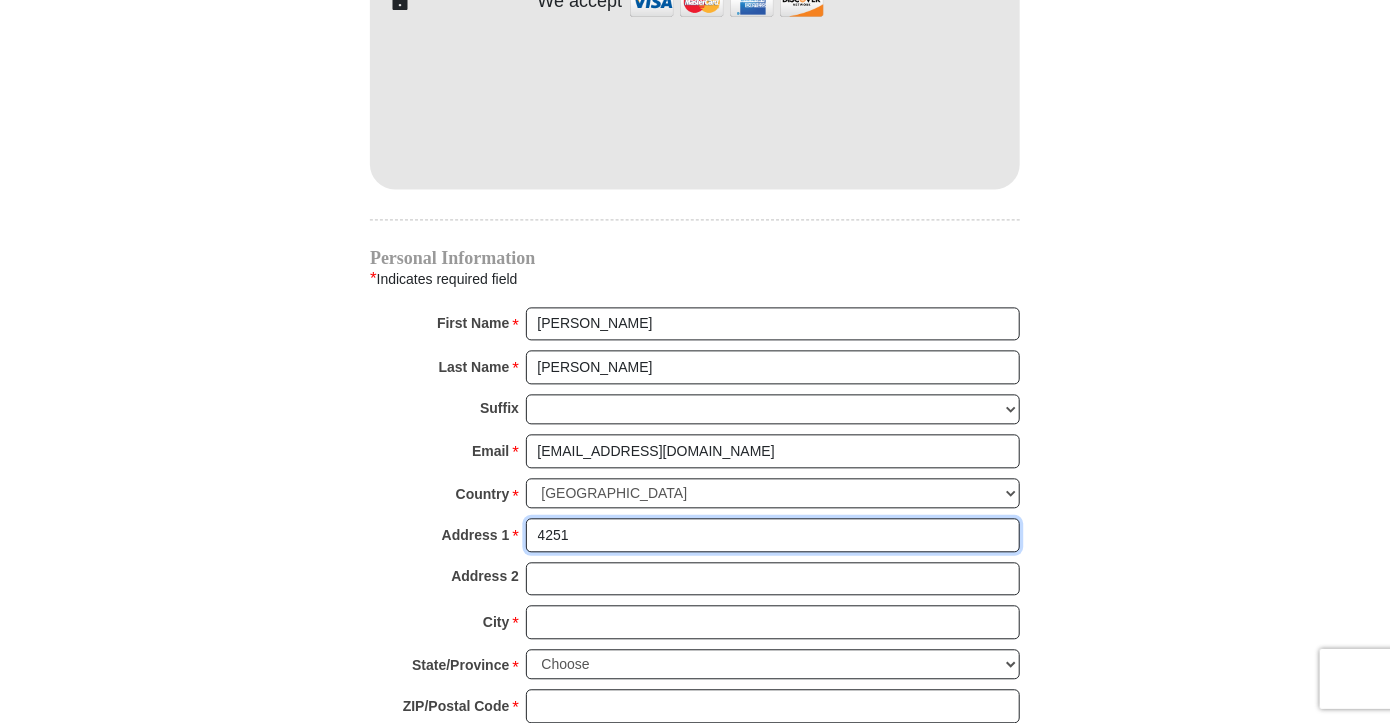 type on "[STREET_ADDRESS]" 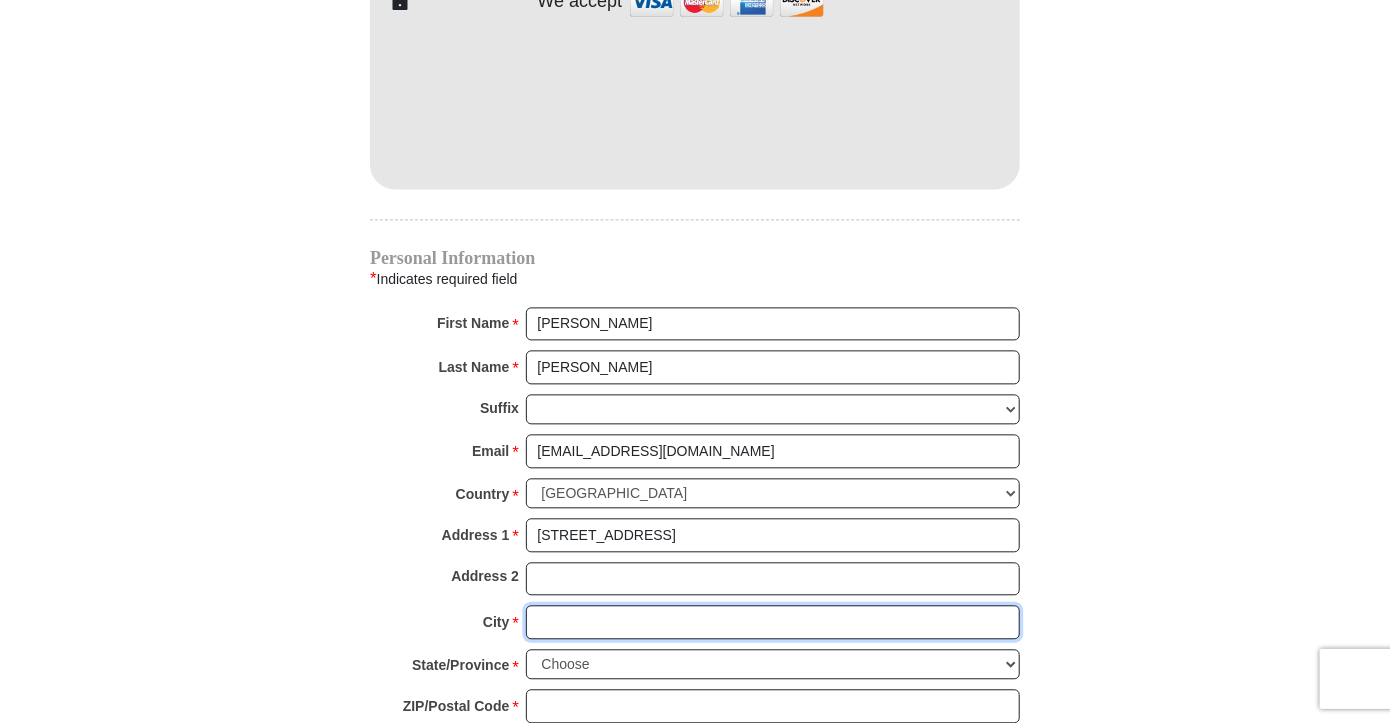type on "MERIDIAN" 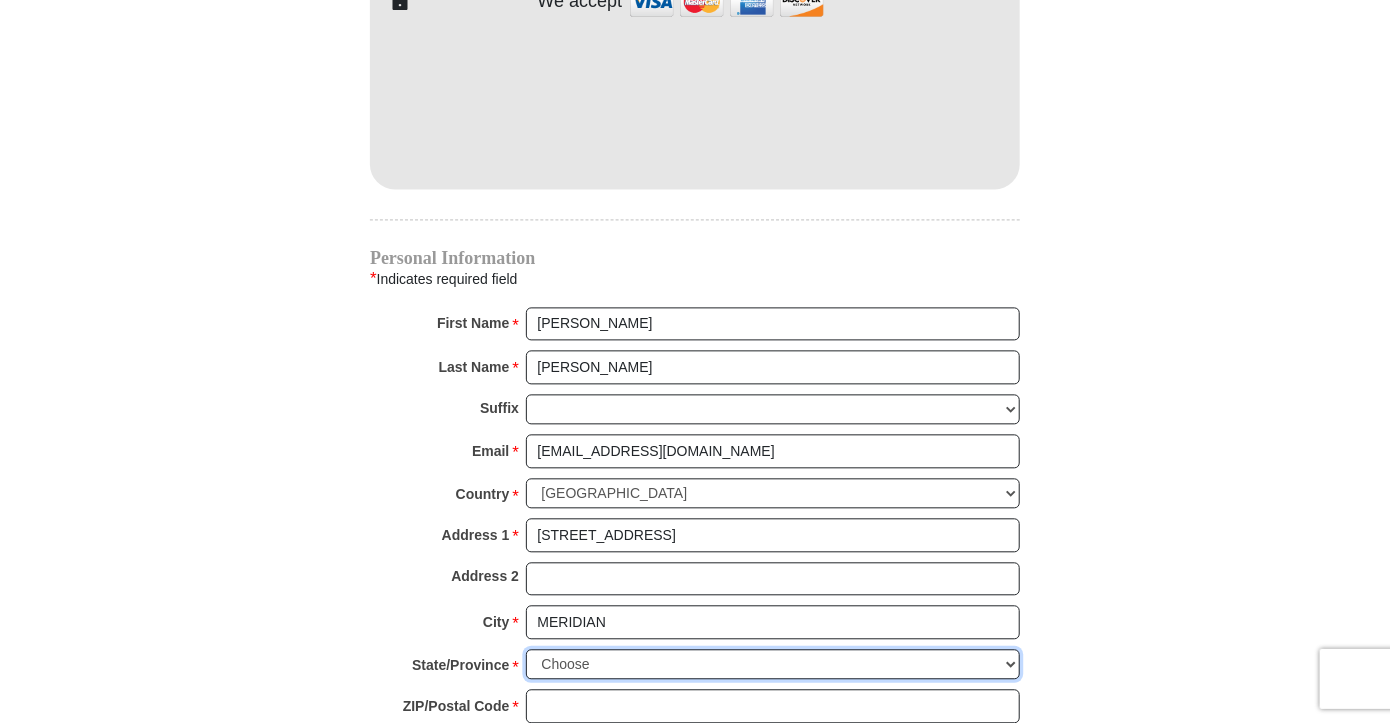 select on "ID" 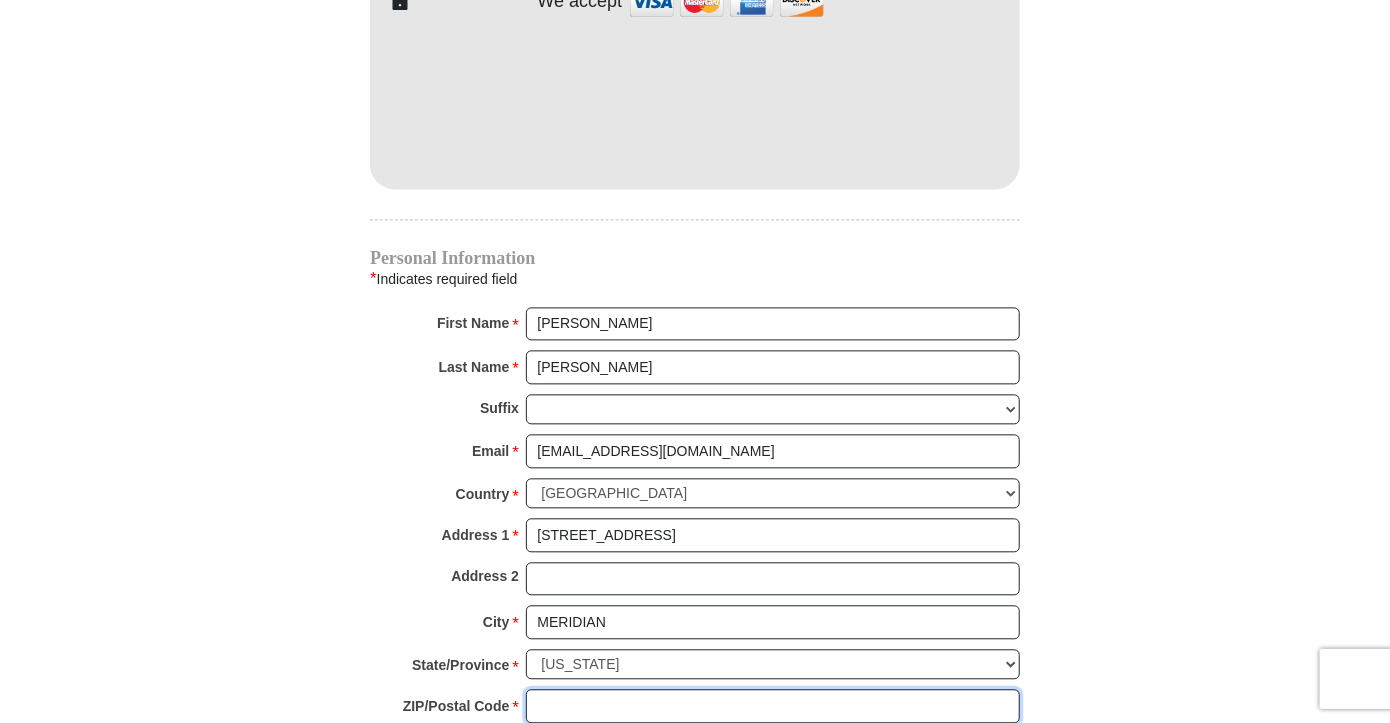 type on "83642" 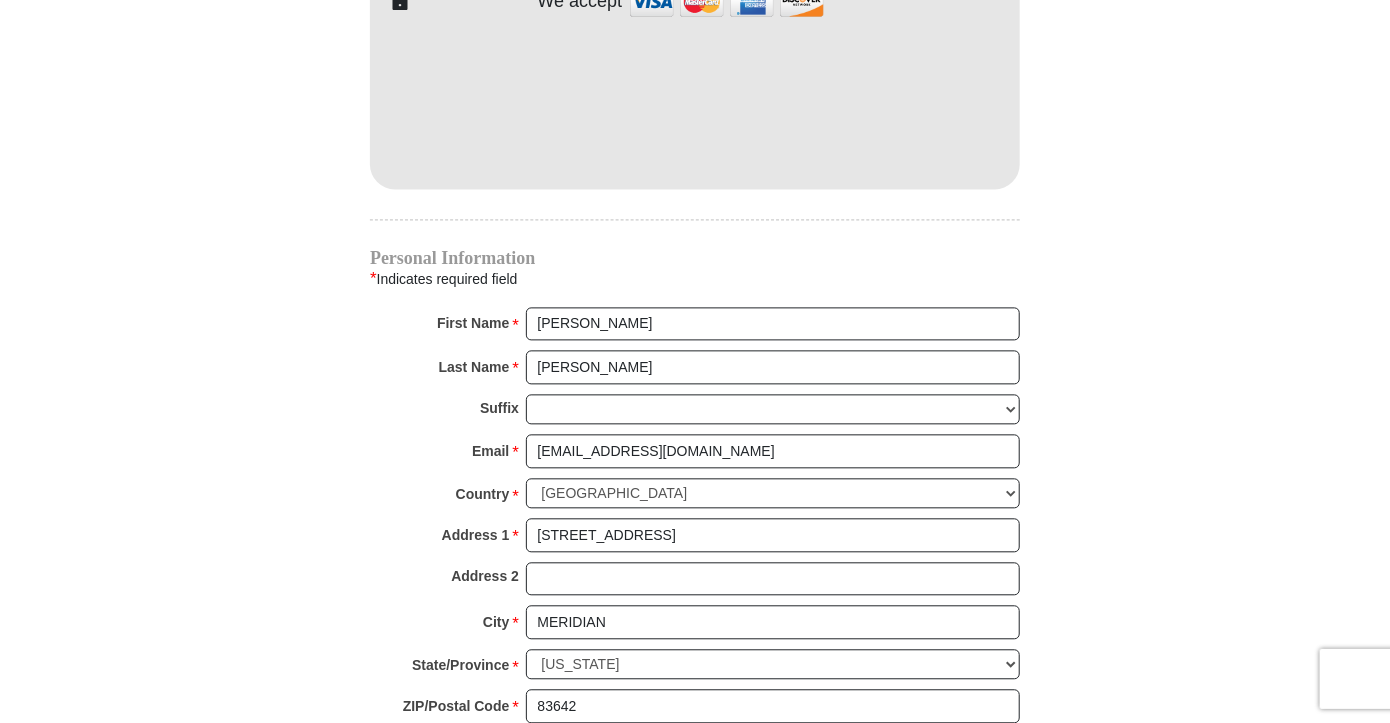 type on "2082500232" 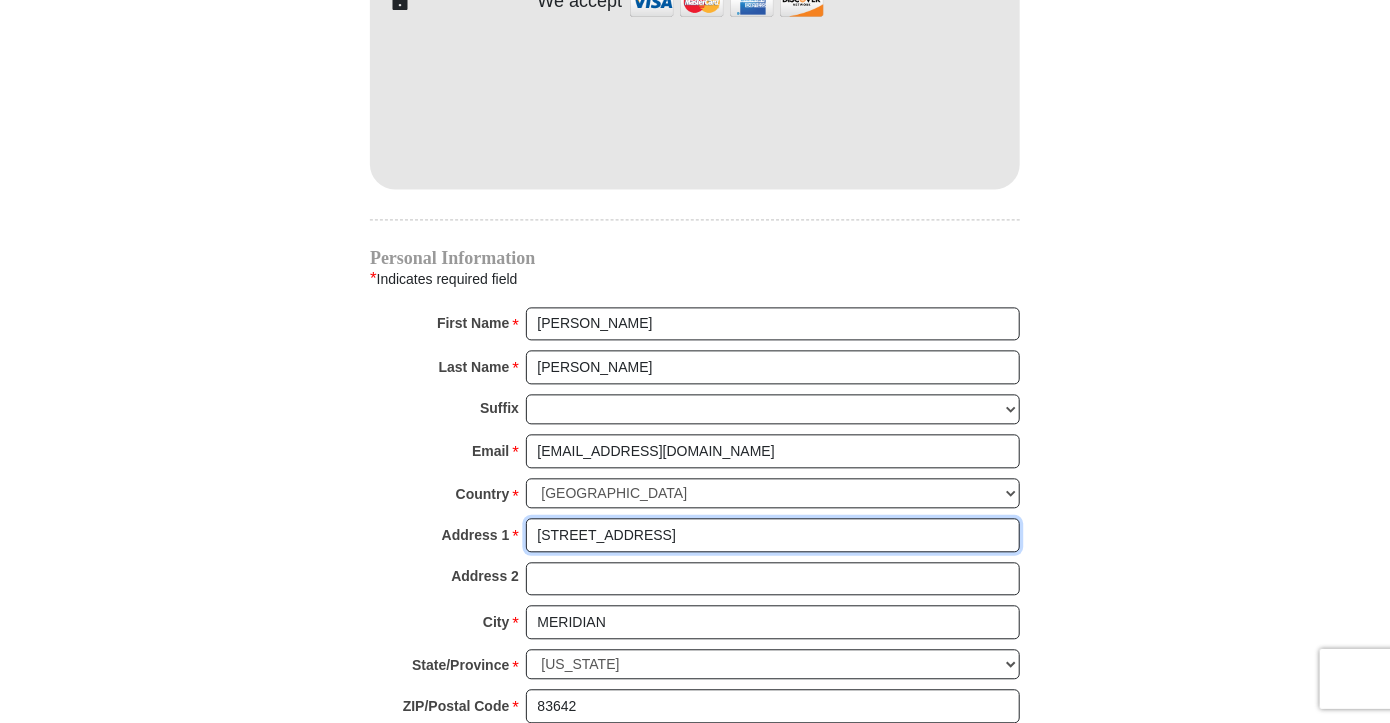 type 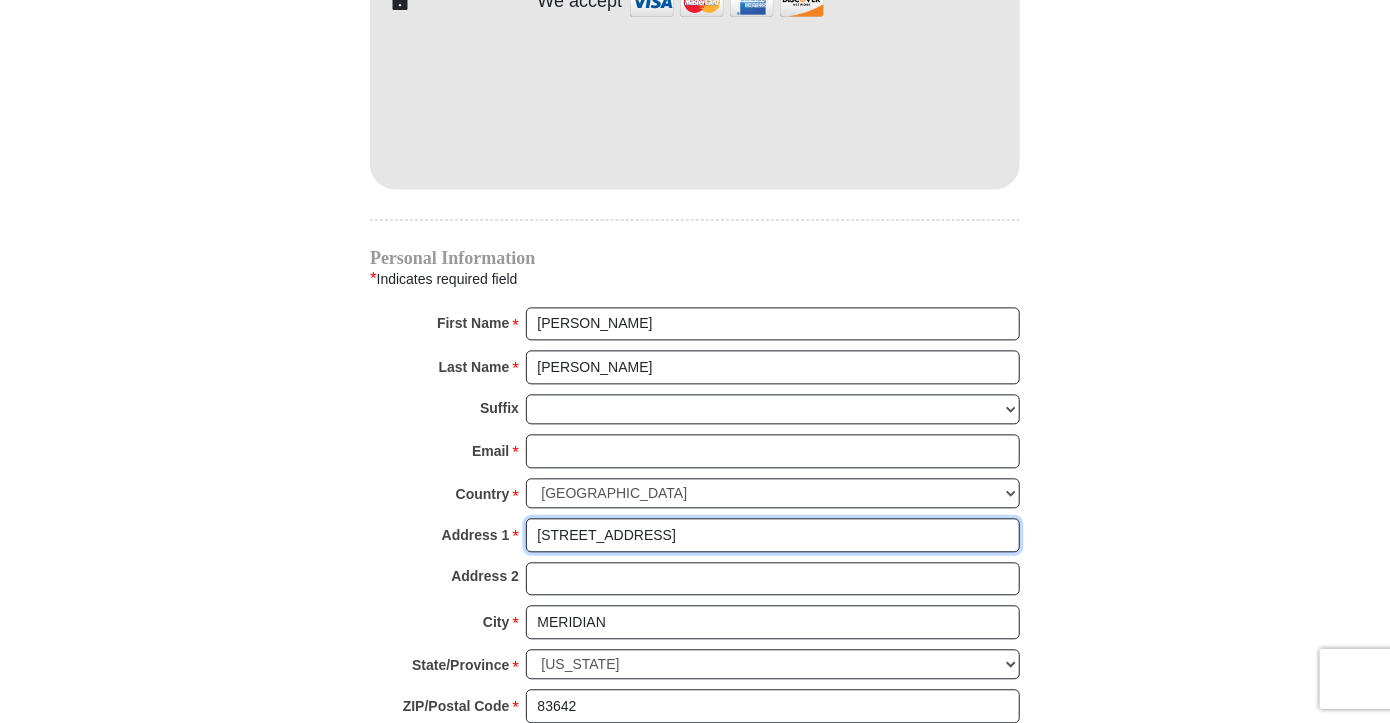 select 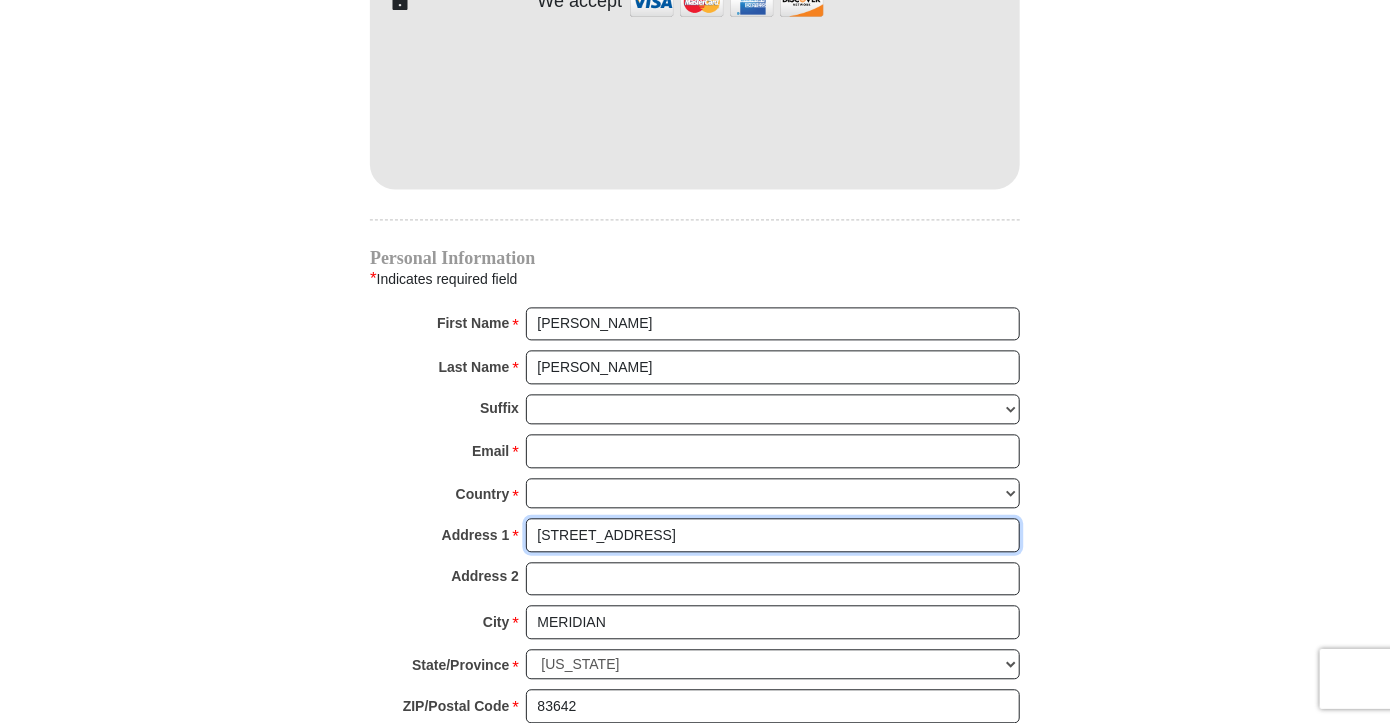 select 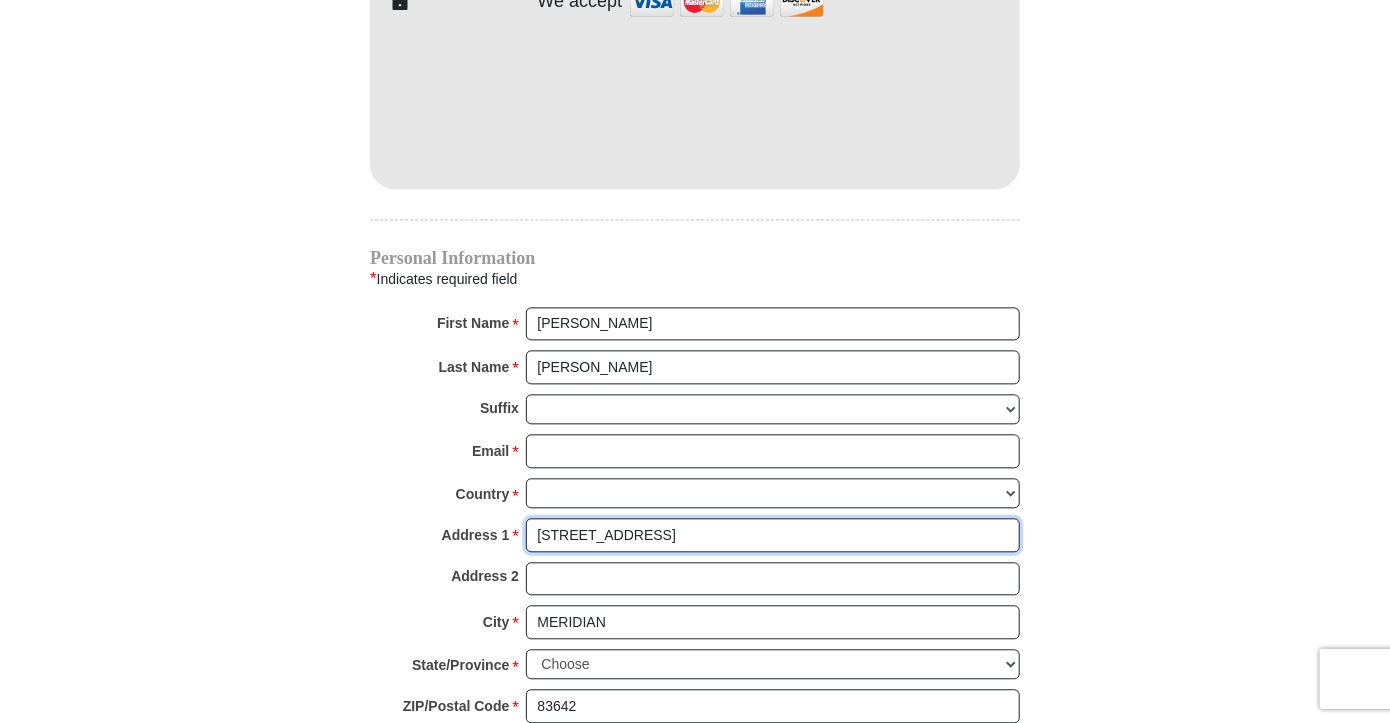 type on "83642" 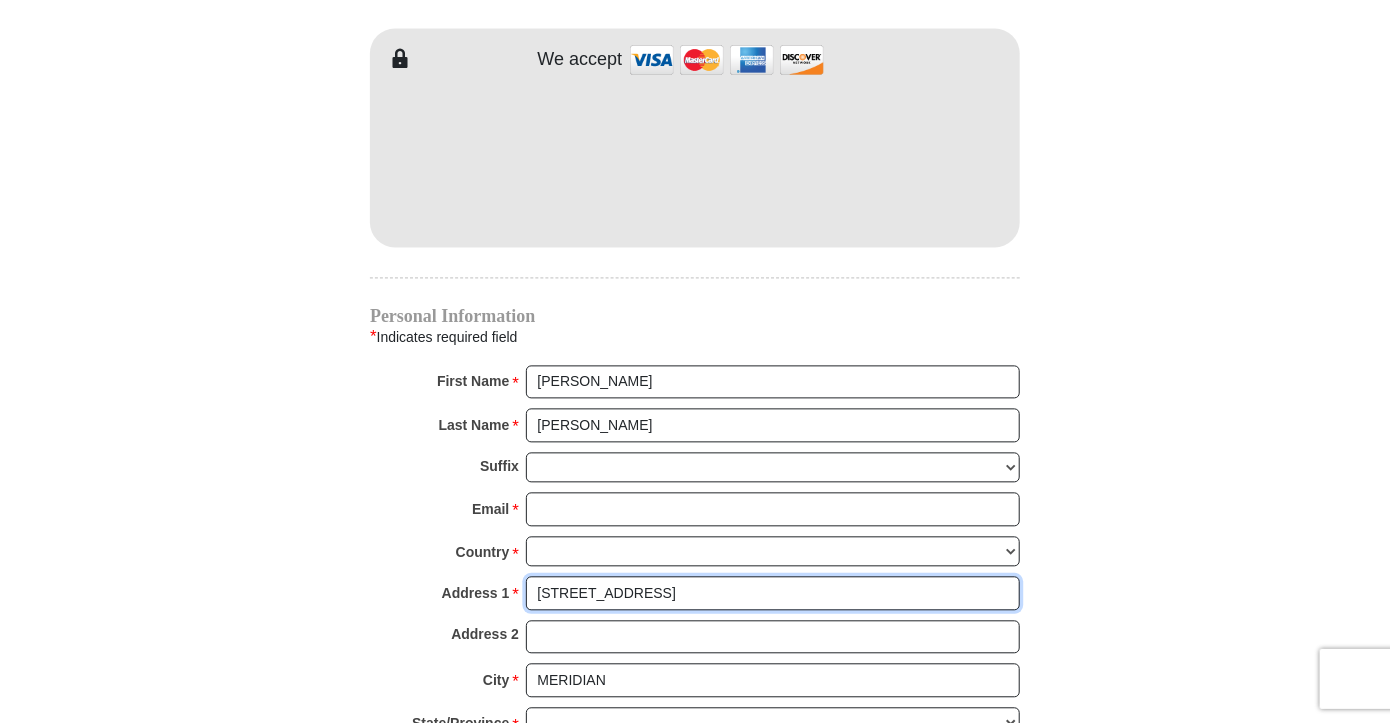 scroll, scrollTop: 1768, scrollLeft: 0, axis: vertical 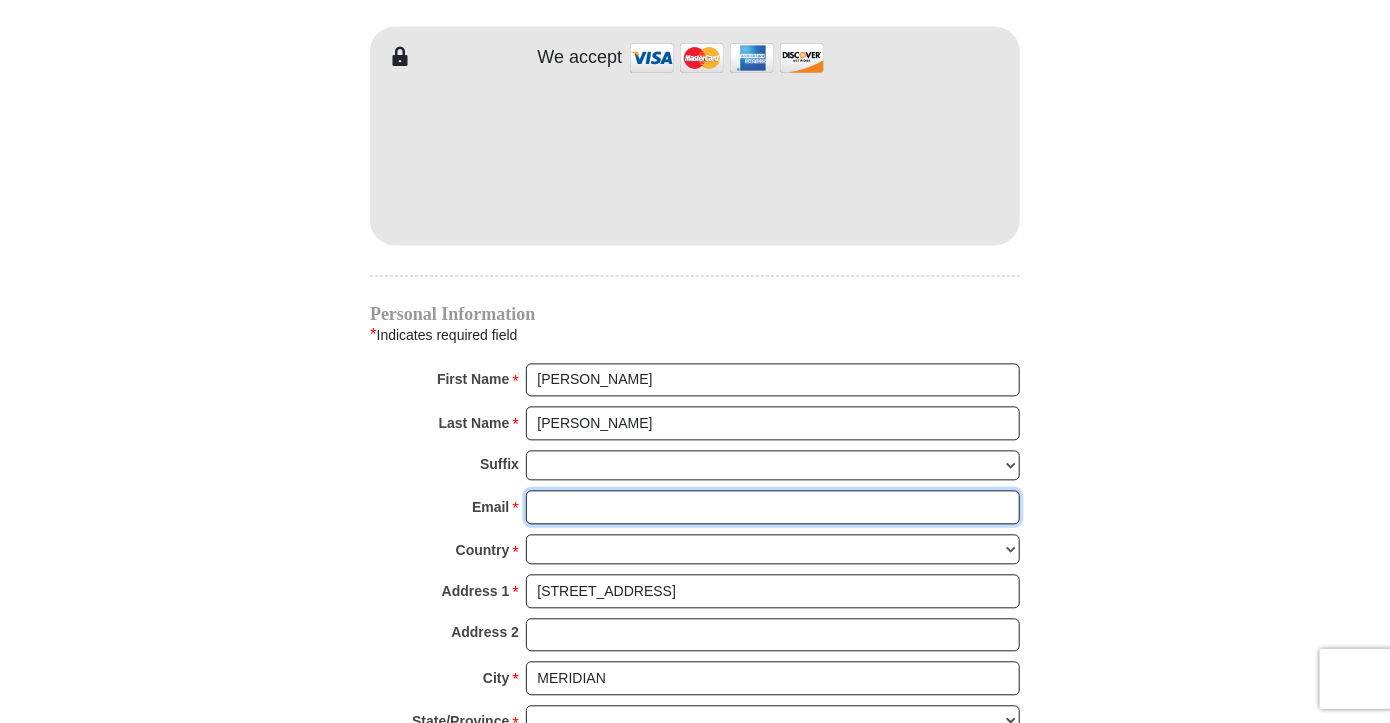 click on "Email
*" at bounding box center (773, 507) 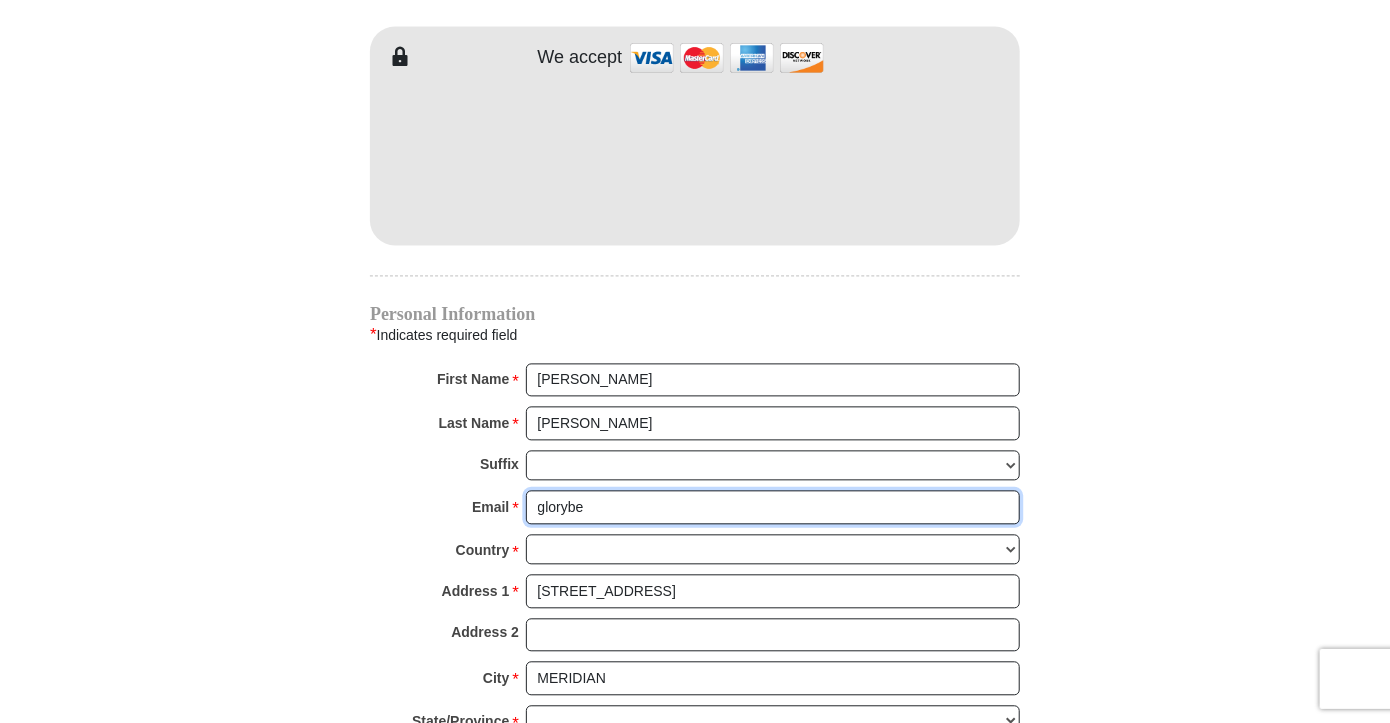 type on "glorybe" 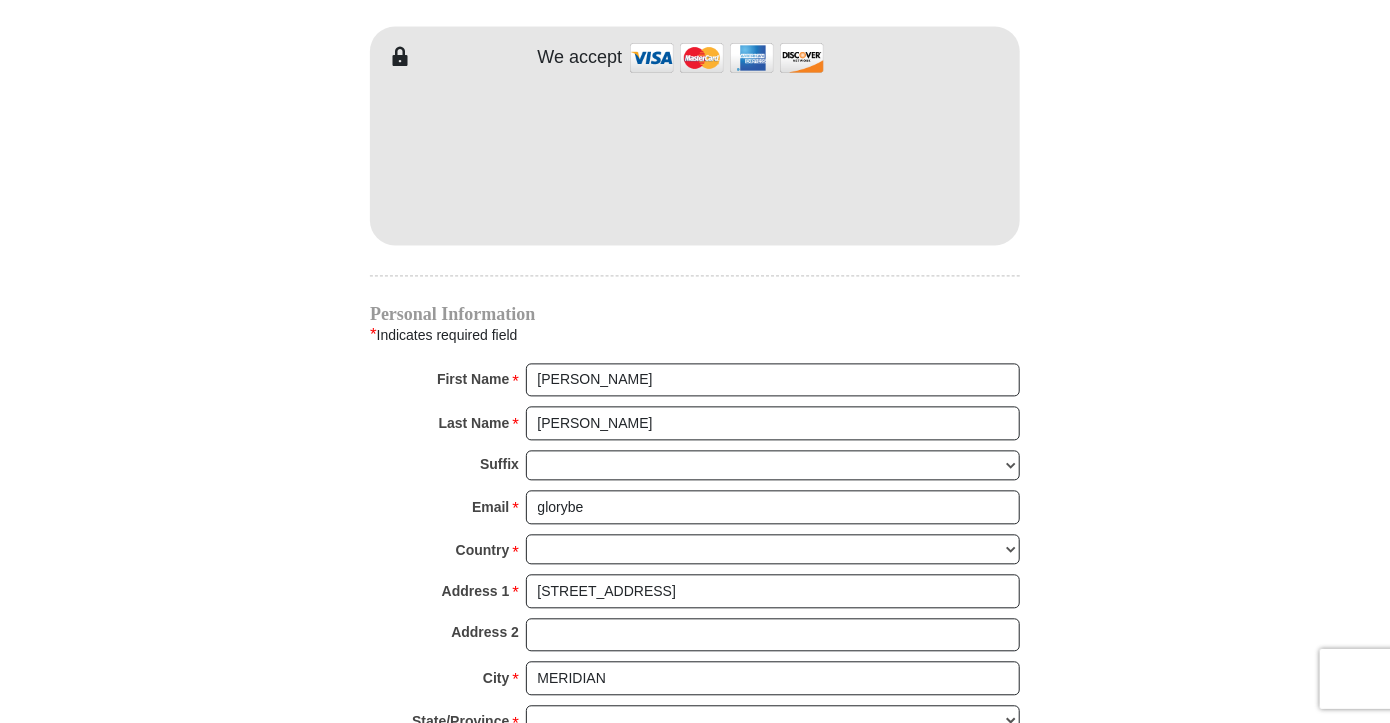 type on "[STREET_ADDRESS]" 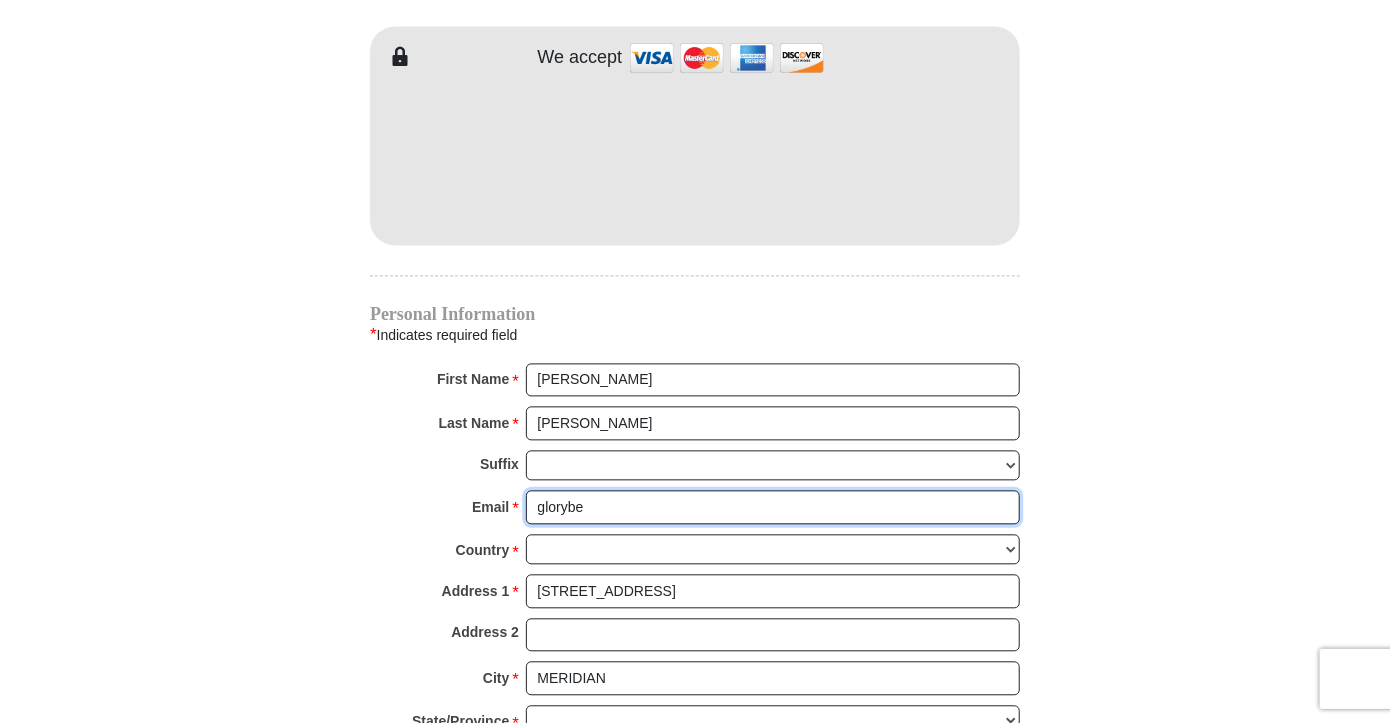 type on "[EMAIL_ADDRESS][DOMAIN_NAME]" 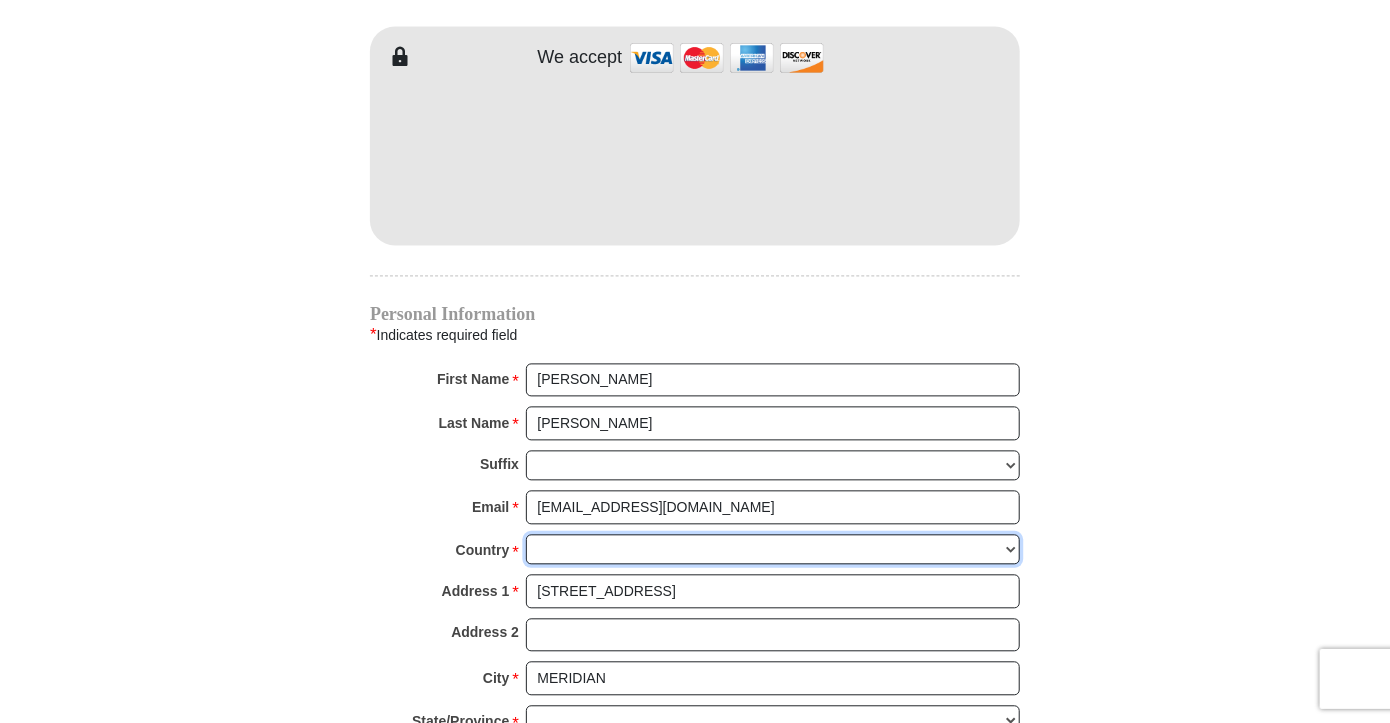 select on "US" 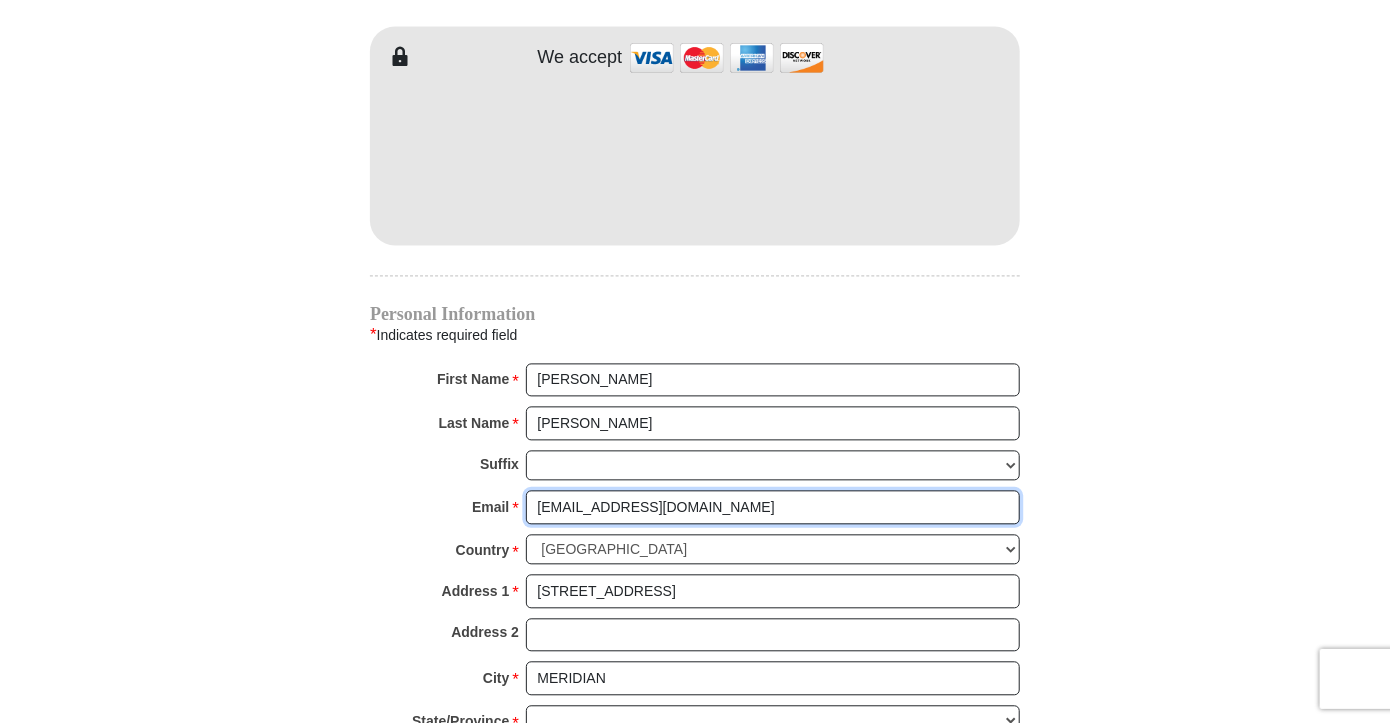type 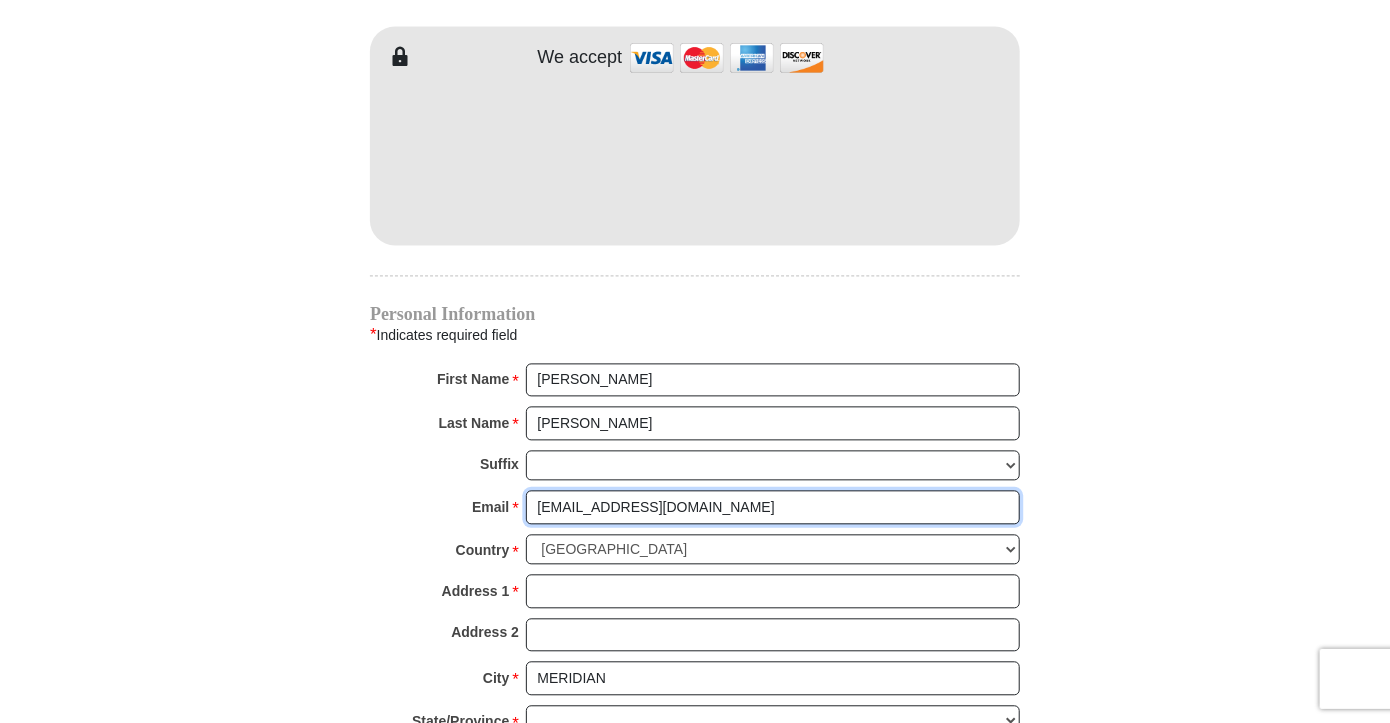 type 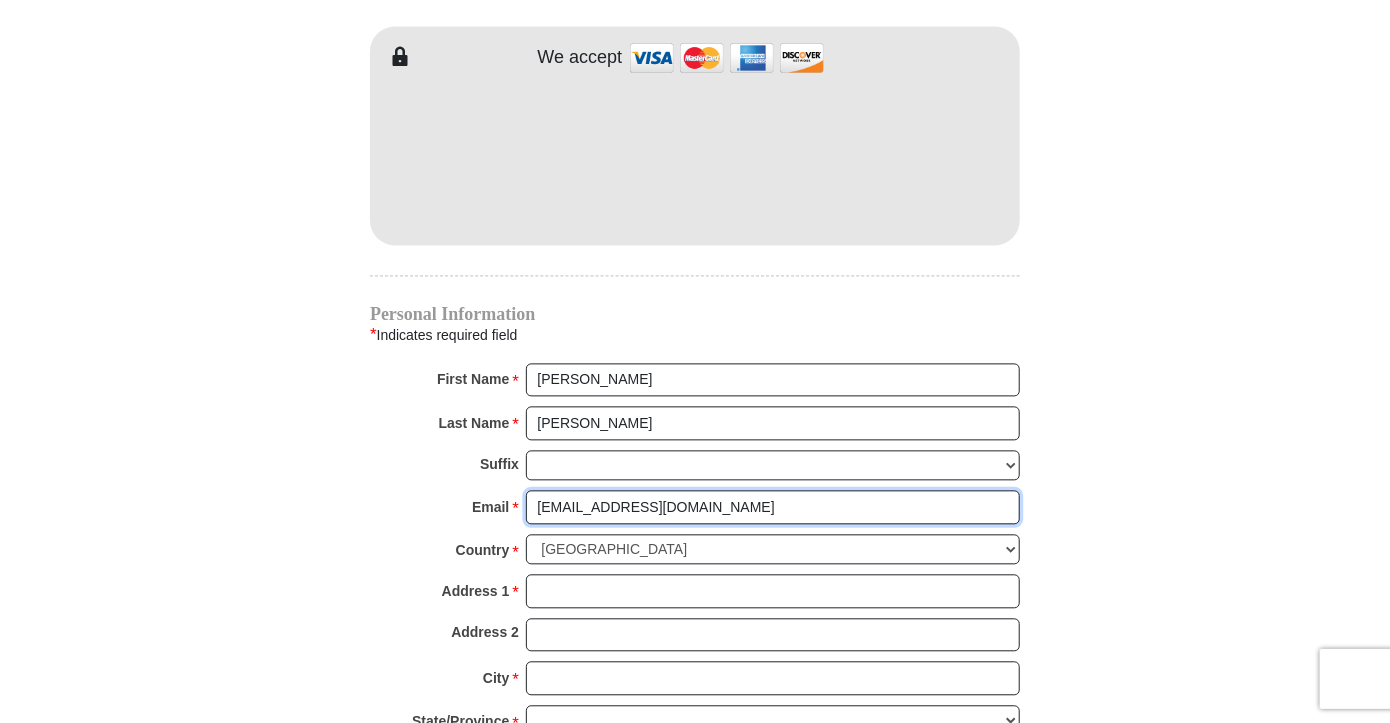 type 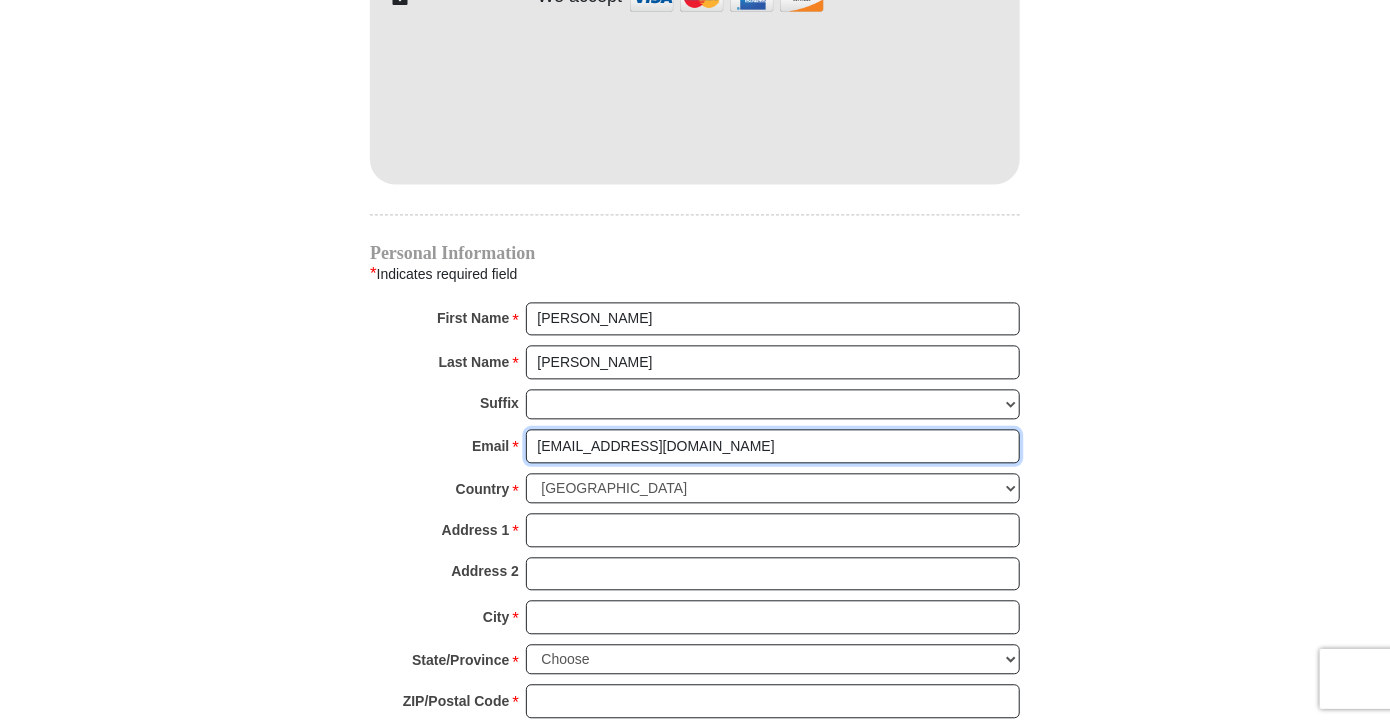 scroll, scrollTop: 1842, scrollLeft: 0, axis: vertical 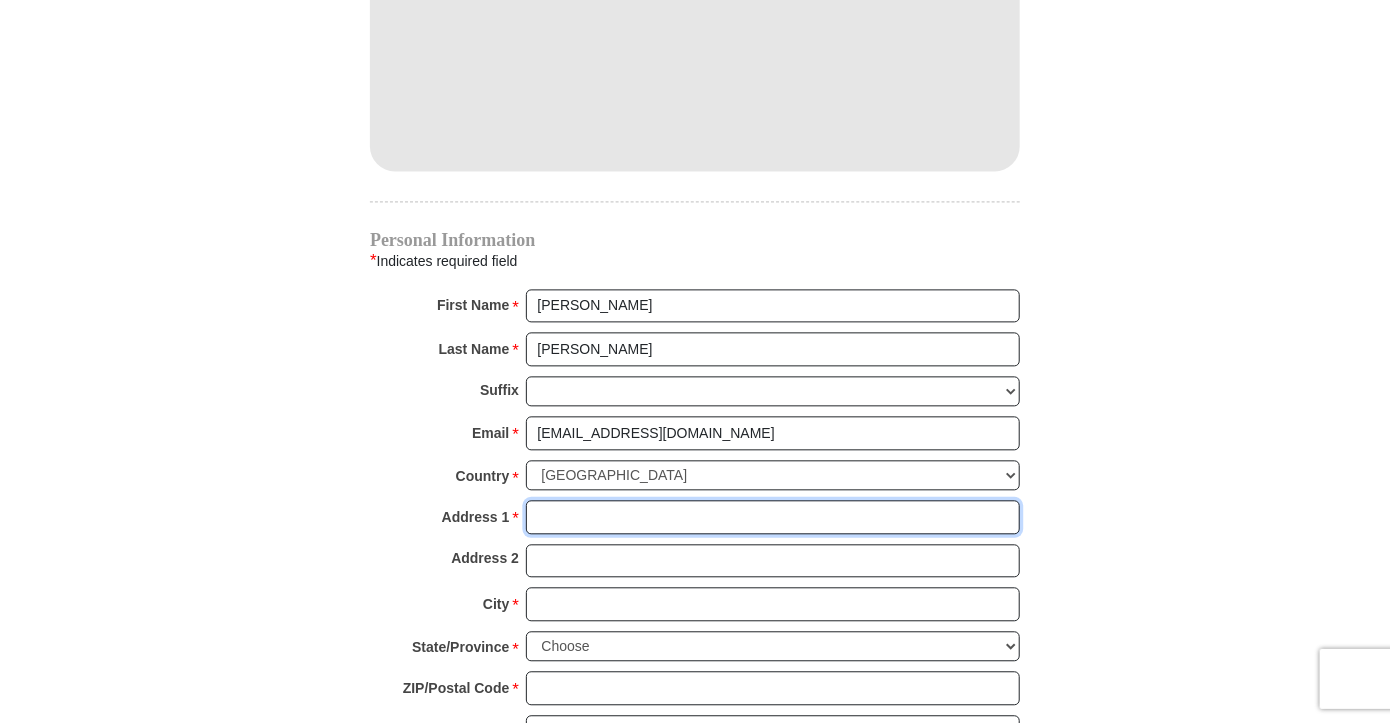 click on "Address 1
*" at bounding box center [773, 517] 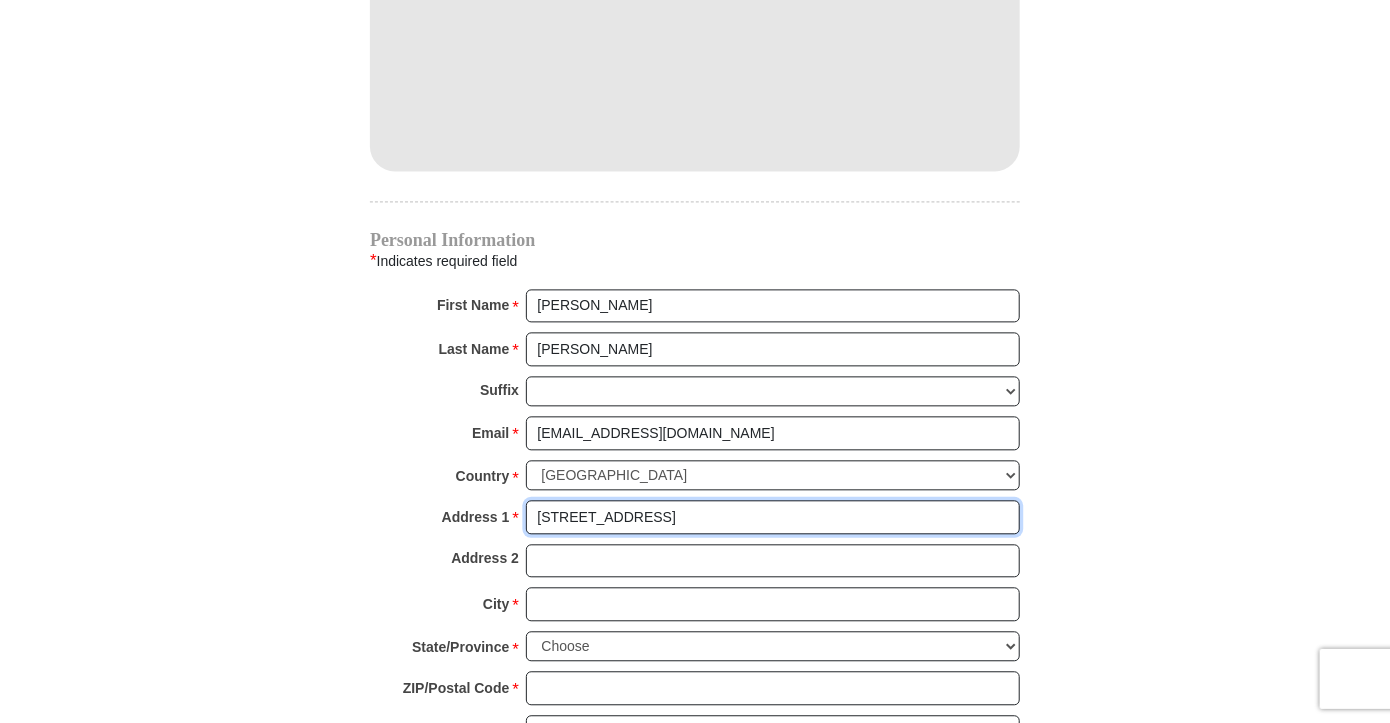 type on "[STREET_ADDRESS]" 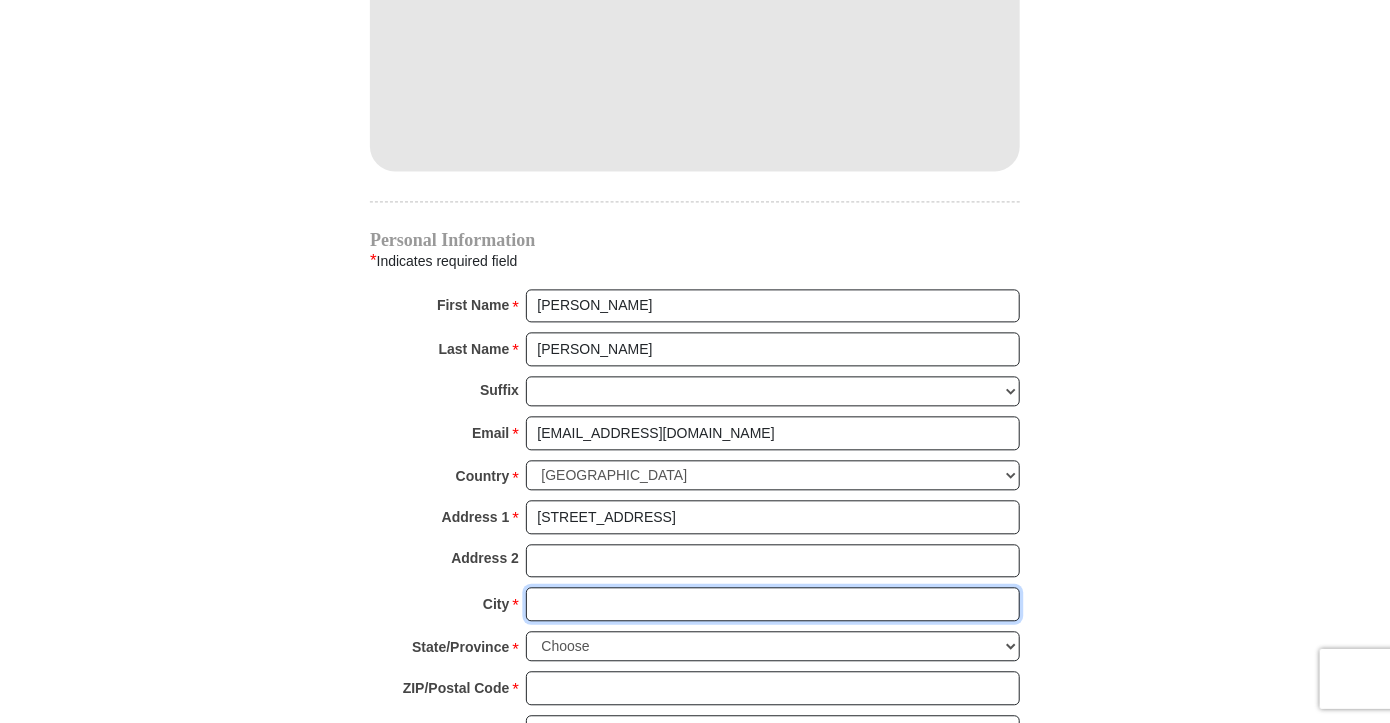 click on "City
*" at bounding box center [773, 604] 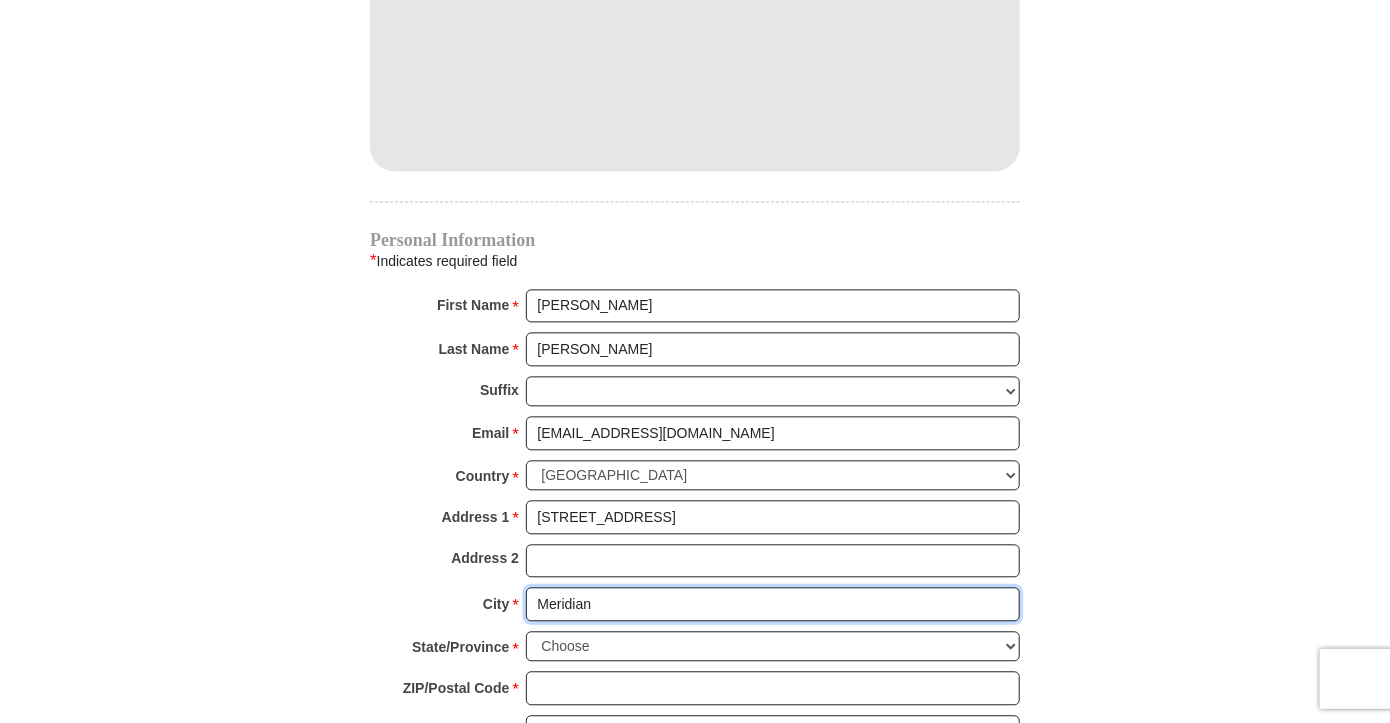 type on "Meridian" 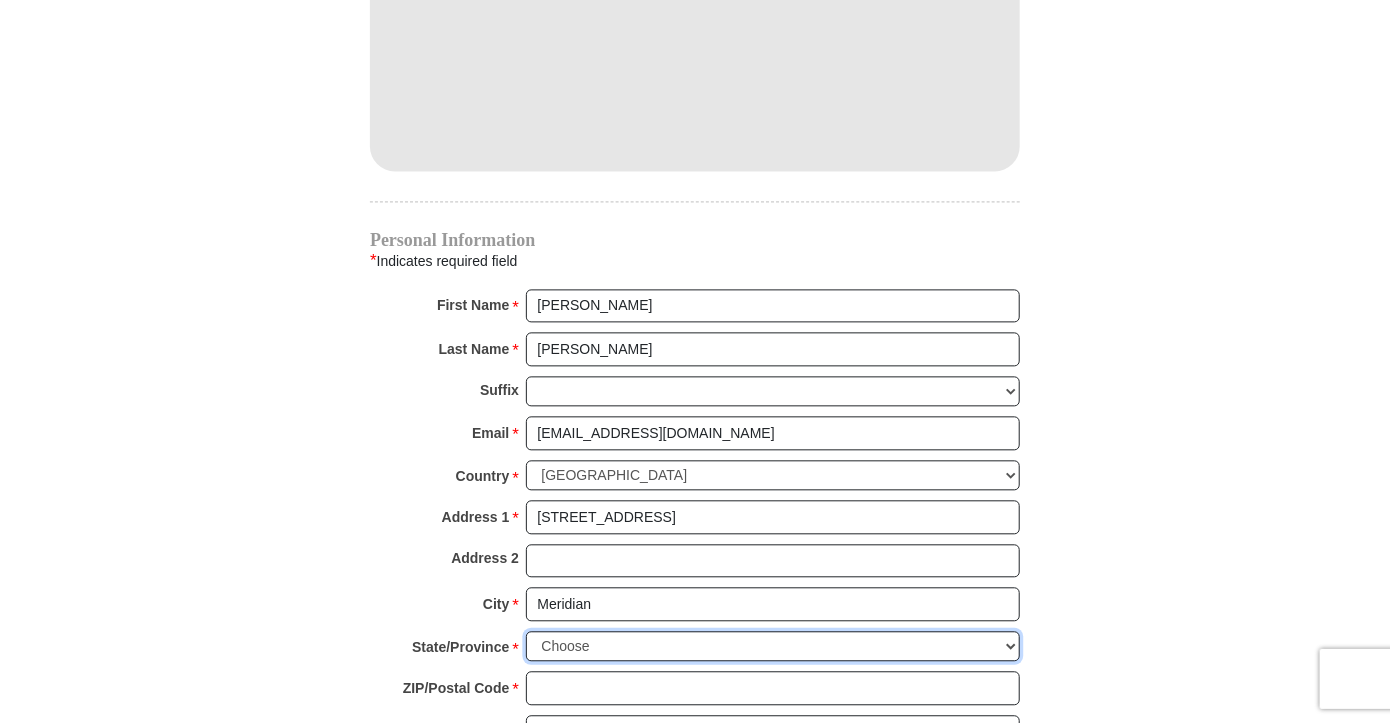 select on "ID" 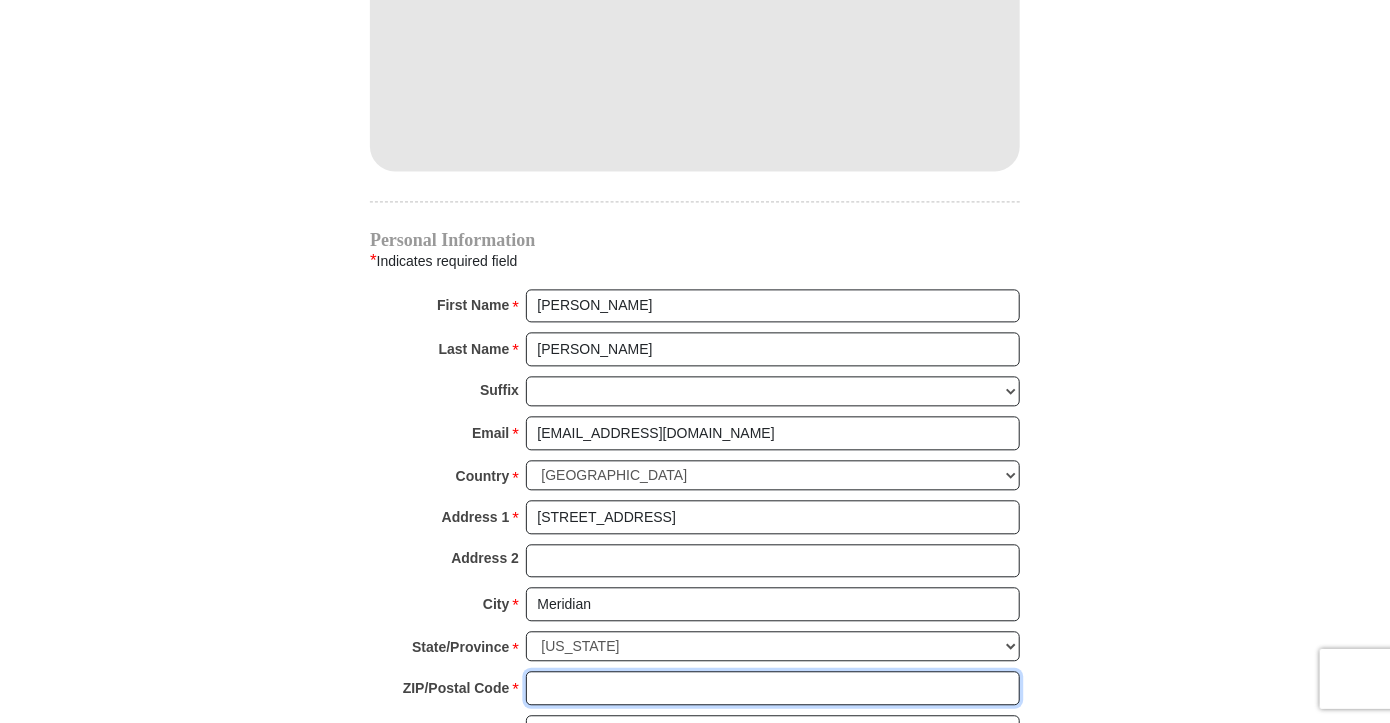click on "ZIP/Postal Code
*" at bounding box center [773, 688] 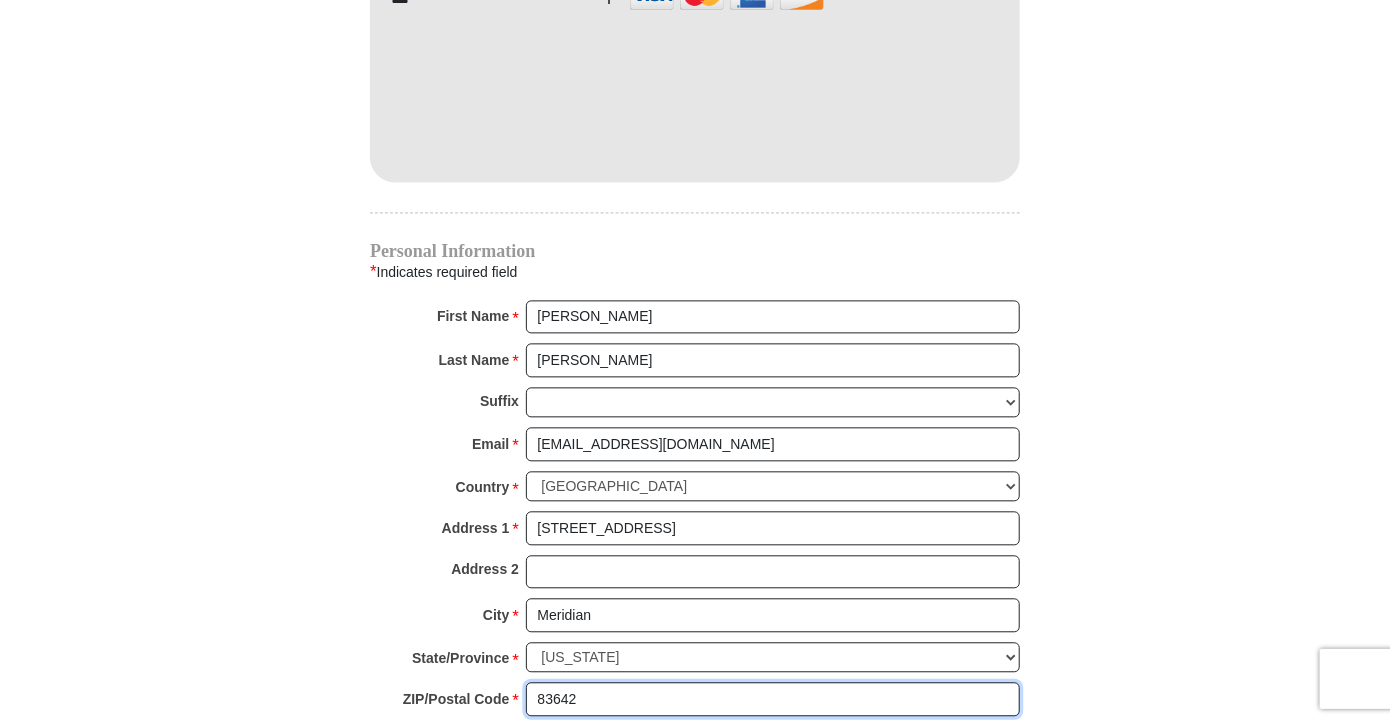 scroll, scrollTop: 1832, scrollLeft: 0, axis: vertical 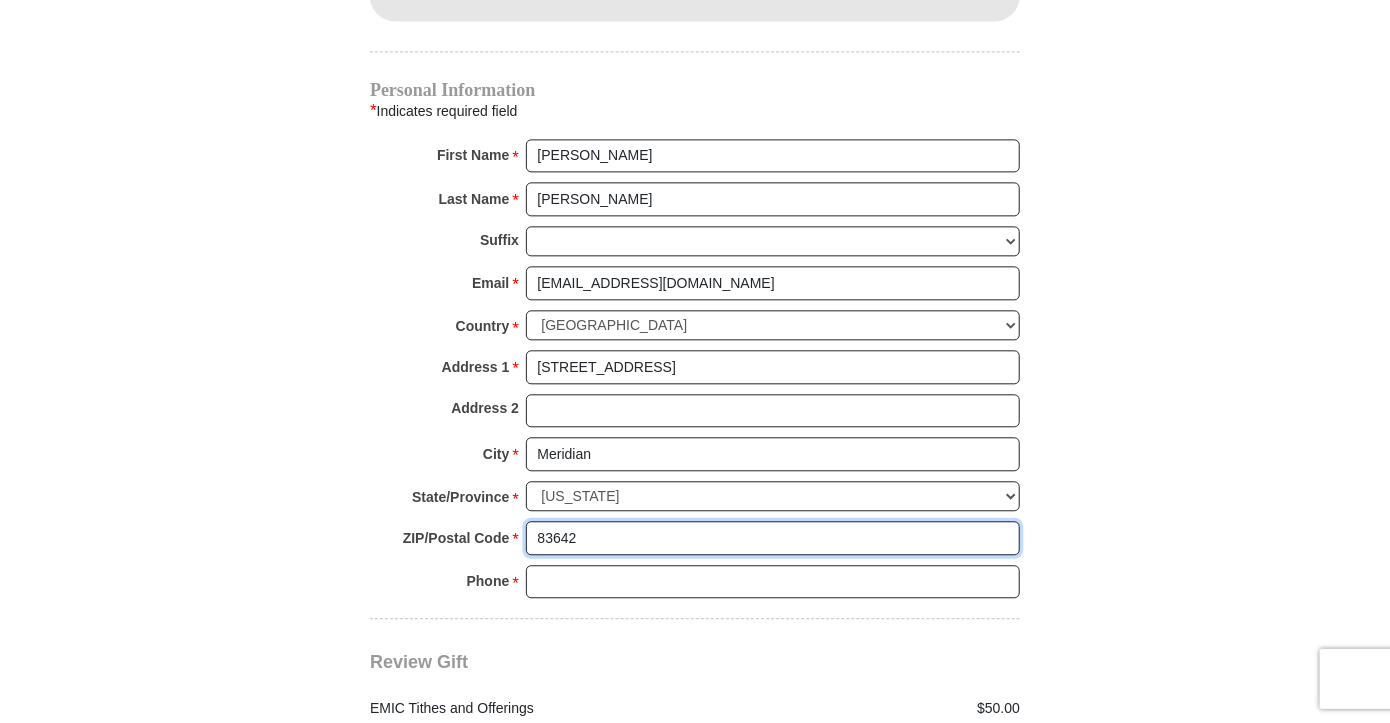 type on "83642" 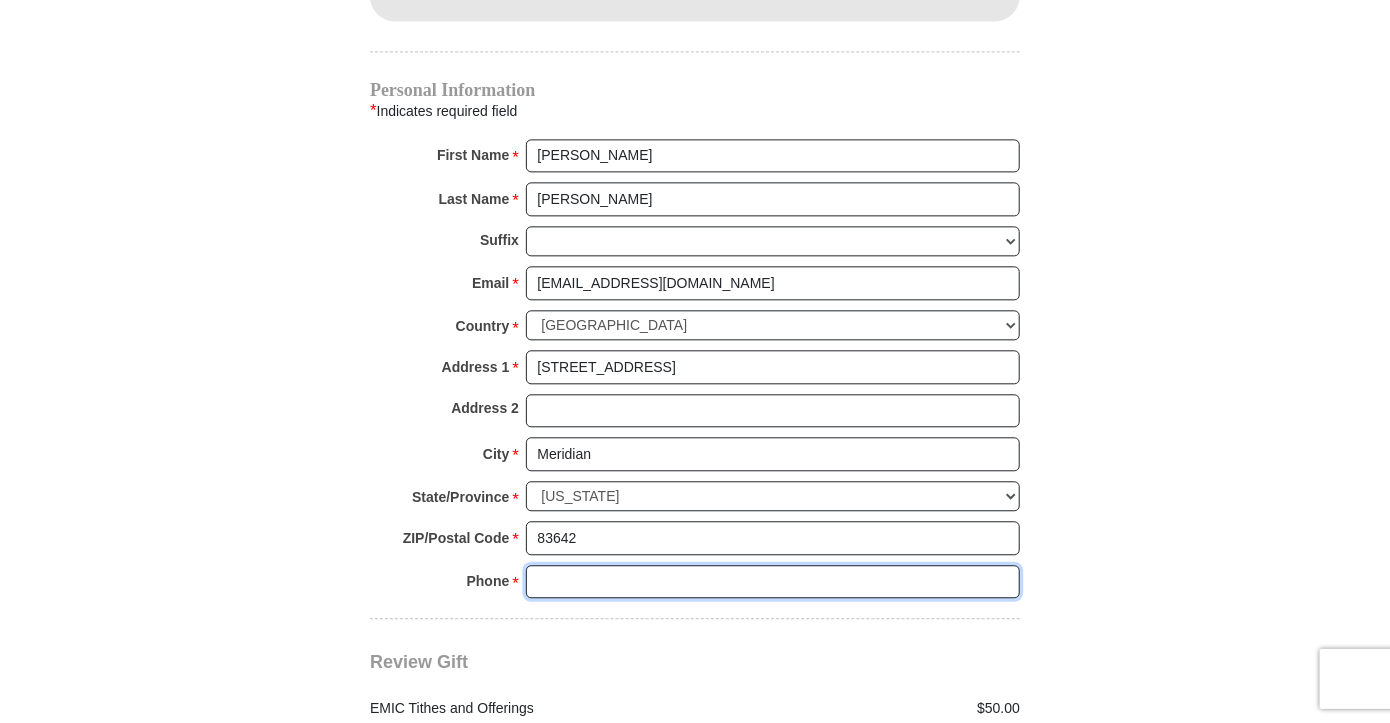 click on "Phone
*
*" at bounding box center [773, 582] 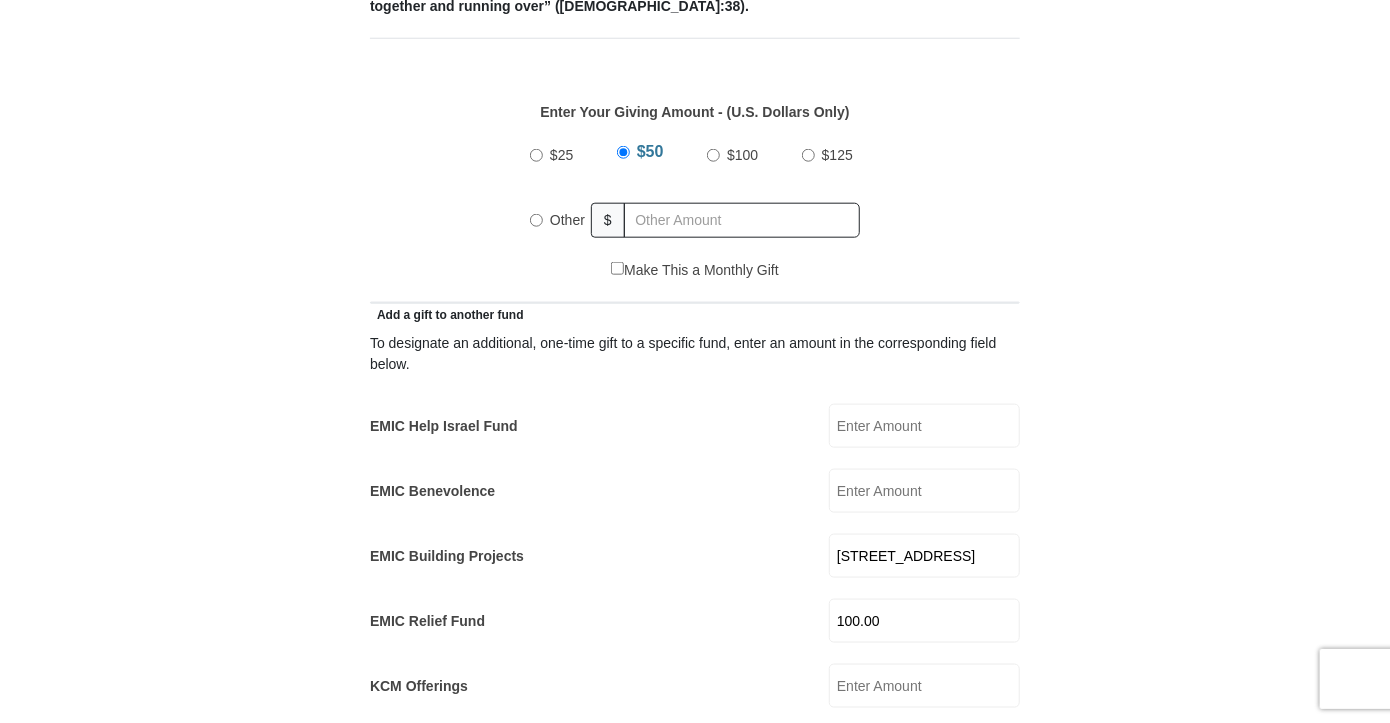 scroll, scrollTop: 947, scrollLeft: 0, axis: vertical 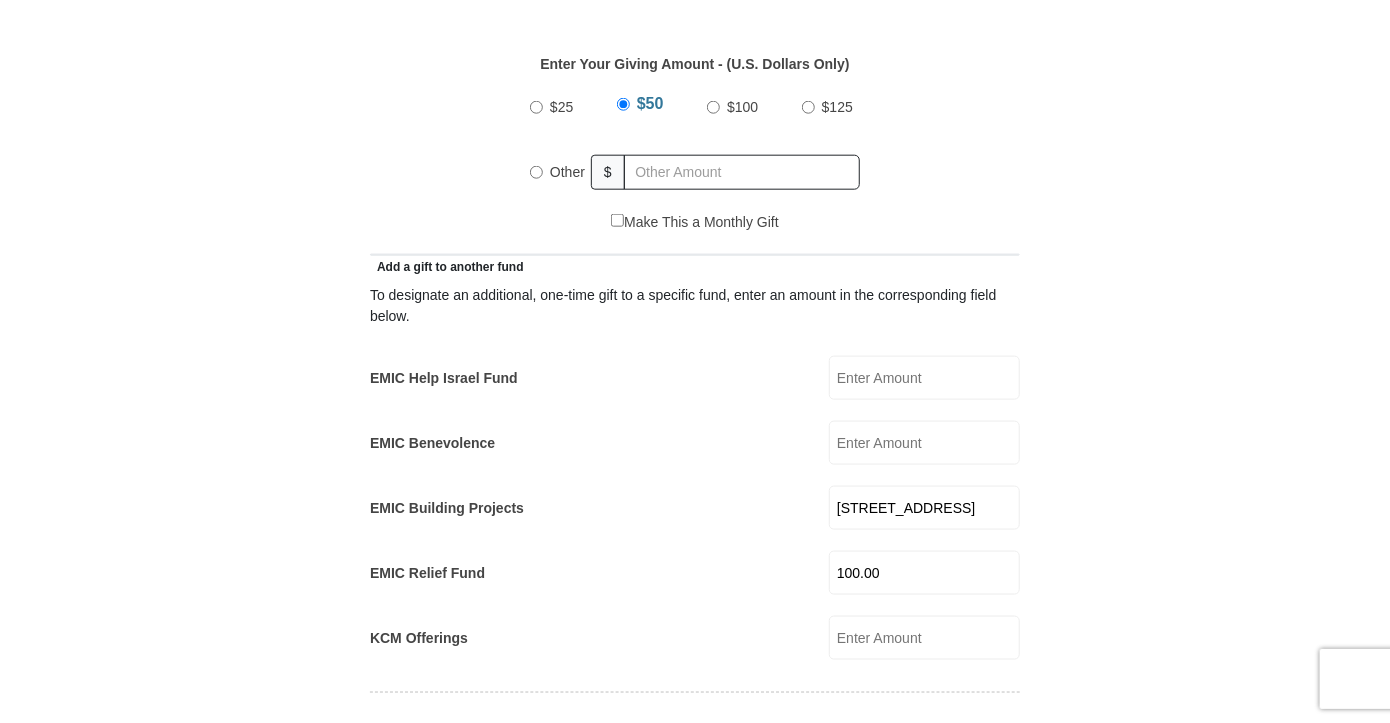 type on "2082500232" 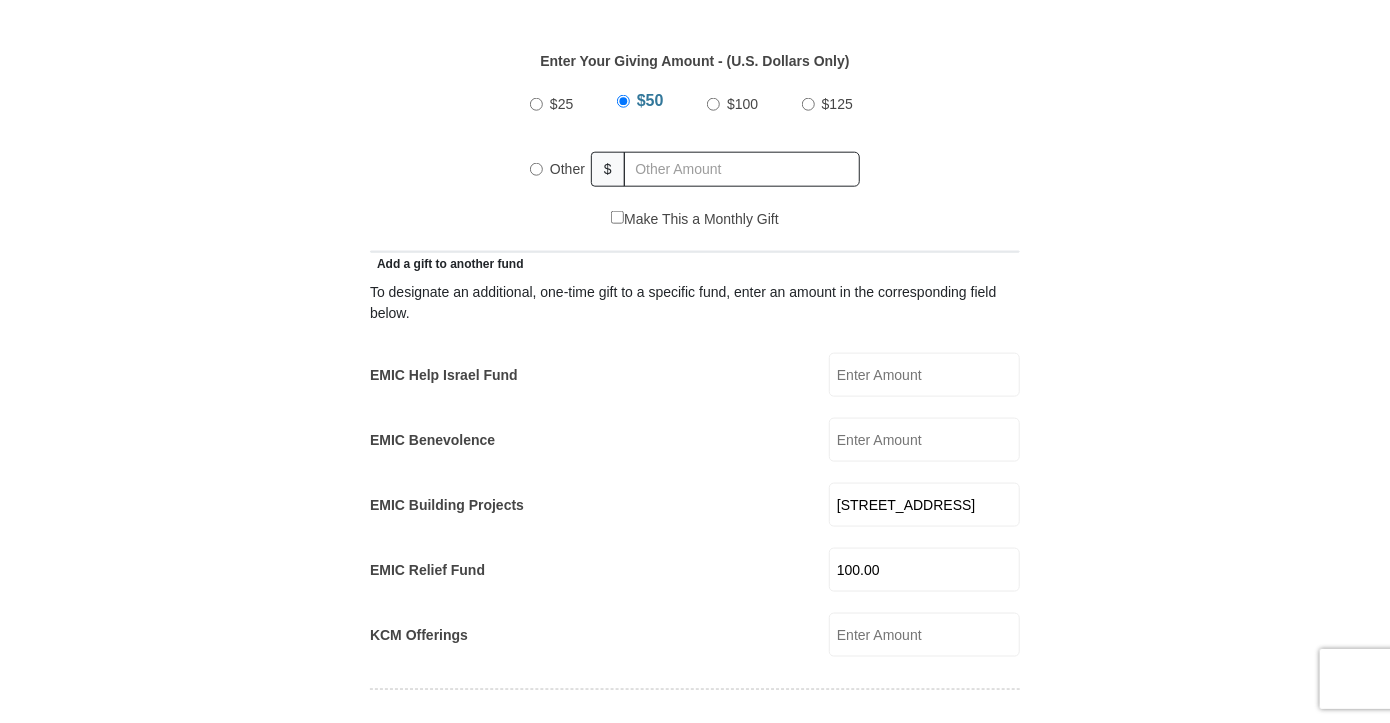 drag, startPoint x: 898, startPoint y: 547, endPoint x: 832, endPoint y: 547, distance: 66 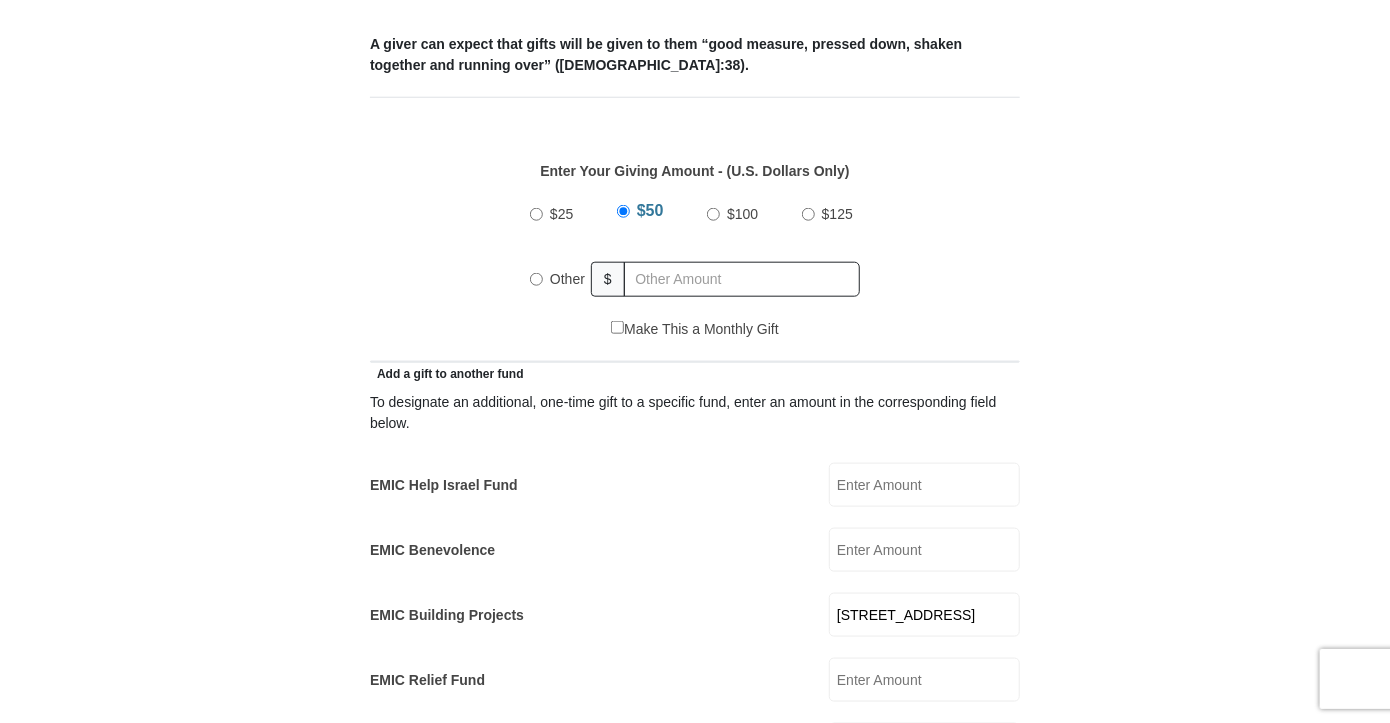scroll, scrollTop: 831, scrollLeft: 0, axis: vertical 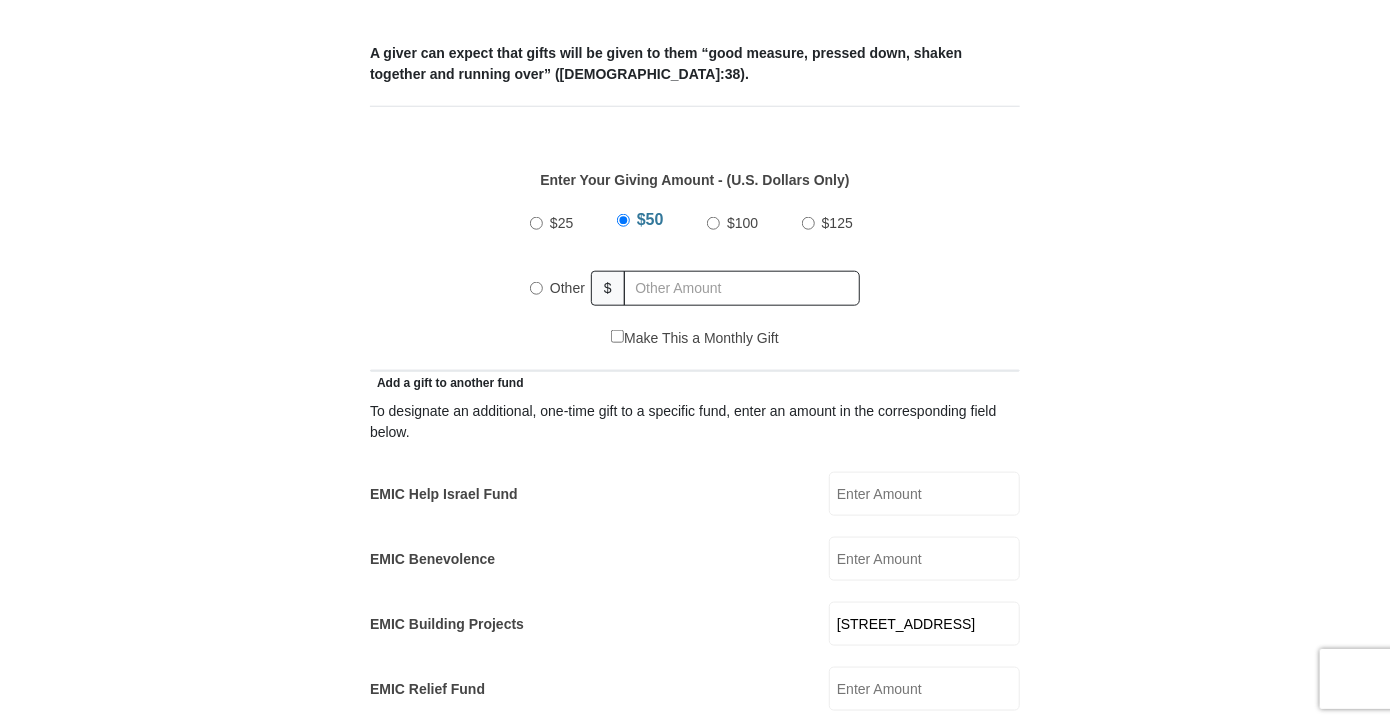 type 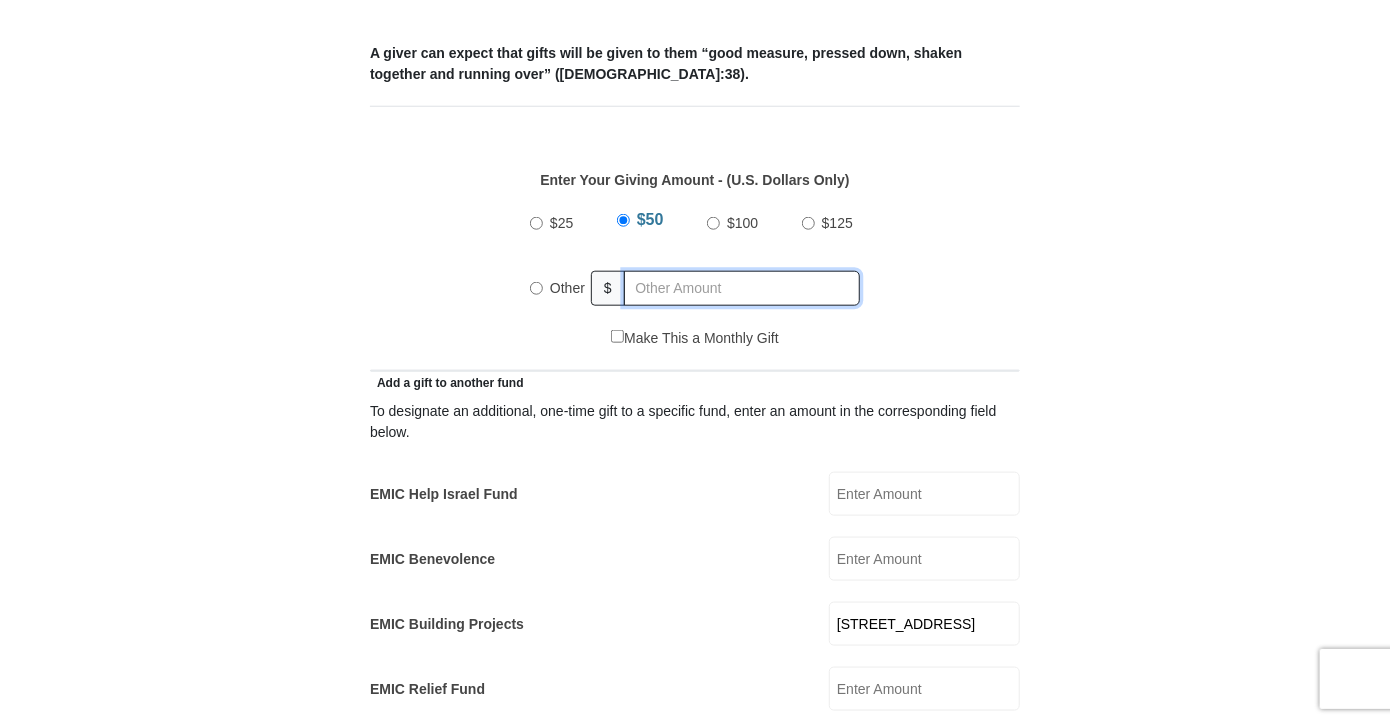 radio on "true" 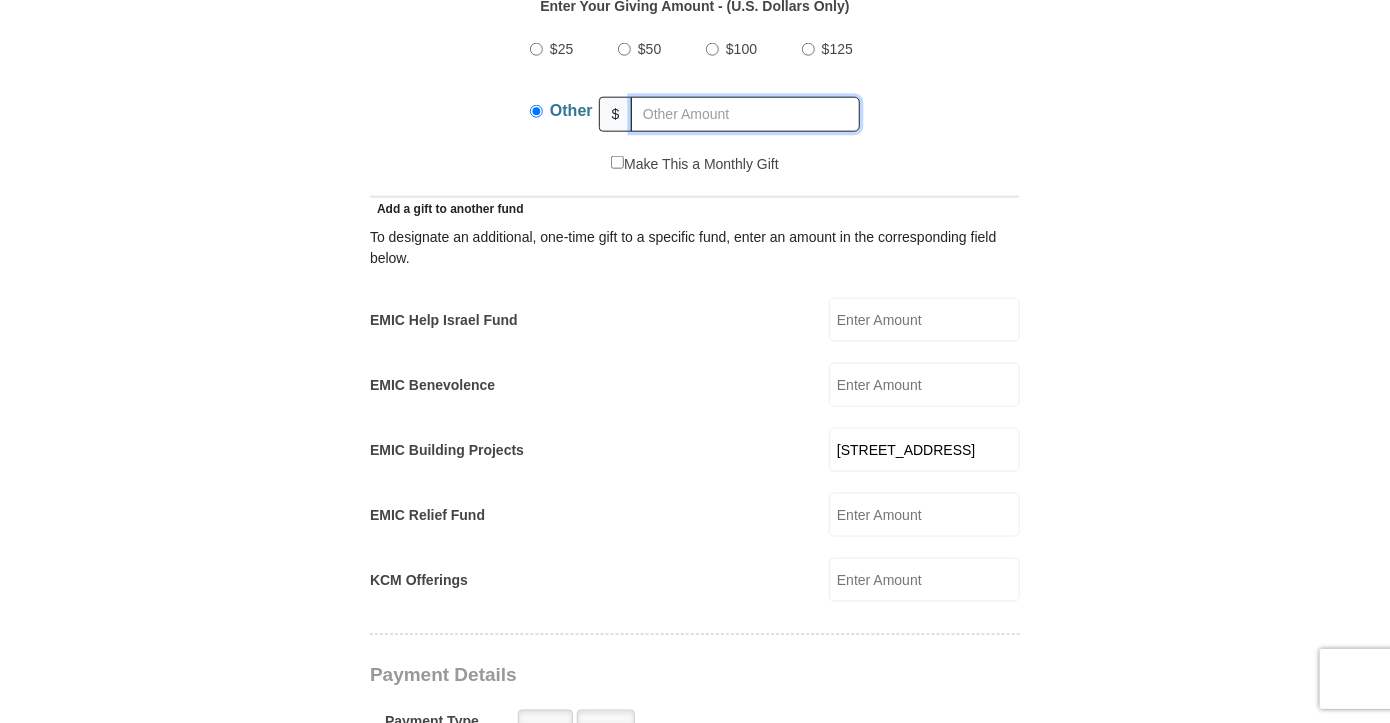 scroll, scrollTop: 1010, scrollLeft: 0, axis: vertical 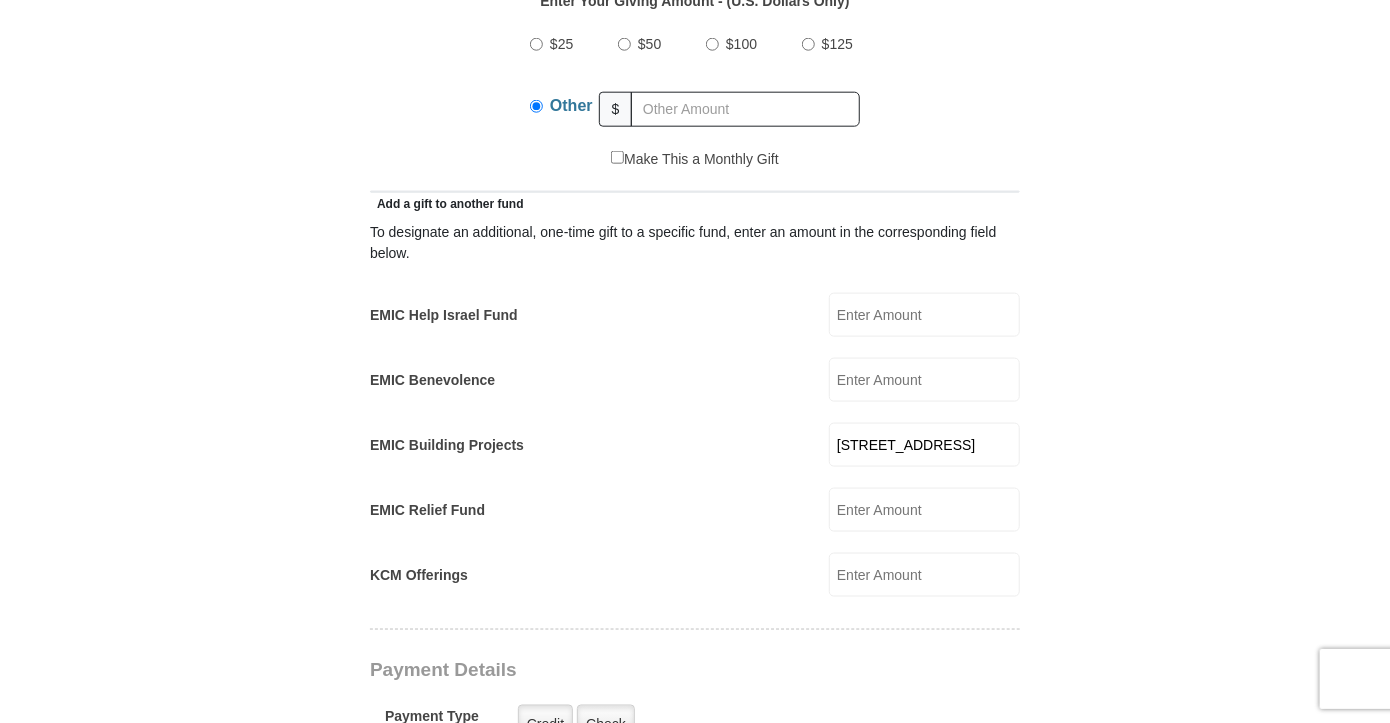 click on "EMIC Relief Fund" at bounding box center (924, 510) 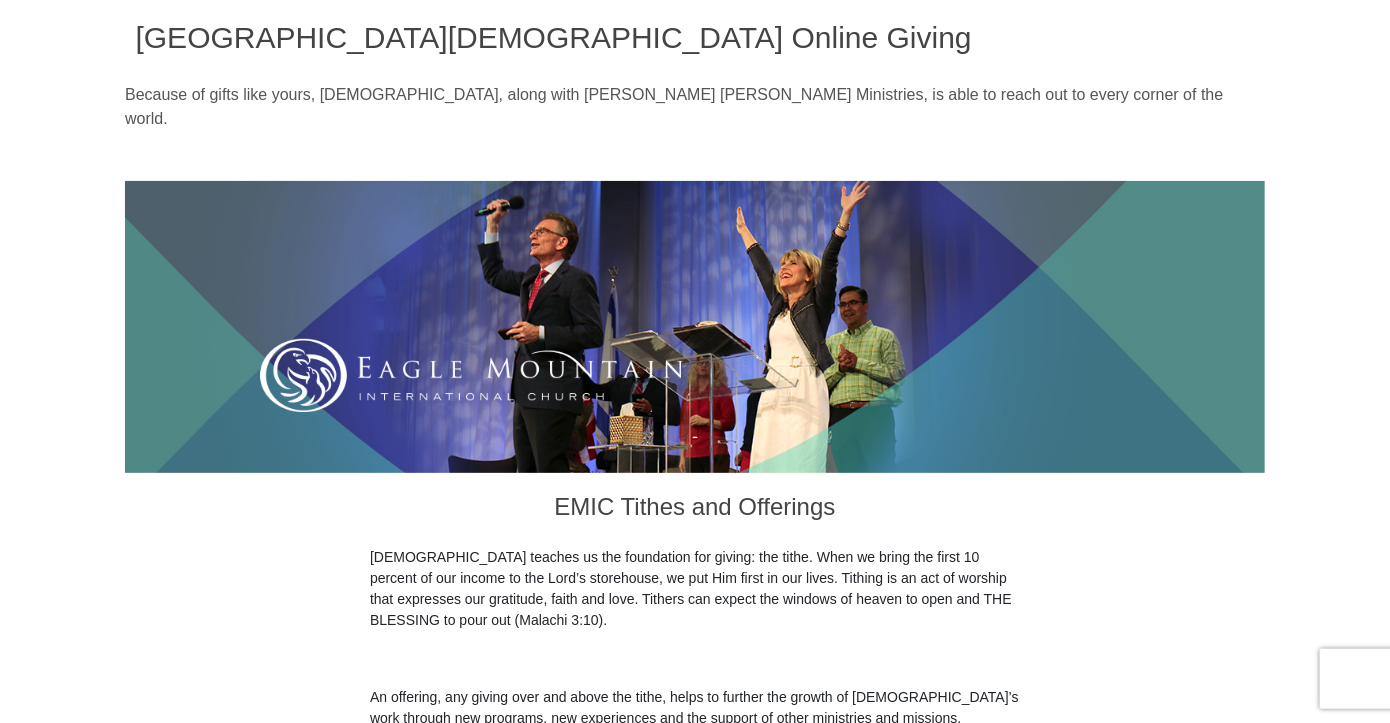 scroll, scrollTop: 0, scrollLeft: 0, axis: both 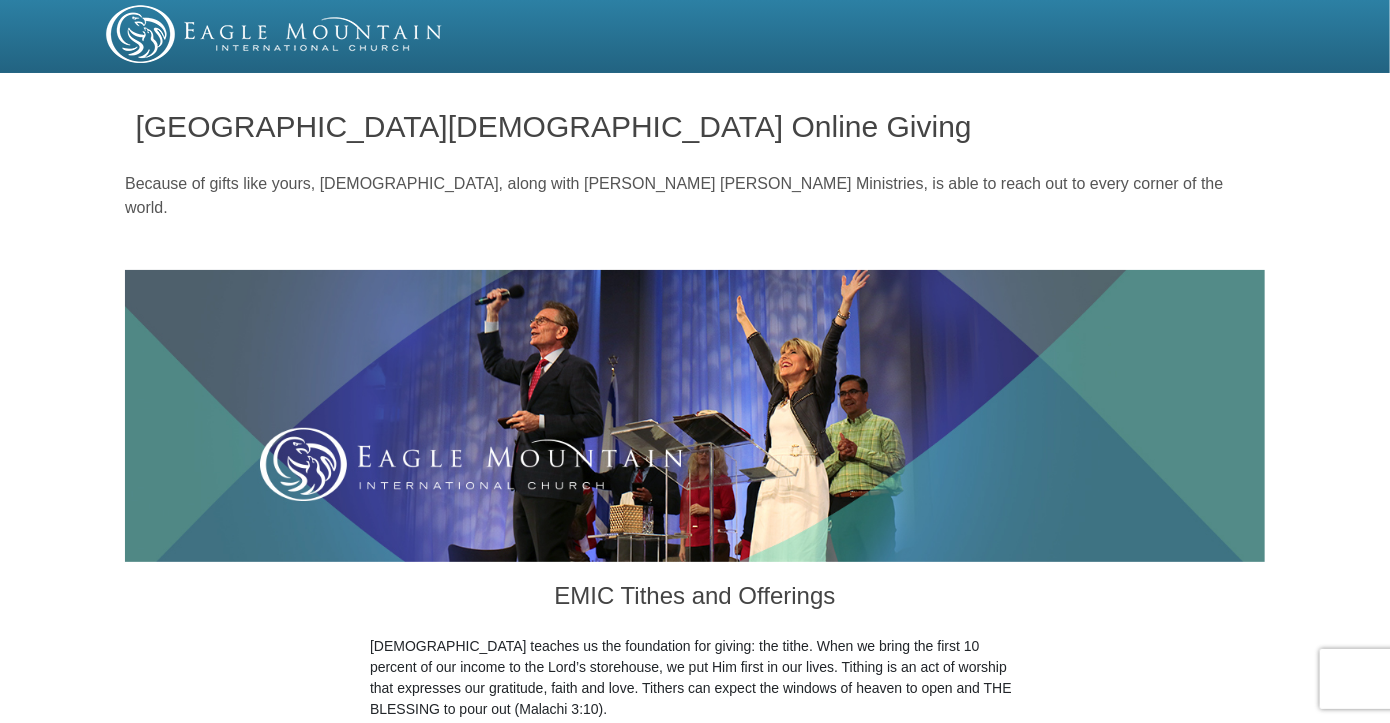 type on "100" 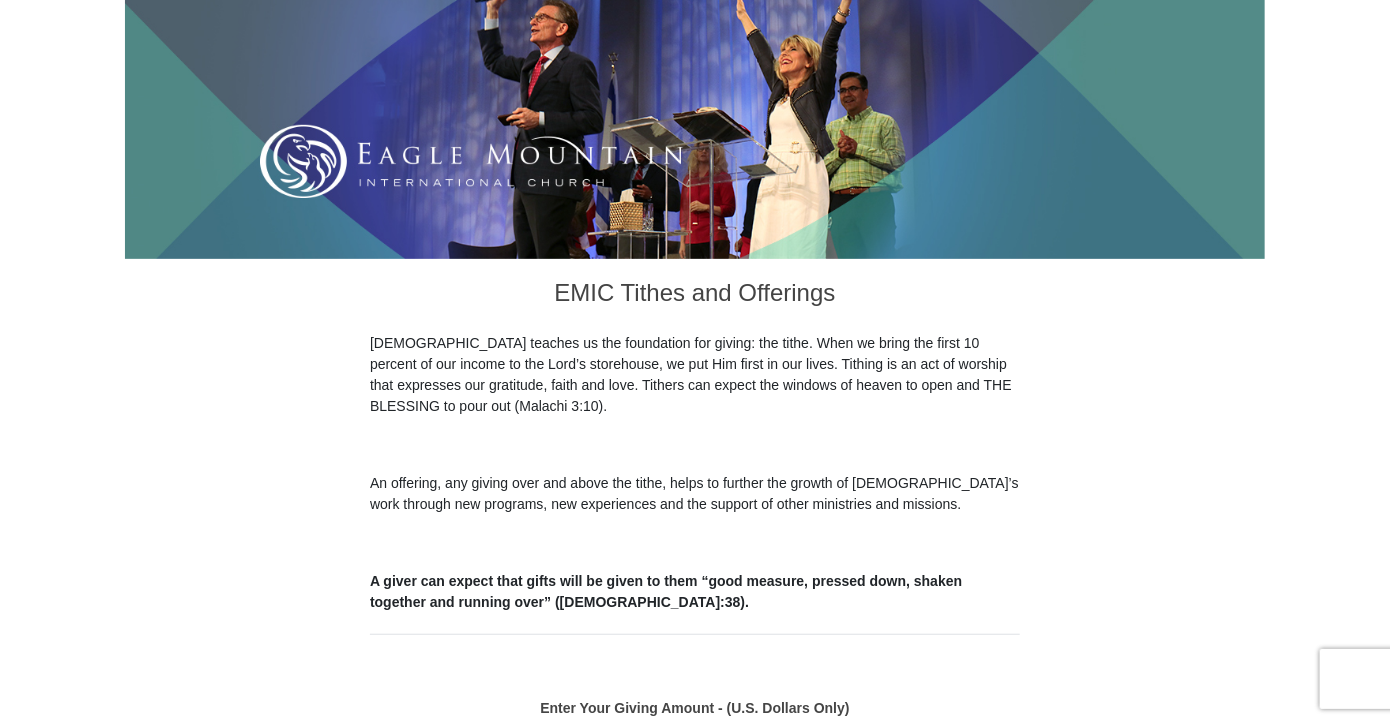 scroll, scrollTop: 0, scrollLeft: 0, axis: both 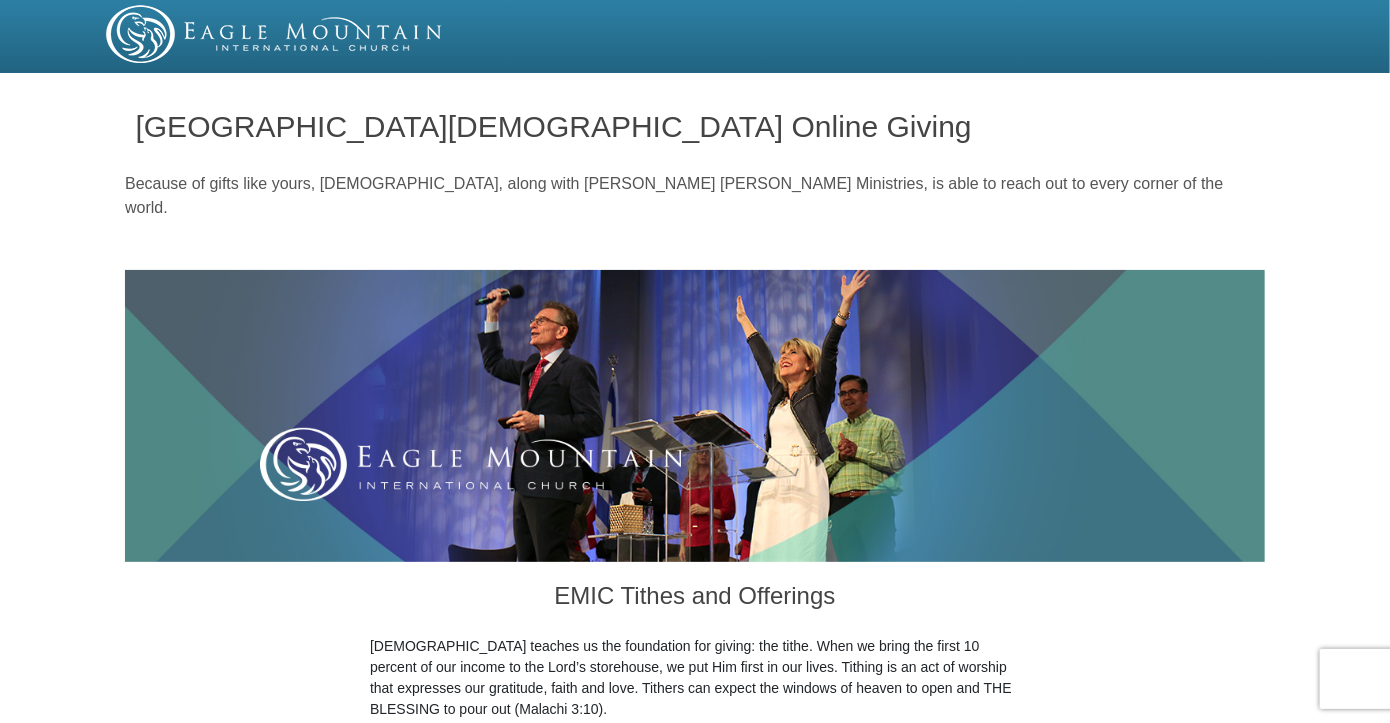 drag, startPoint x: 248, startPoint y: 39, endPoint x: 272, endPoint y: 37, distance: 24.083189 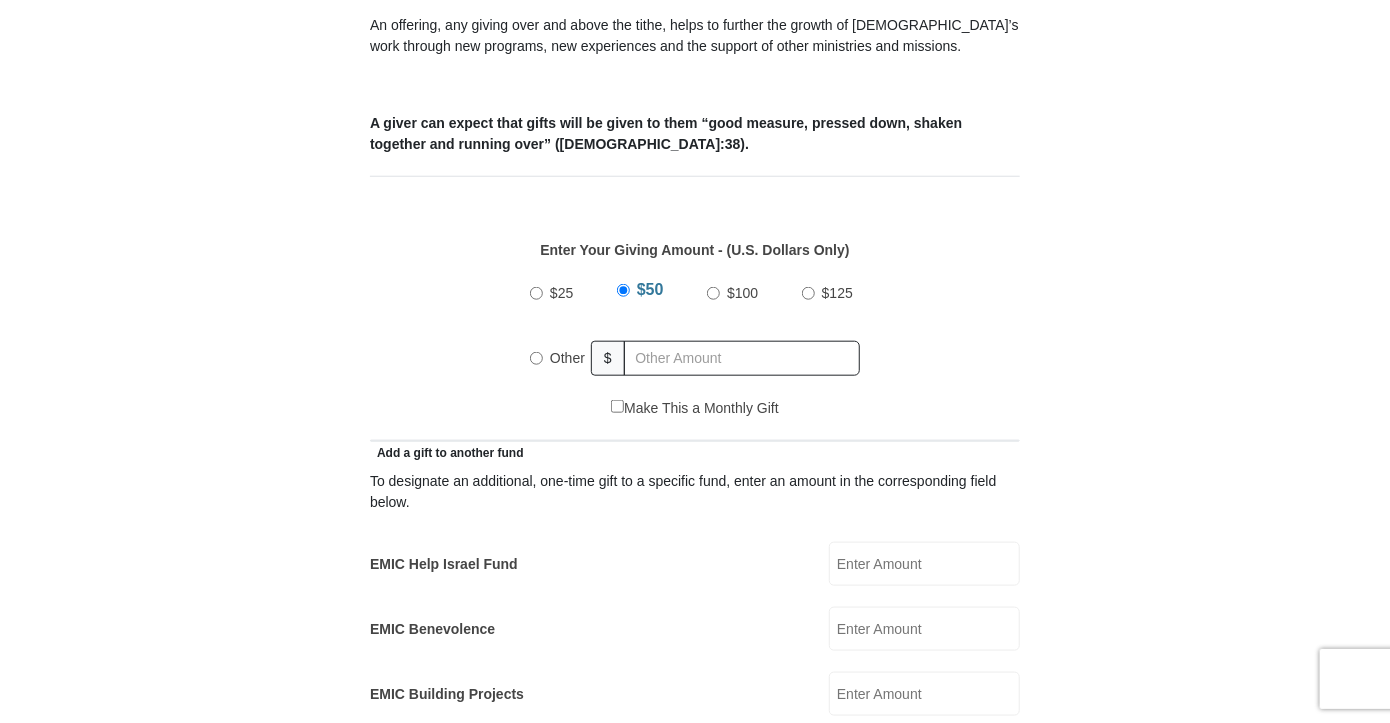 scroll, scrollTop: 777, scrollLeft: 0, axis: vertical 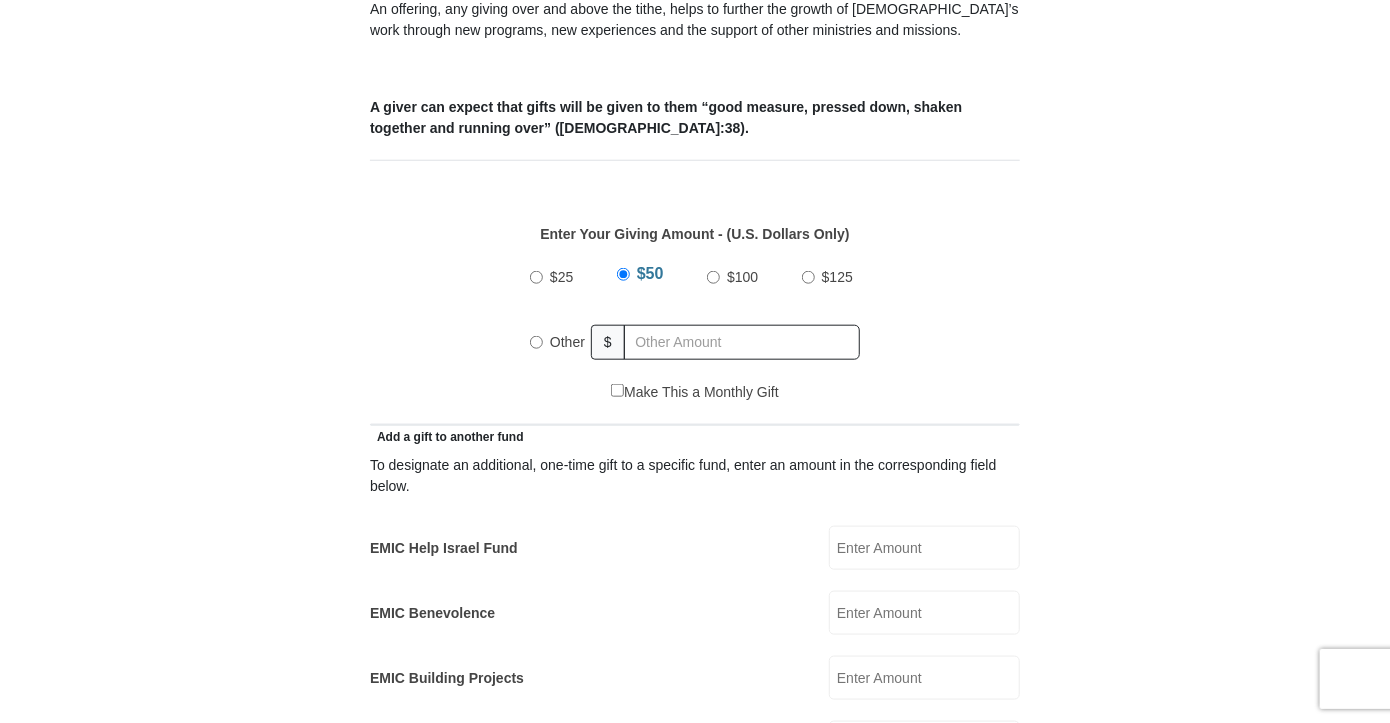 drag, startPoint x: 542, startPoint y: 317, endPoint x: 728, endPoint y: 407, distance: 206.63011 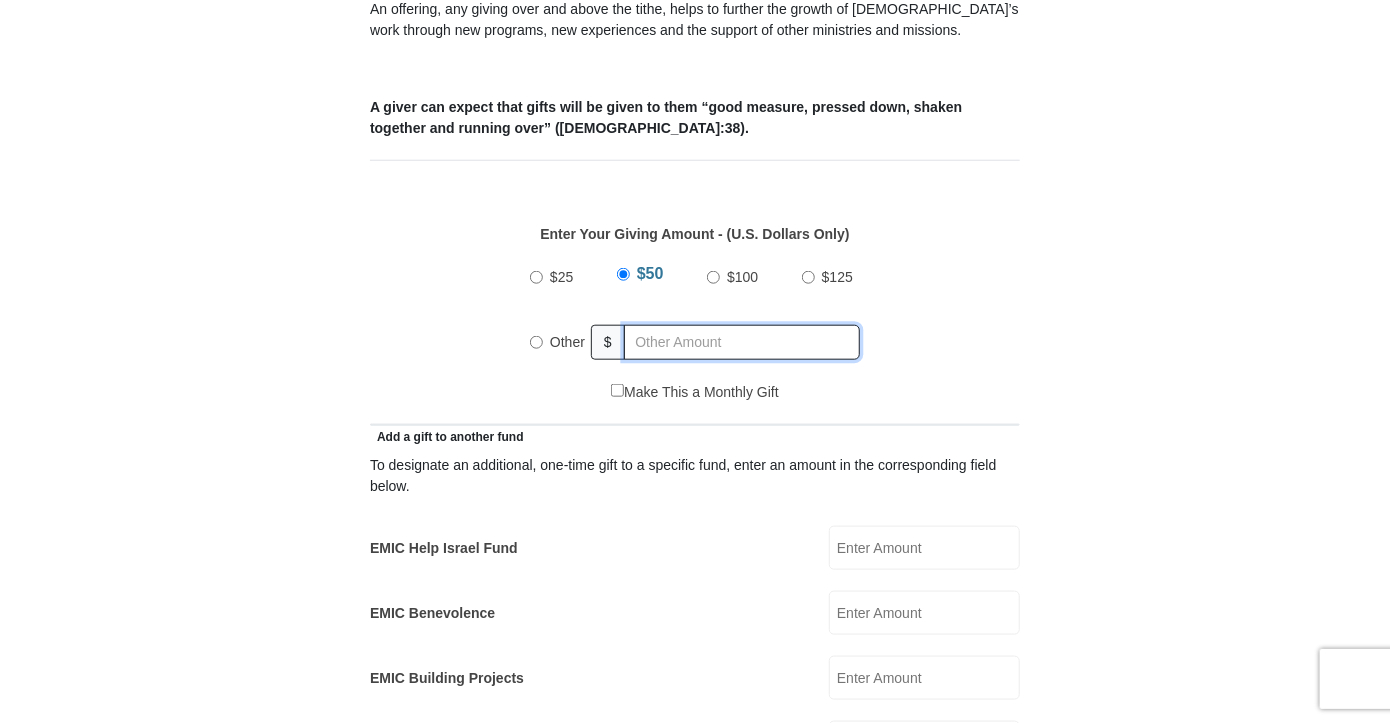 radio on "true" 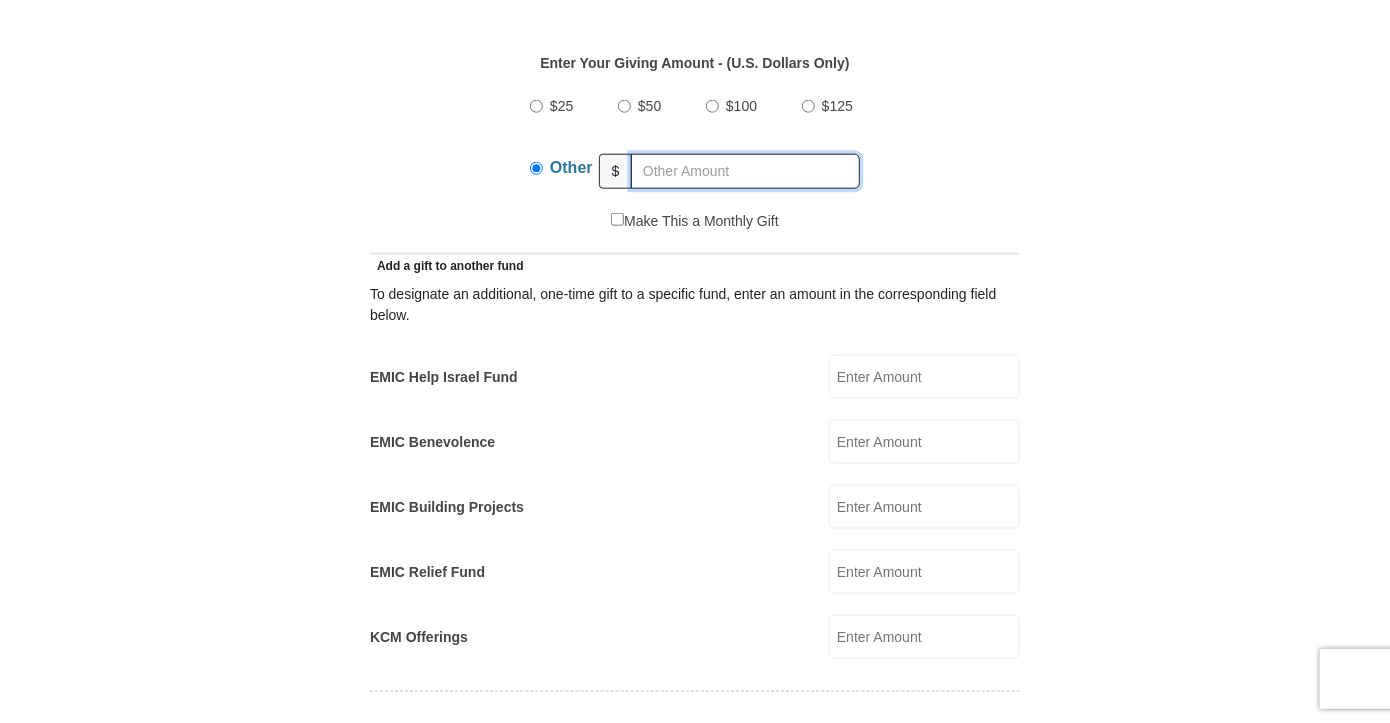 scroll, scrollTop: 955, scrollLeft: 0, axis: vertical 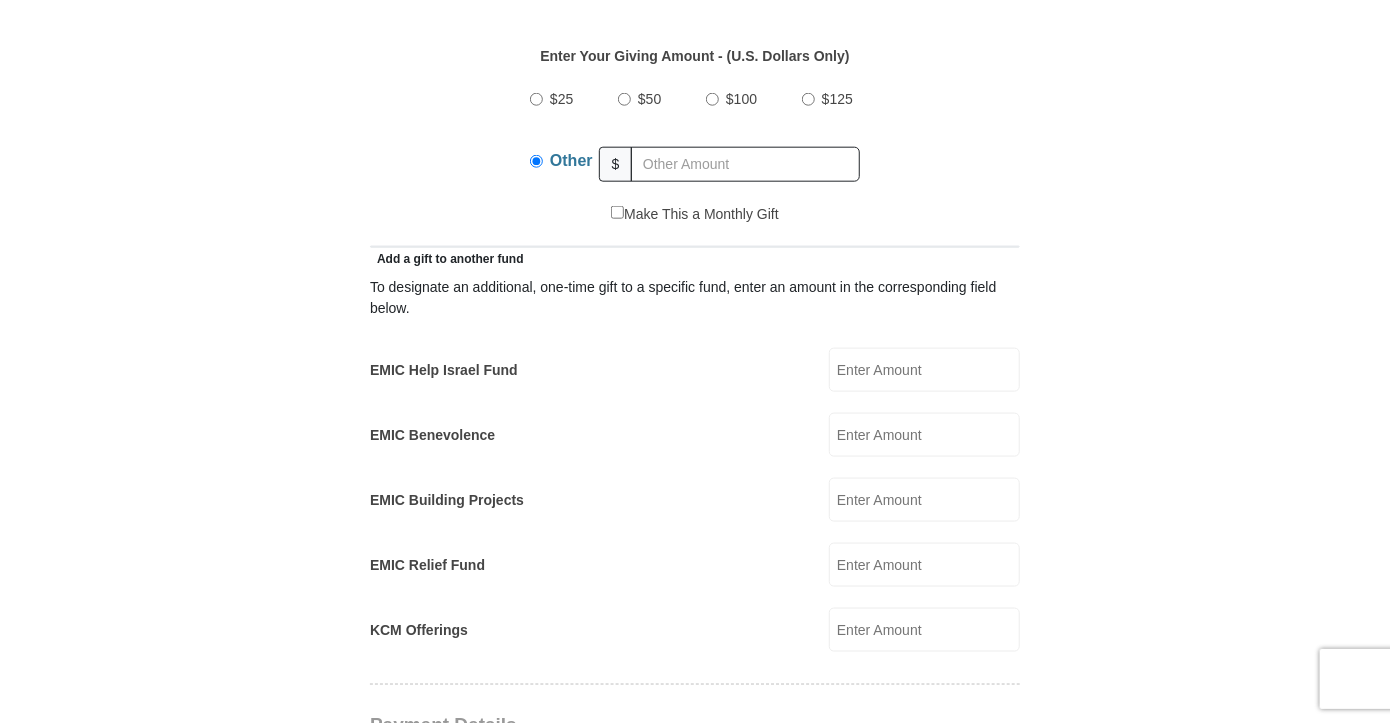 click on "EMIC Relief Fund" at bounding box center [427, 565] 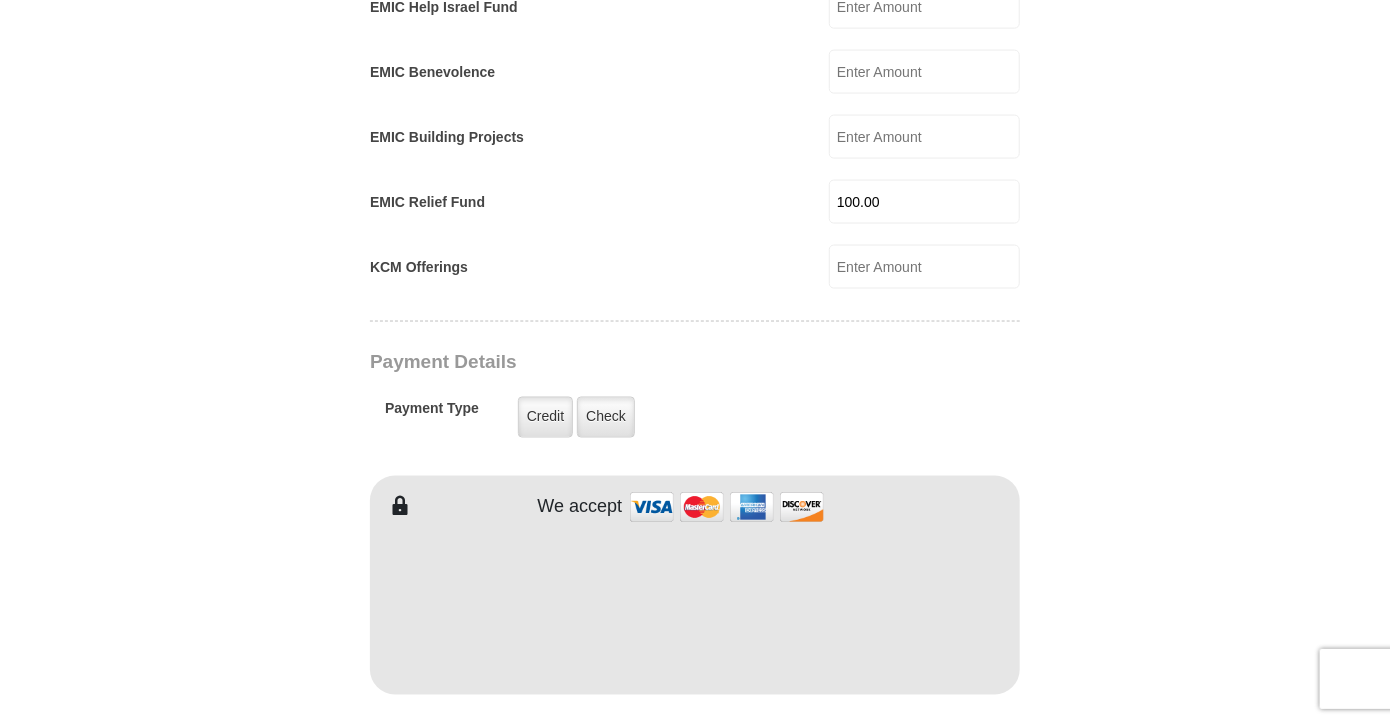 scroll, scrollTop: 1340, scrollLeft: 0, axis: vertical 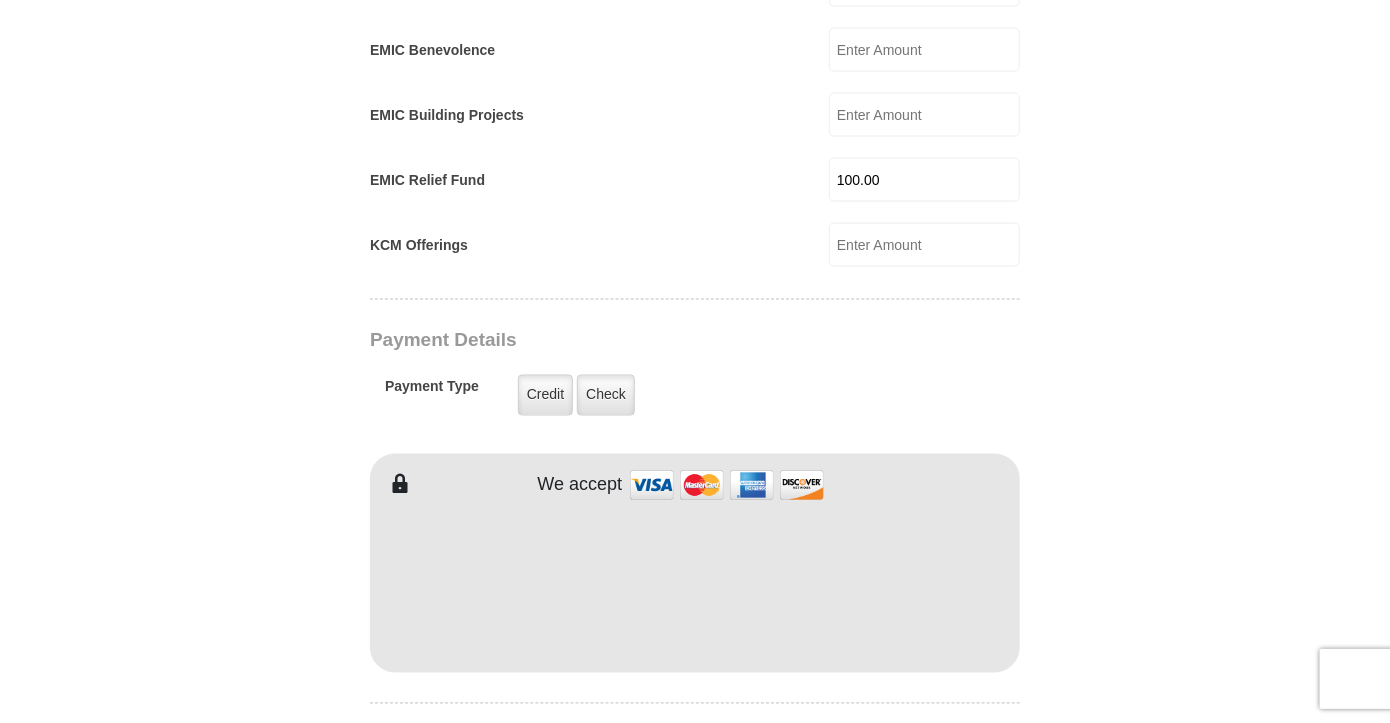 type on "100.00" 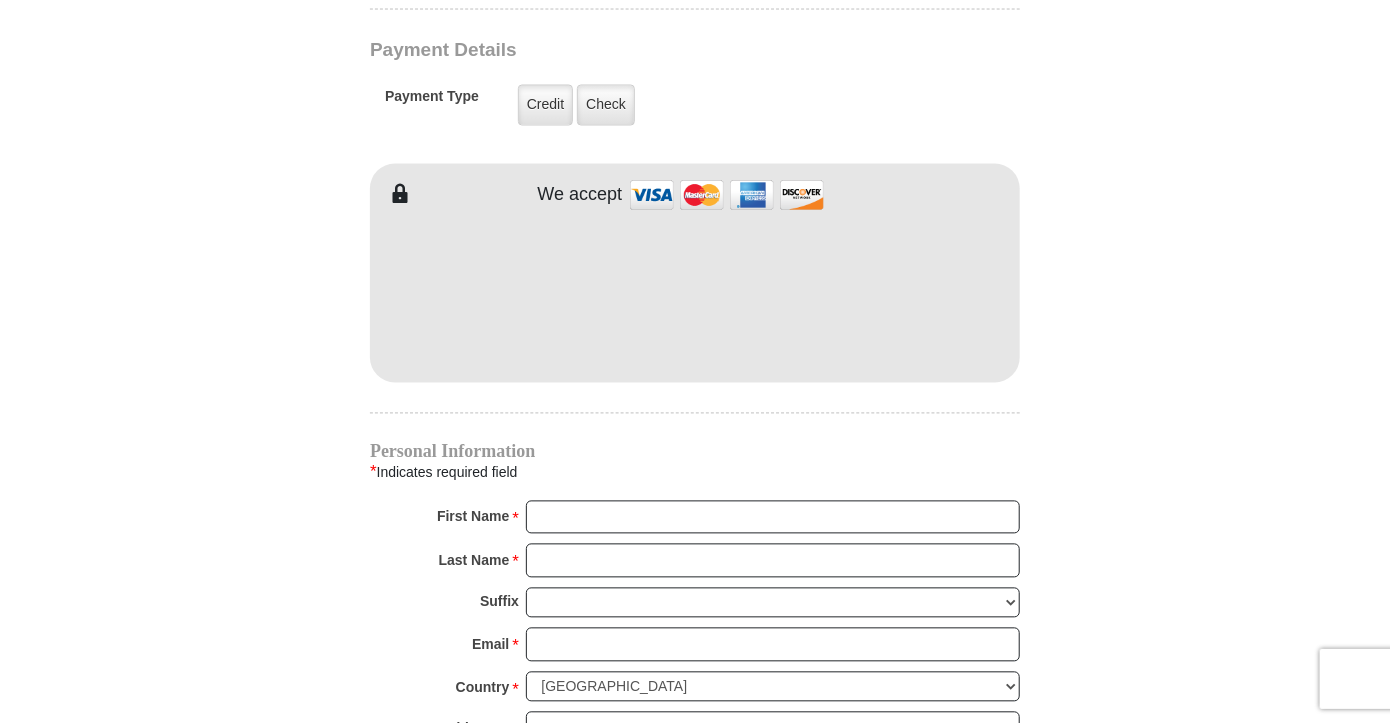 scroll, scrollTop: 1642, scrollLeft: 0, axis: vertical 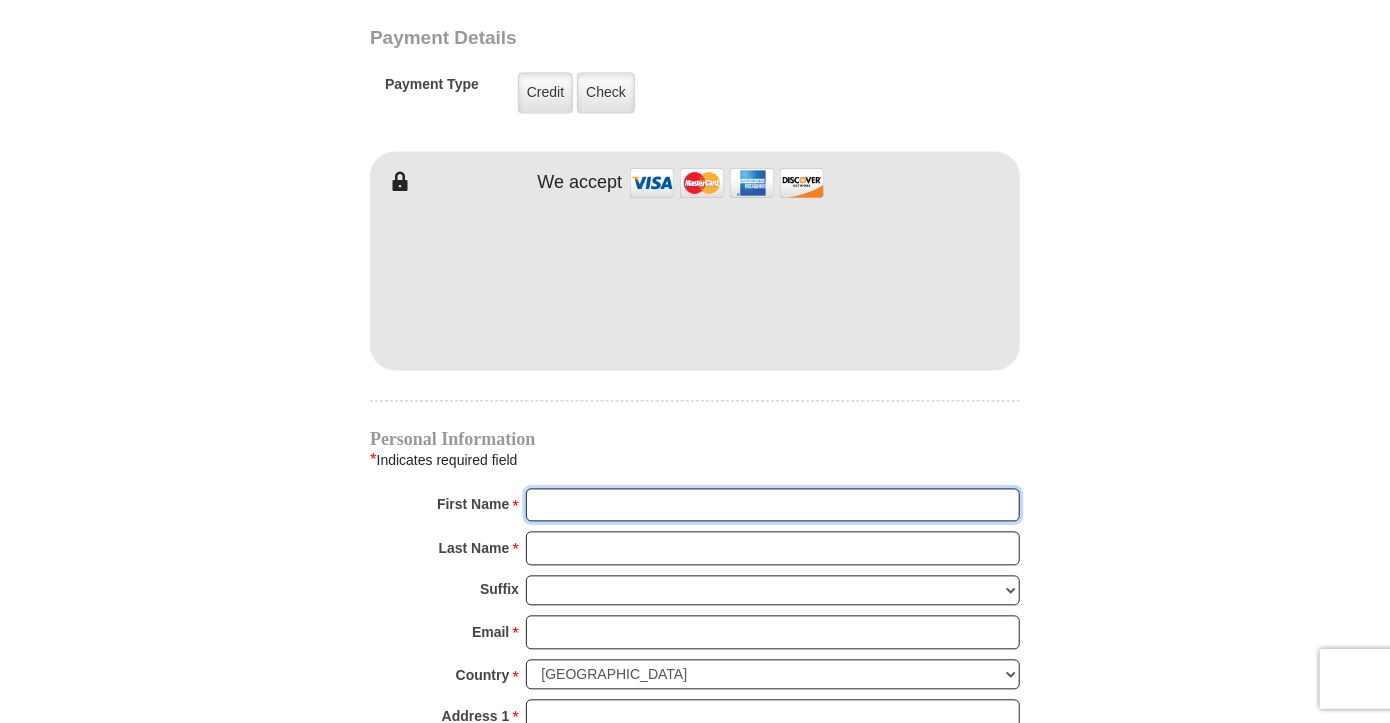 click on "First Name
*" at bounding box center [773, 506] 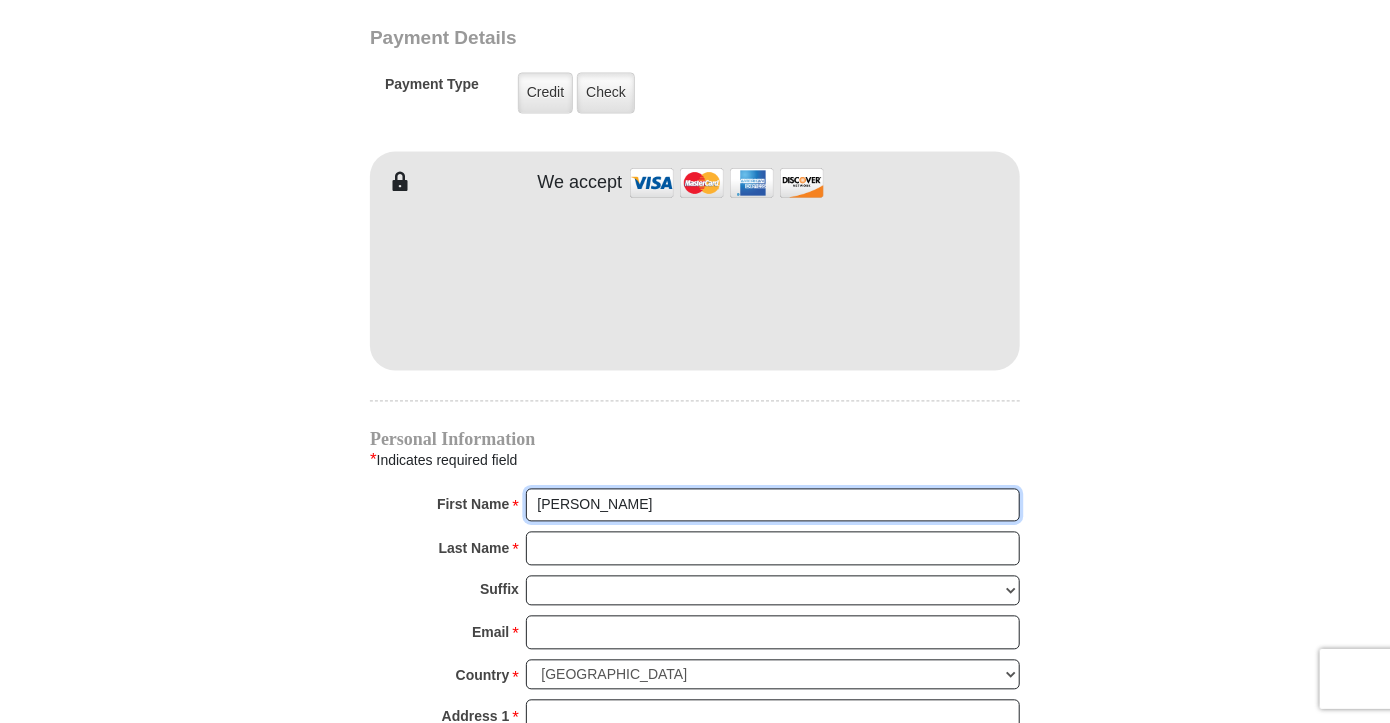 type on "[PERSON_NAME]" 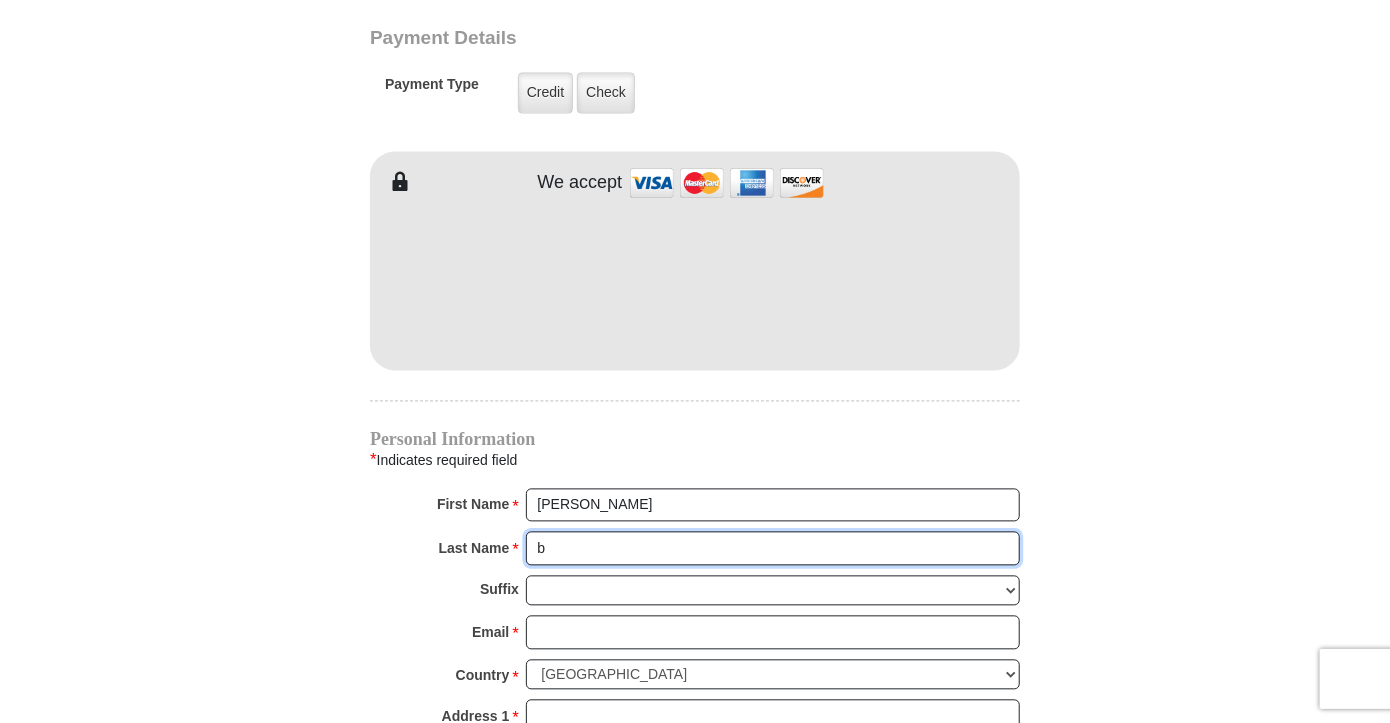 type on "b" 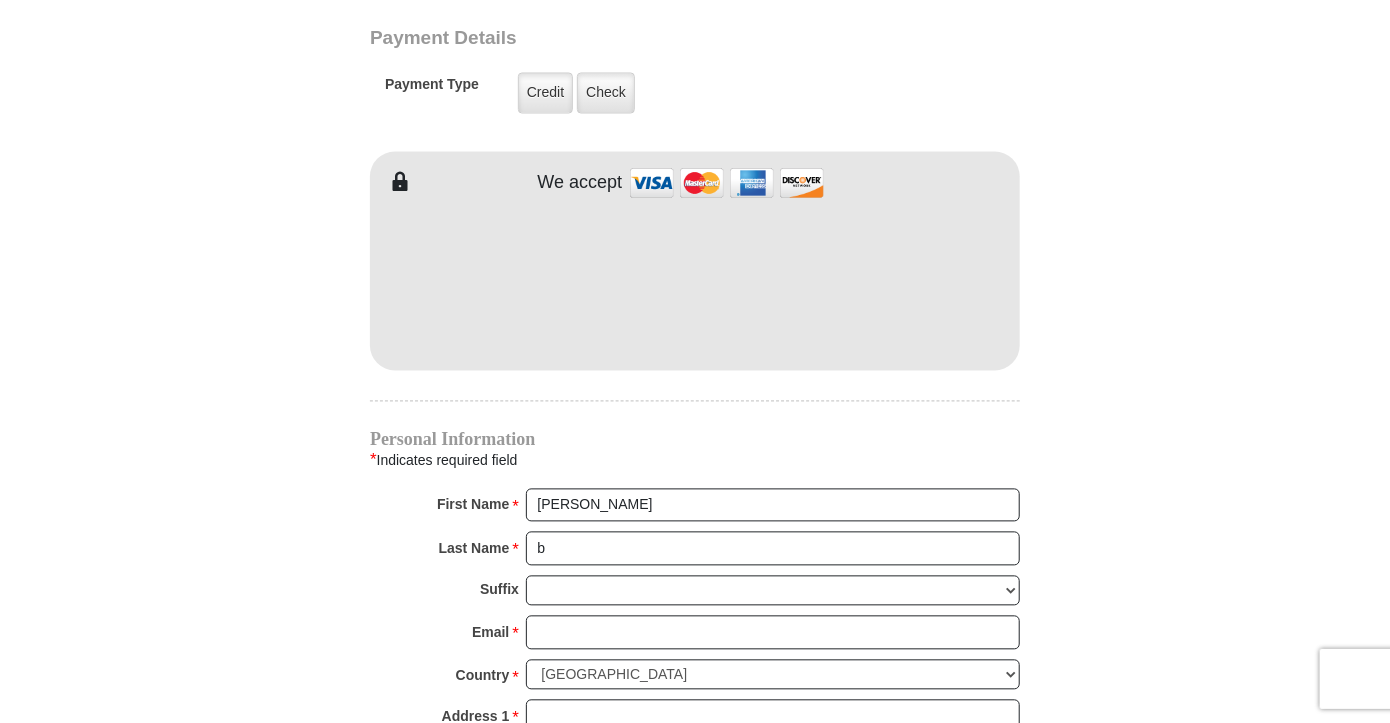type on "[STREET_ADDRESS]" 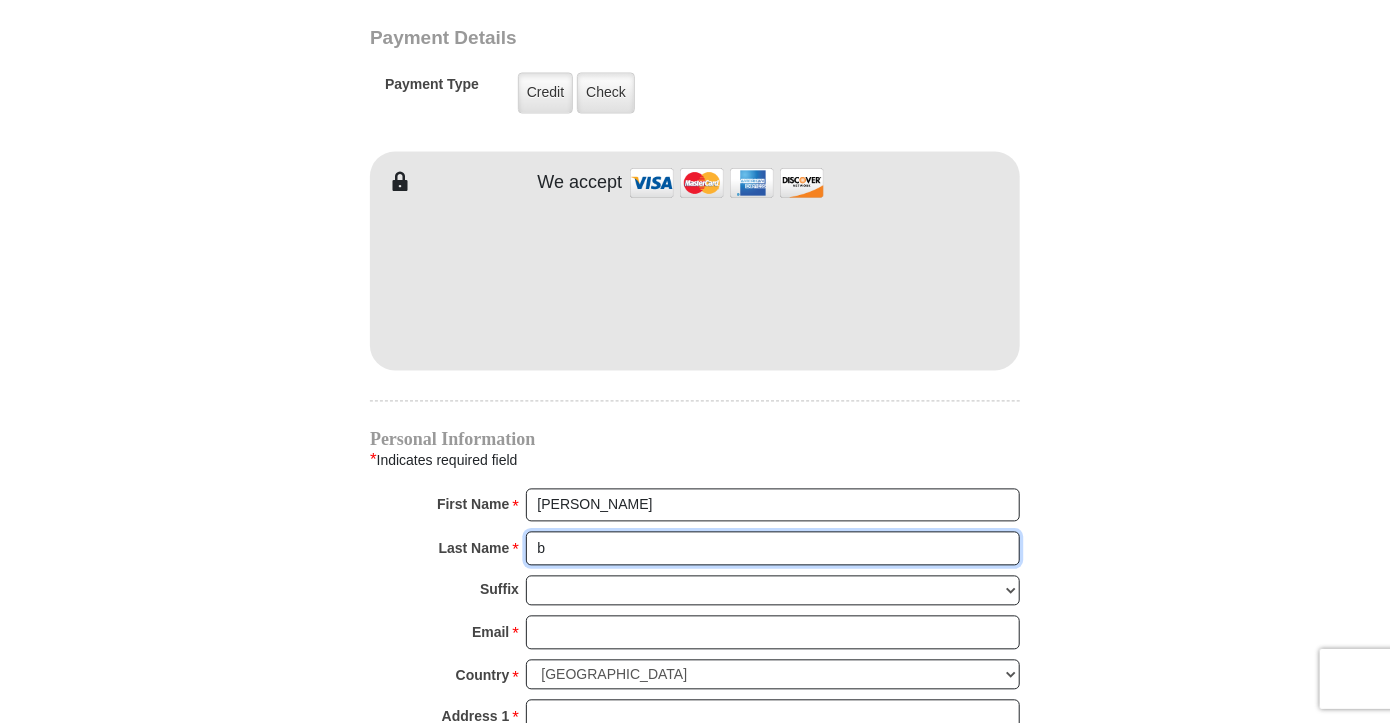 type on "BURENHEIDE" 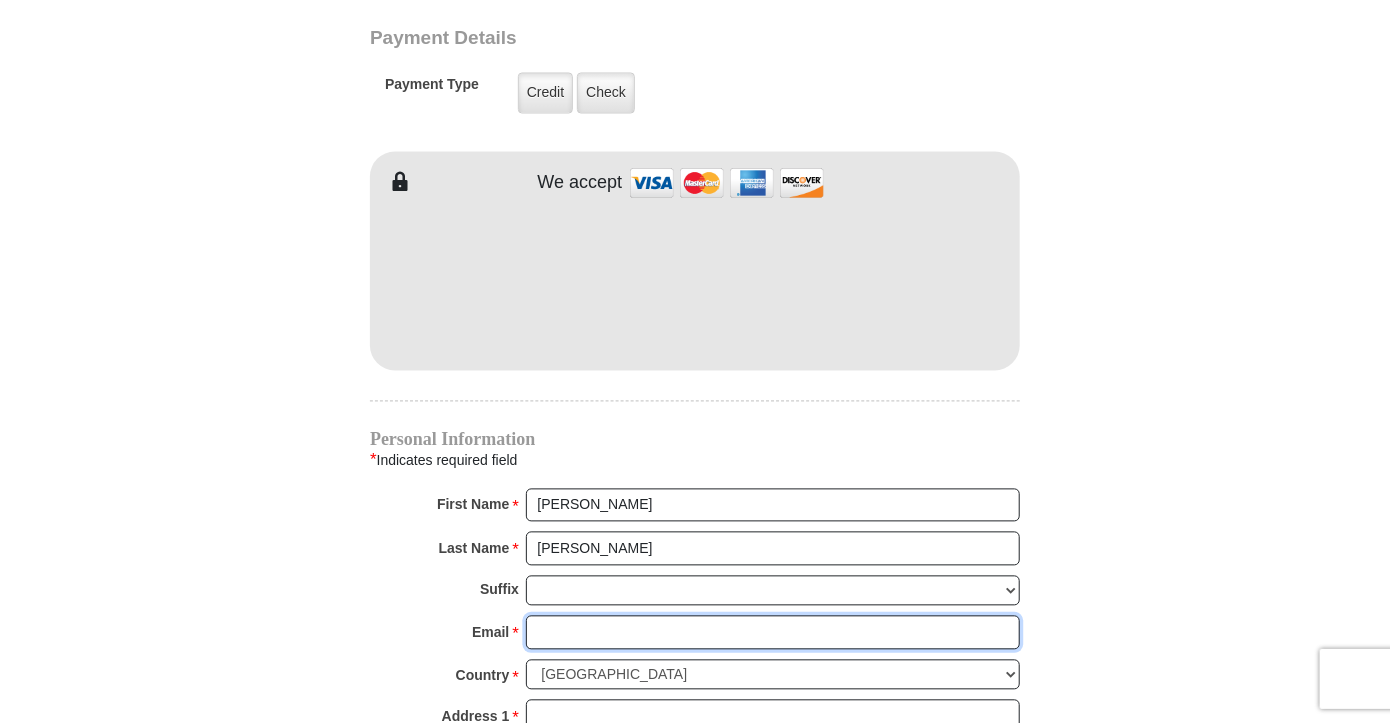 type on "[EMAIL_ADDRESS][DOMAIN_NAME]" 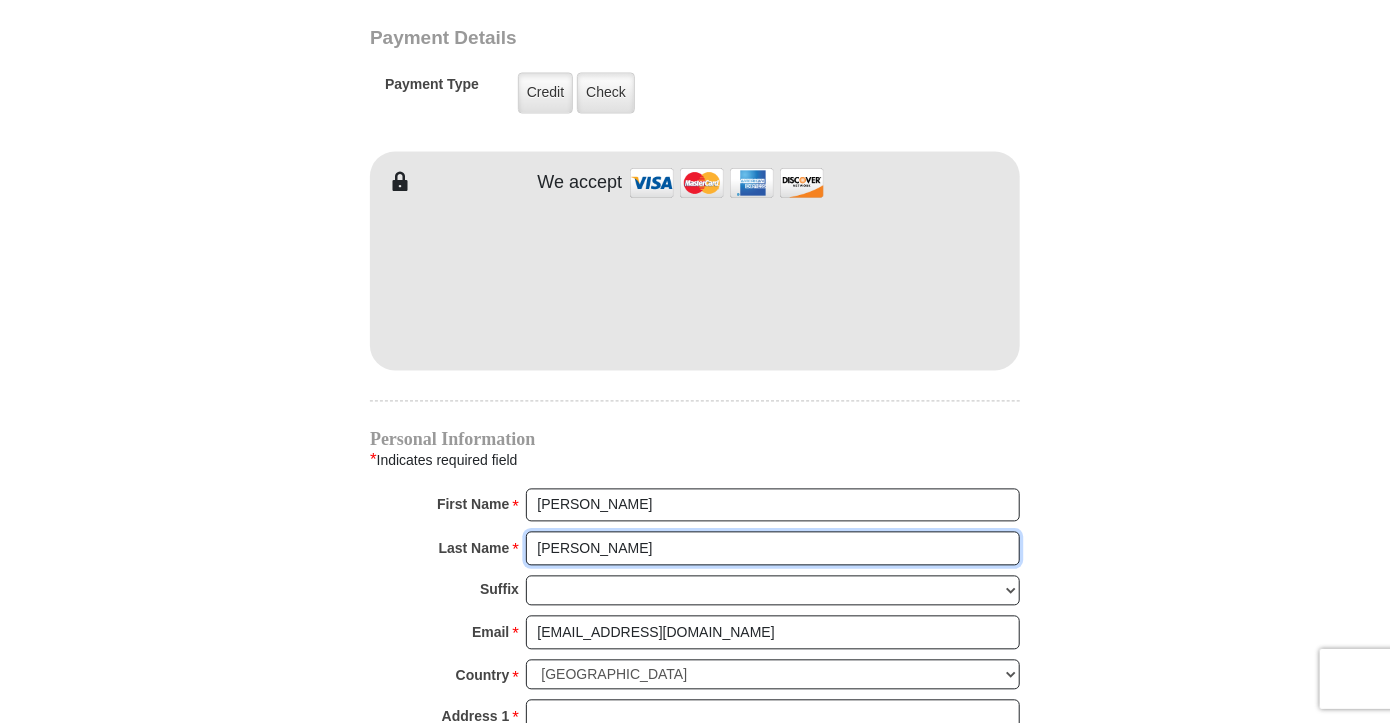 type on "[STREET_ADDRESS]" 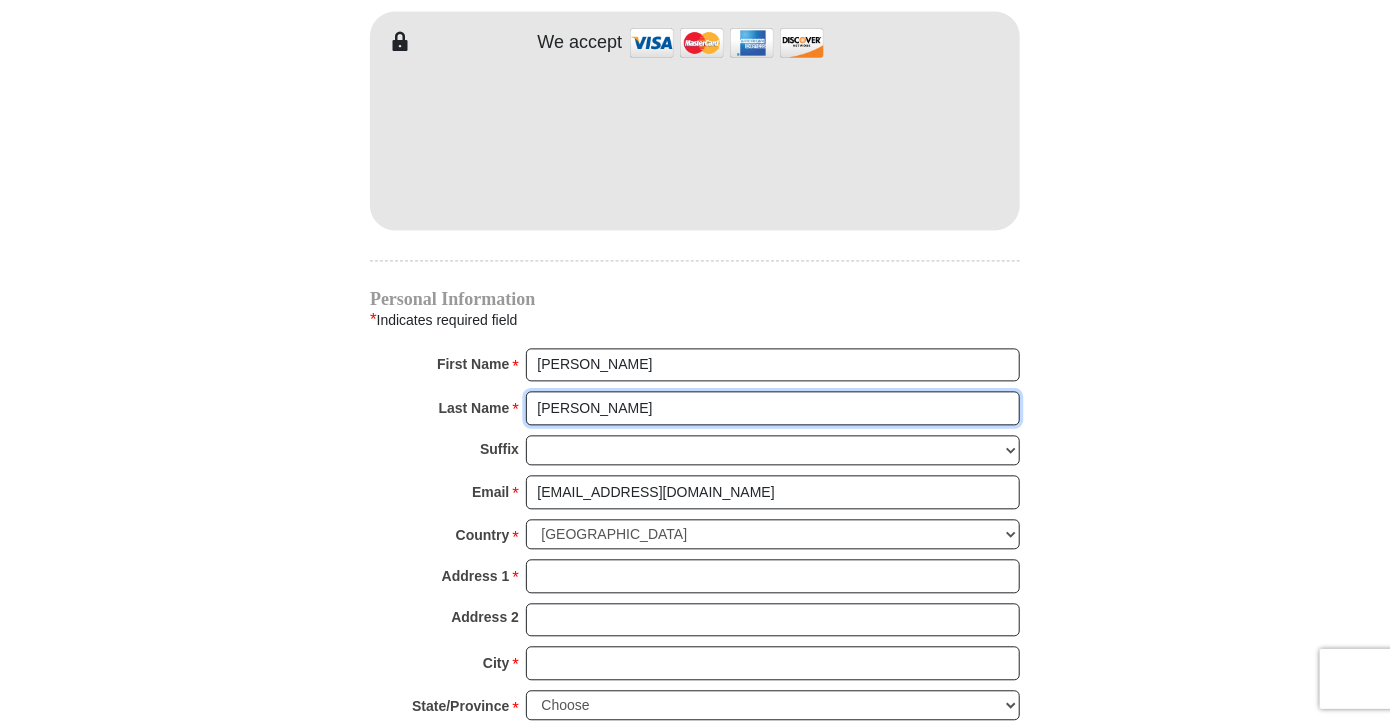 scroll, scrollTop: 1820, scrollLeft: 0, axis: vertical 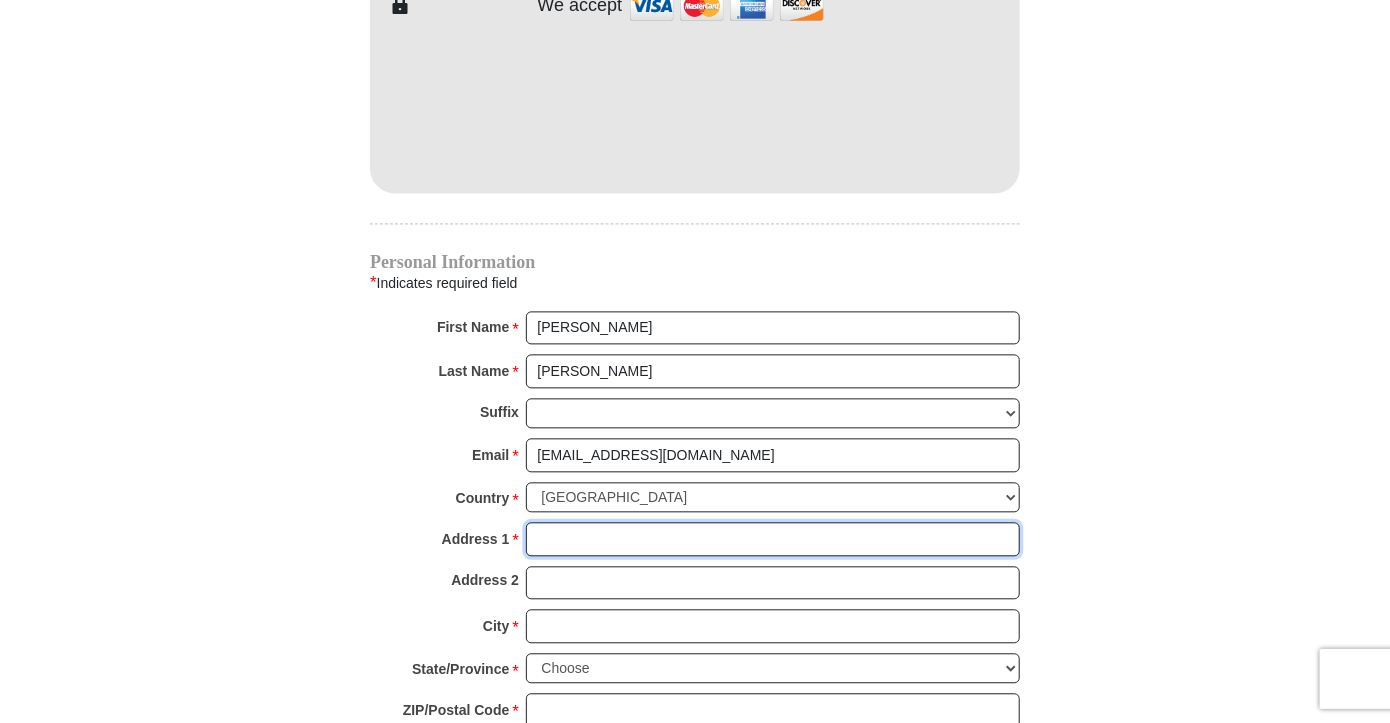 click on "Address 1
*" at bounding box center (773, 539) 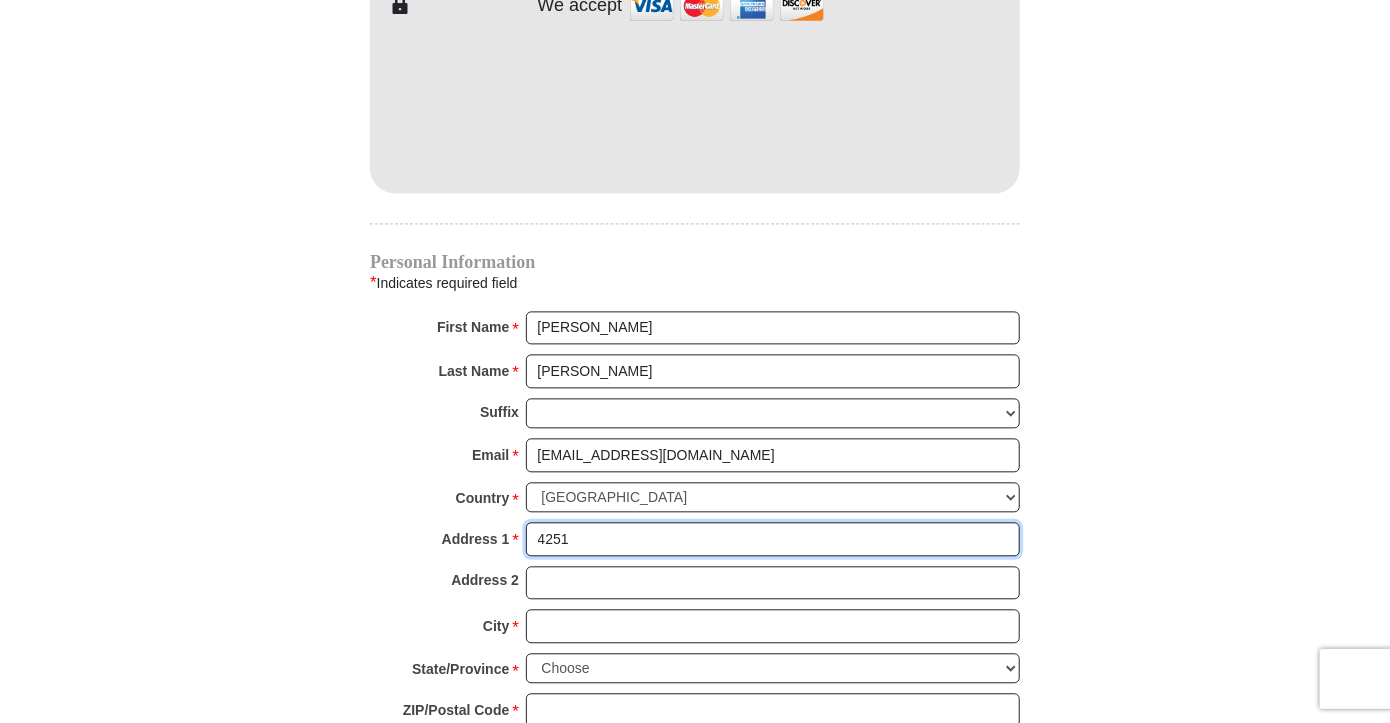 type on "[STREET_ADDRESS]" 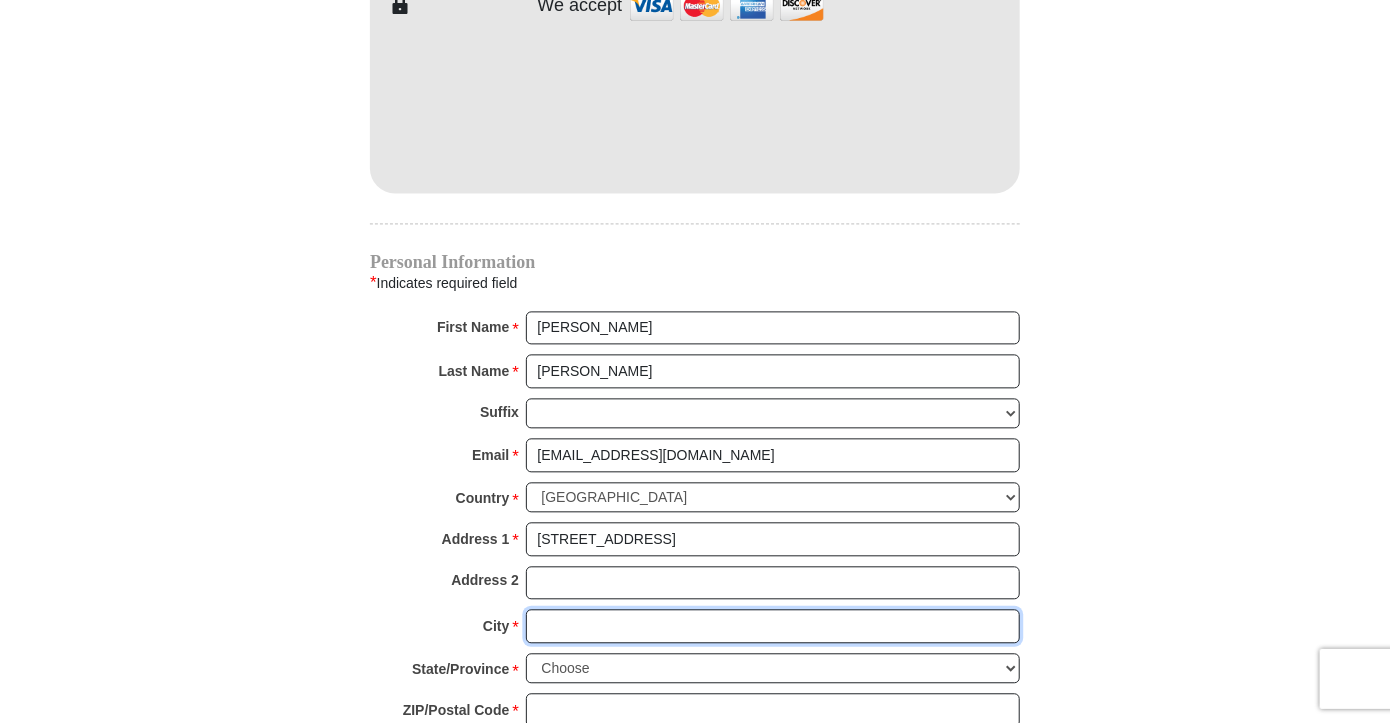 type on "MERIDIAN" 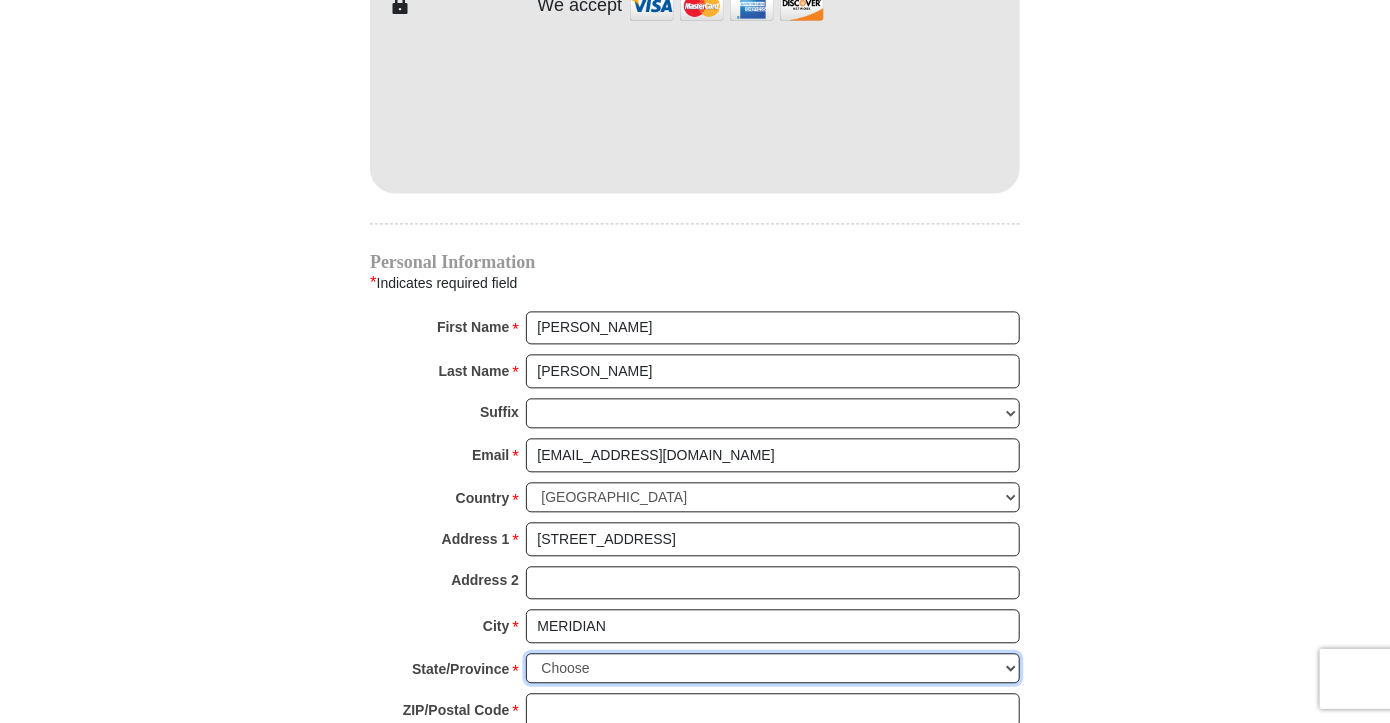 select on "ID" 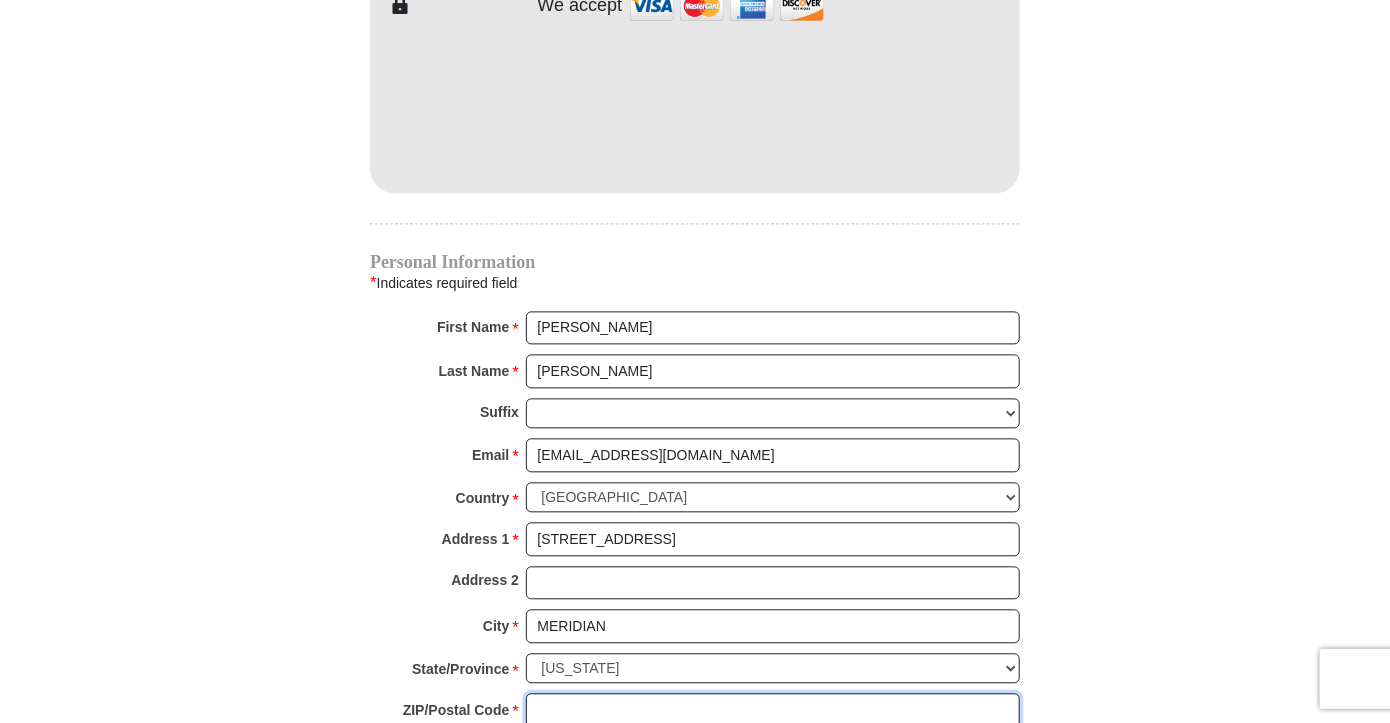 type on "83642" 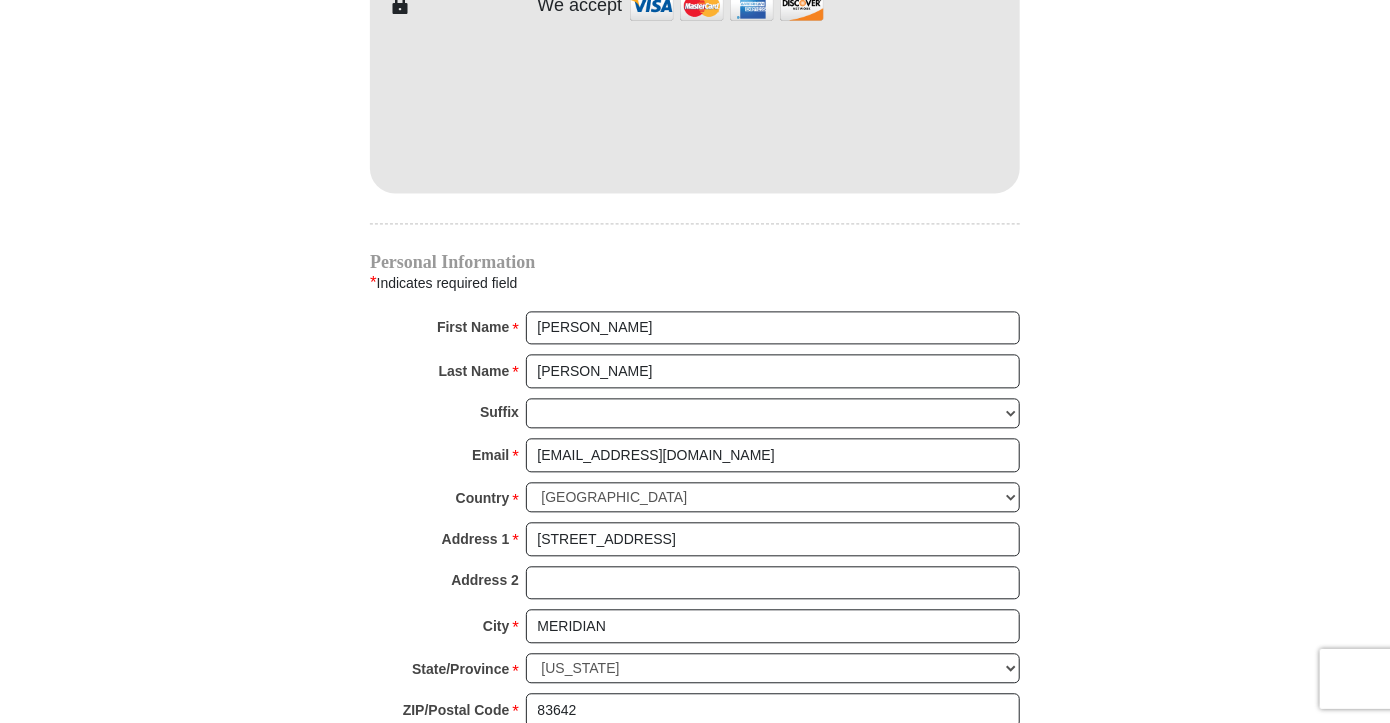 type on "2082500232" 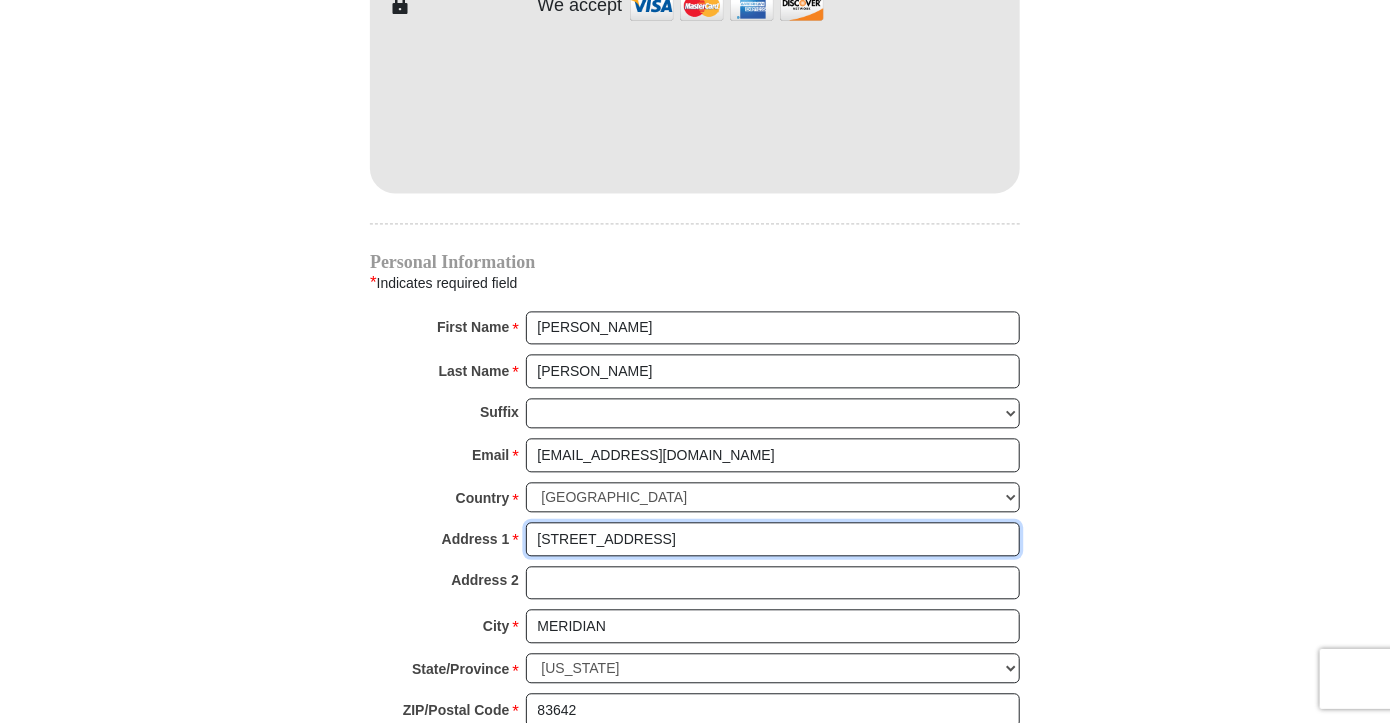 type 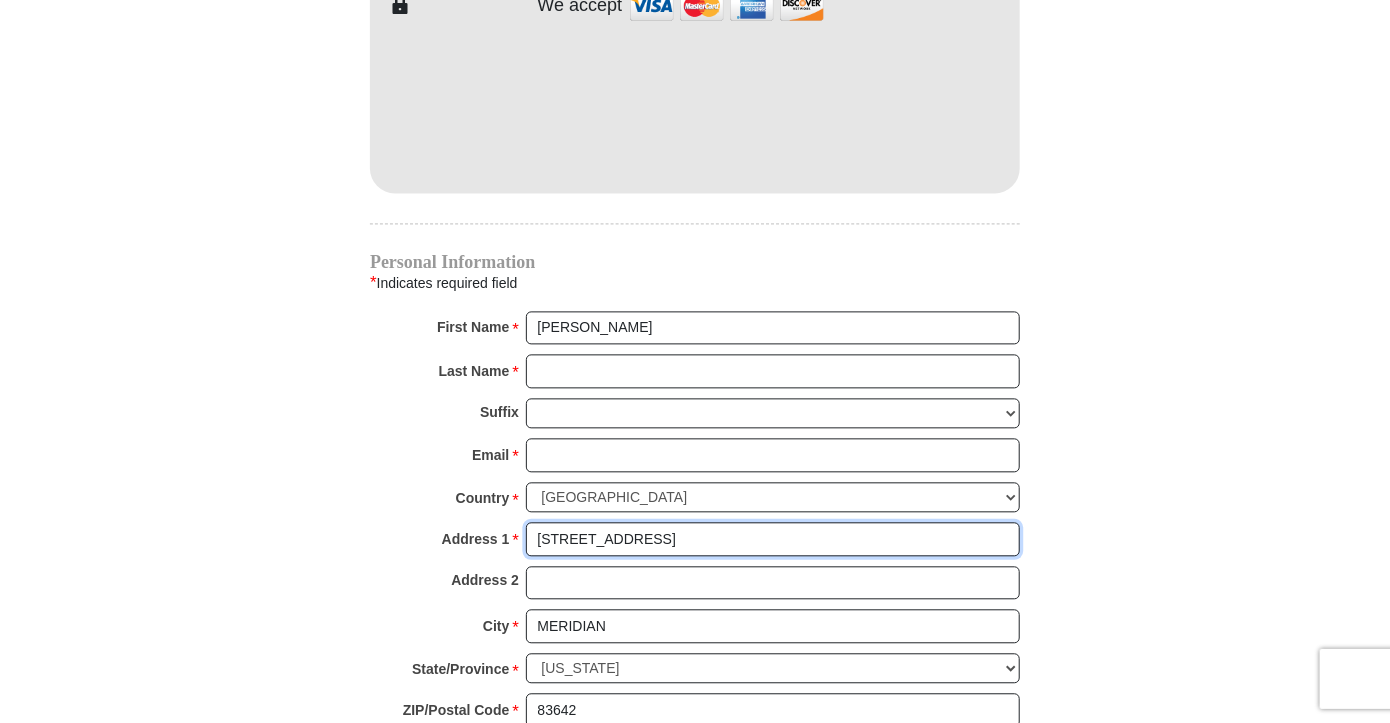select 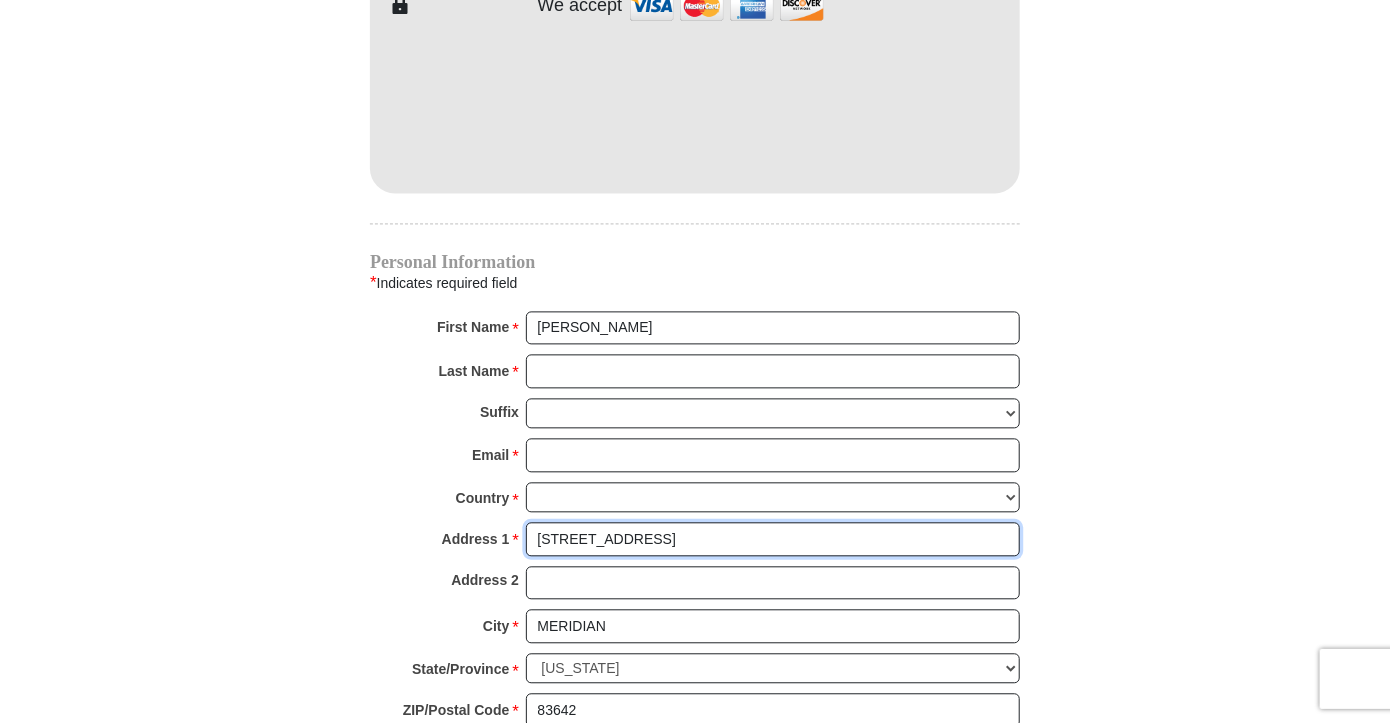 select 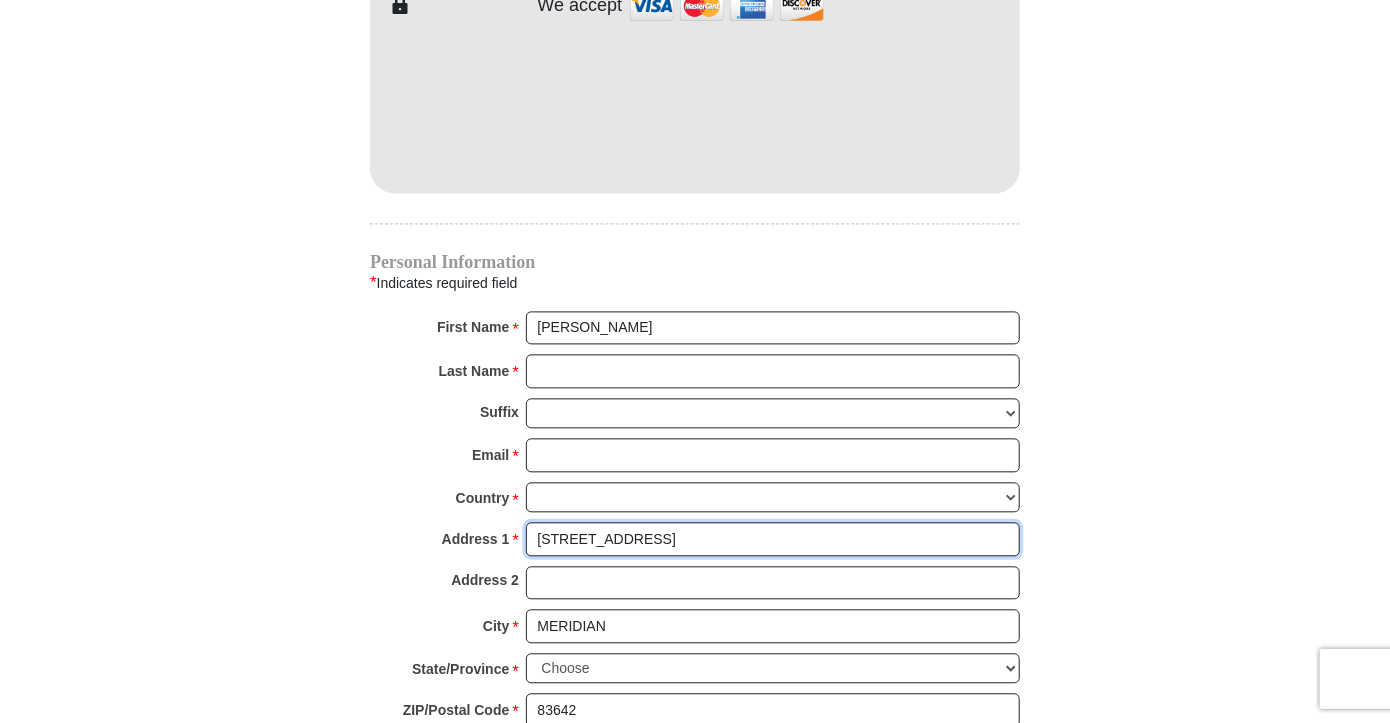 type on "83642" 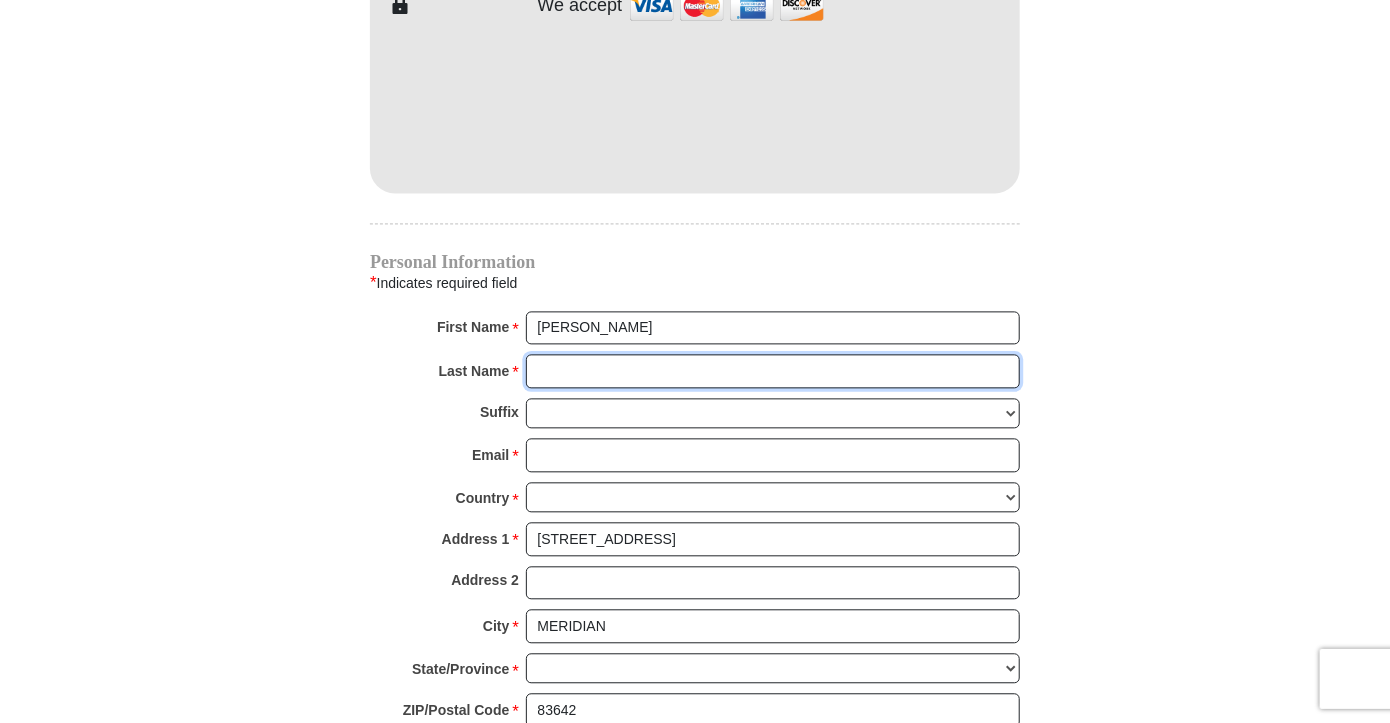 click on "Last Name
*" at bounding box center [773, 371] 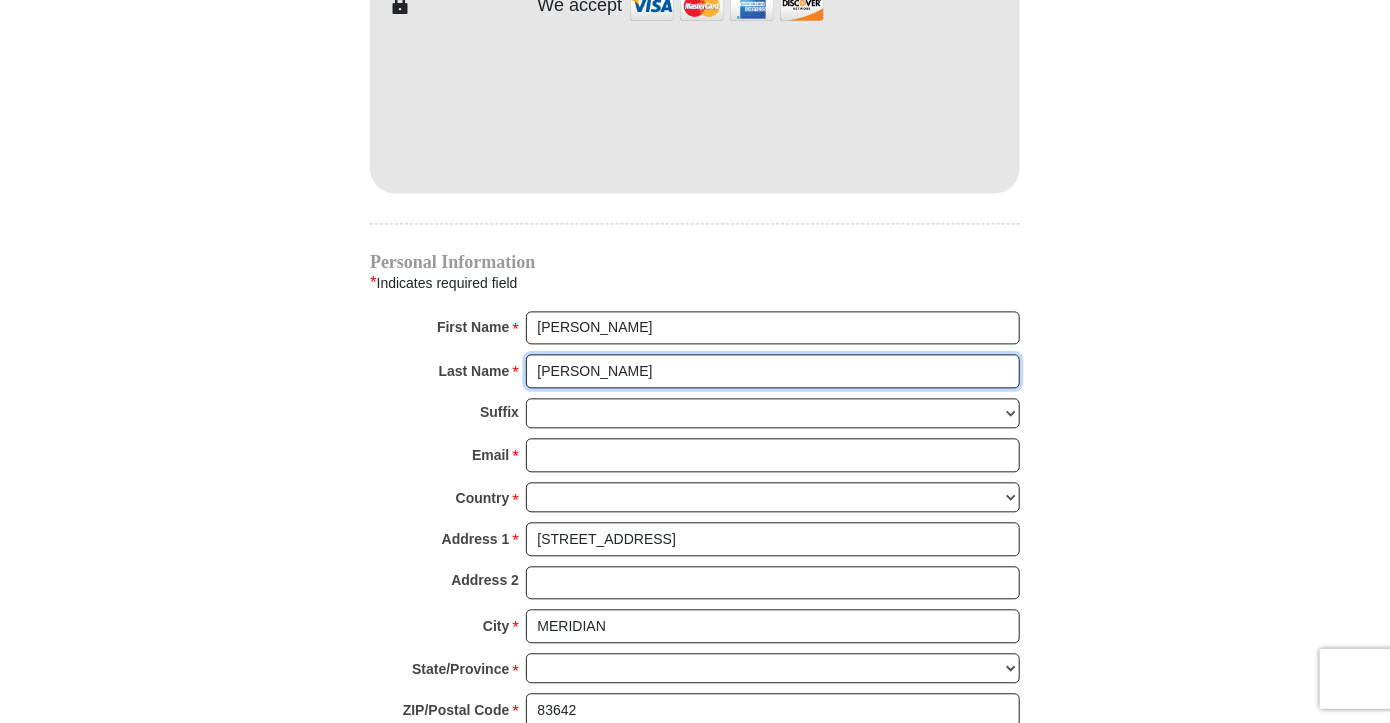 type on "[PERSON_NAME]" 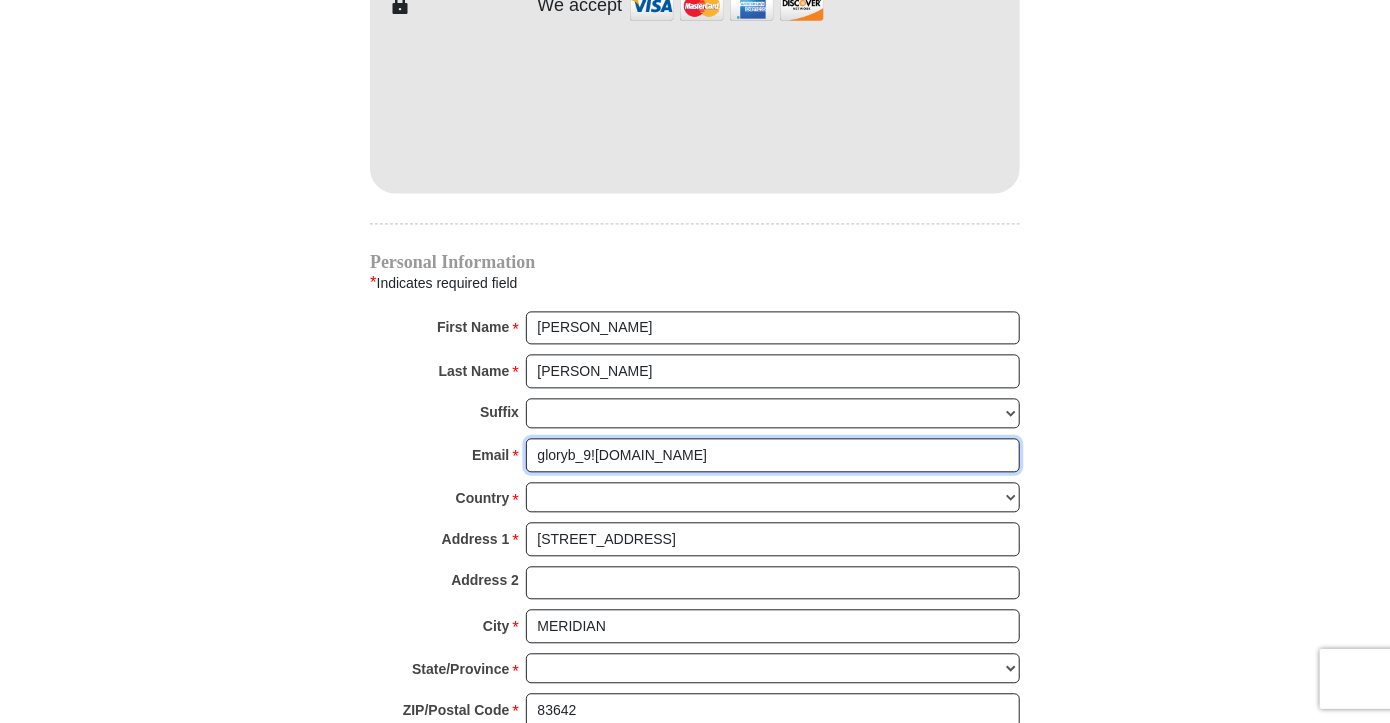 click on "gloryb_9!yahoo.com" at bounding box center (773, 455) 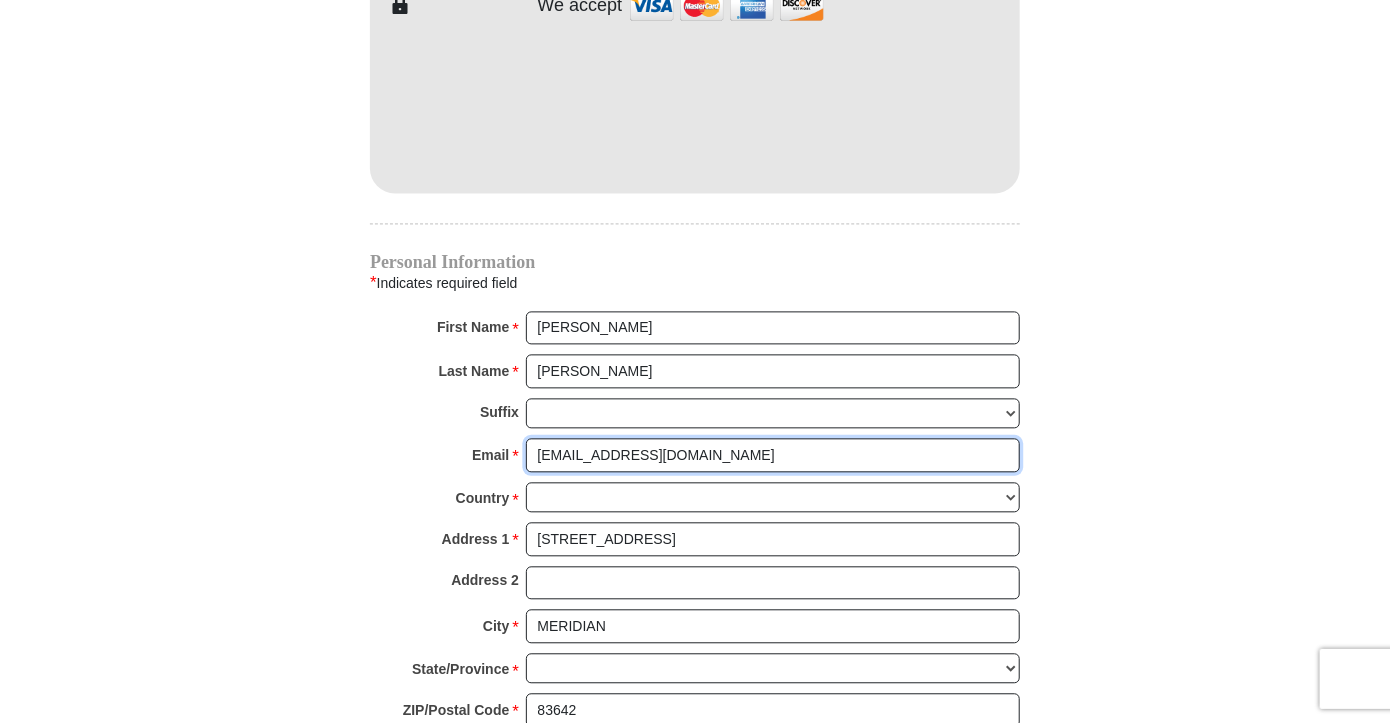 click on "gloryb_9@yahoo.com" at bounding box center (773, 455) 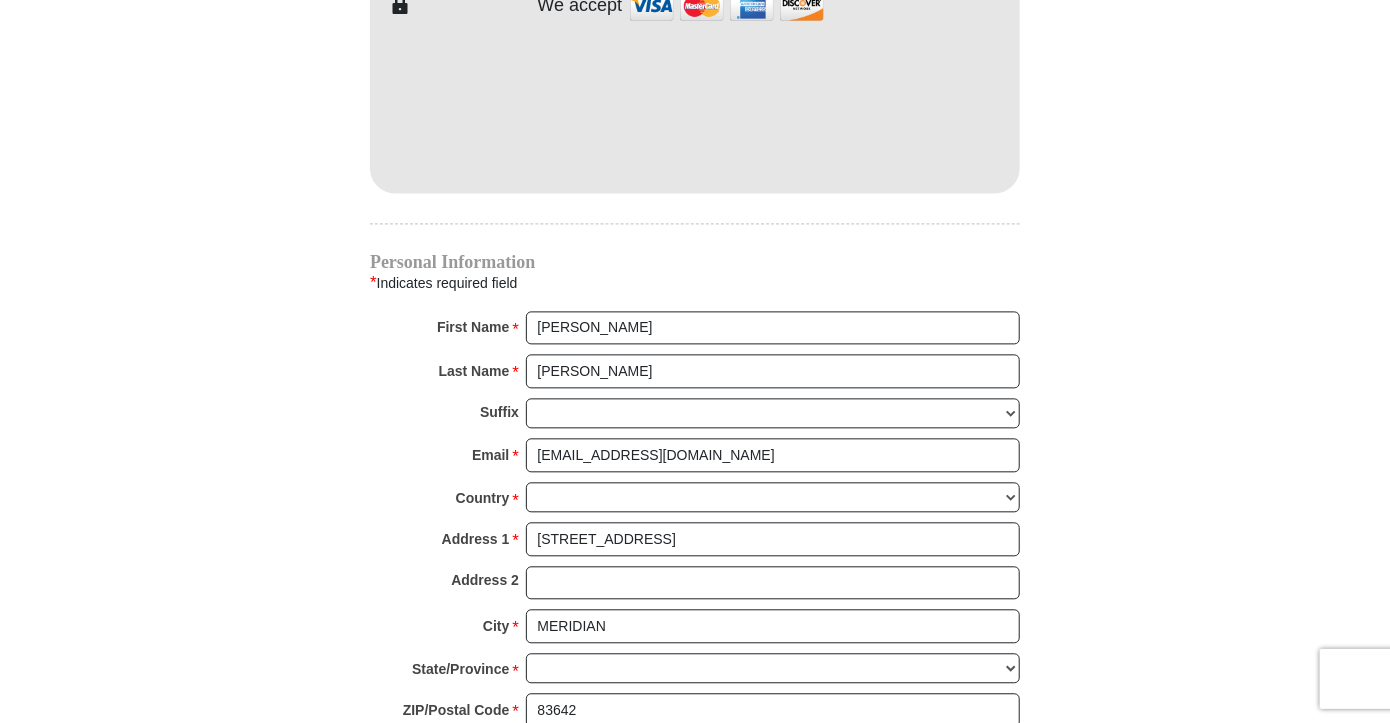 click on "[GEOGRAPHIC_DATA][DEMOGRAPHIC_DATA] Online Giving
Because of gifts like yours, [DEMOGRAPHIC_DATA], along with [PERSON_NAME] [PERSON_NAME] Ministries, is able to reach out to every corner of the world.
EMIC Tithes and Offerings
The [DEMOGRAPHIC_DATA] teaches us the foundation for giving: the tithe. When we bring the first 10 percent of our income to the Lord’s storehouse, we put Him first in our lives. Tithing is an act of worship that expresses our gratitude, faith and love. Tithers can expect the windows of heaven to open and THE BLESSING to pour out (Malachi 3:10).
An offering, any giving over and above the tithe, helps to further the growth of [DEMOGRAPHIC_DATA]’s work through new programs, new experiences and the support of other ministries and missions.
$" at bounding box center (695, -225) 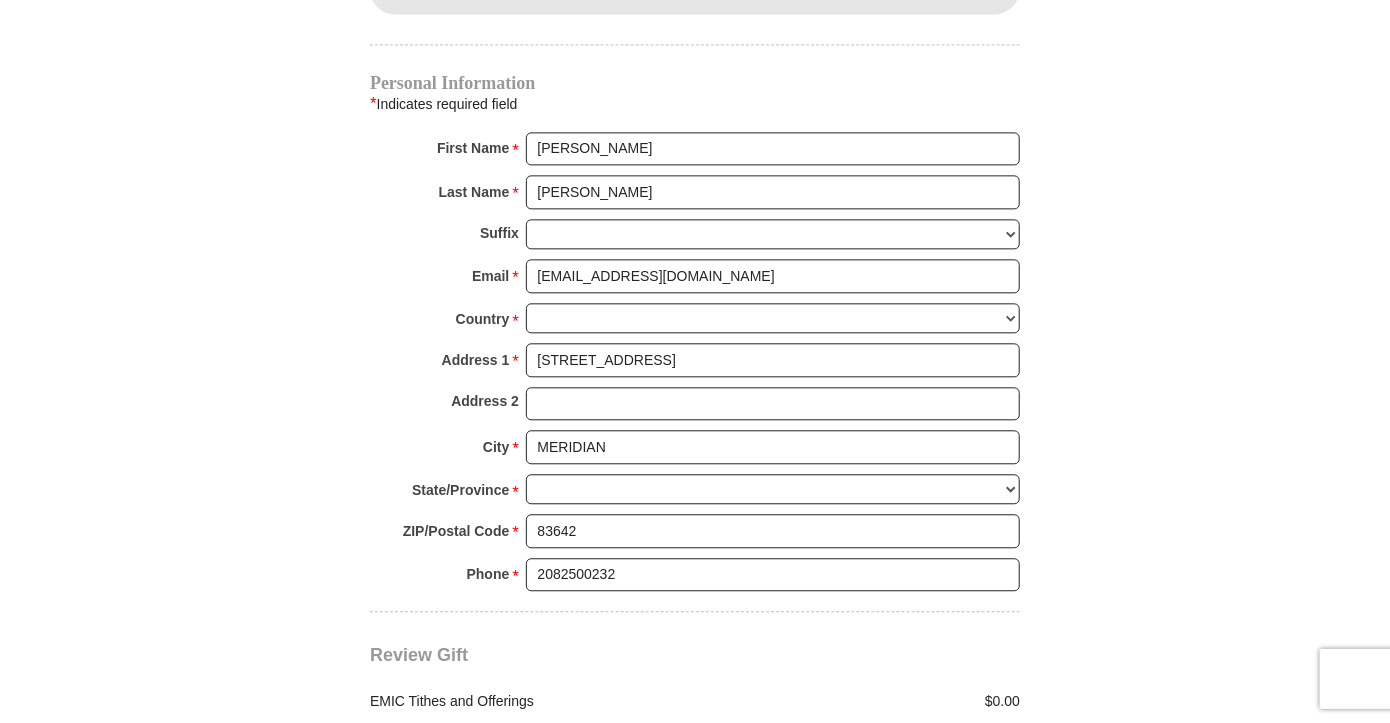 scroll, scrollTop: 2037, scrollLeft: 0, axis: vertical 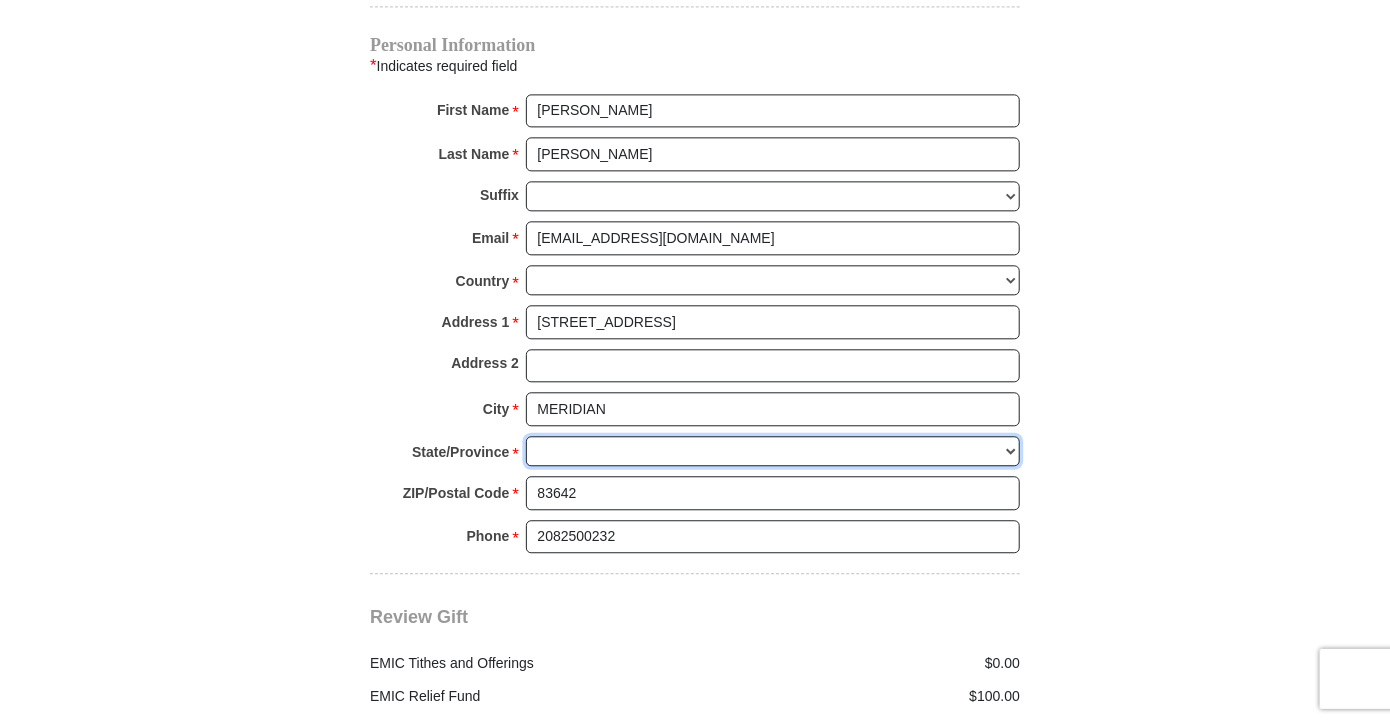 click on "State/Province
*" at bounding box center [773, 451] 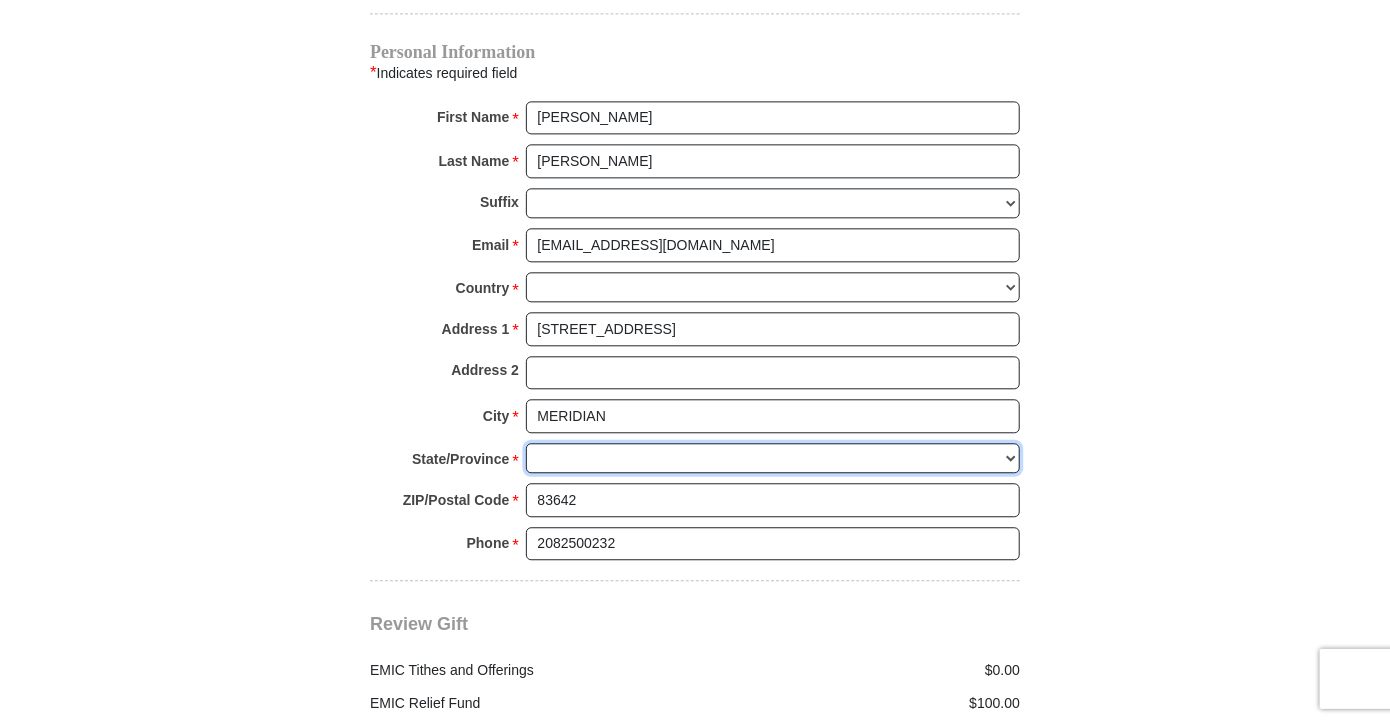 scroll, scrollTop: 2035, scrollLeft: 0, axis: vertical 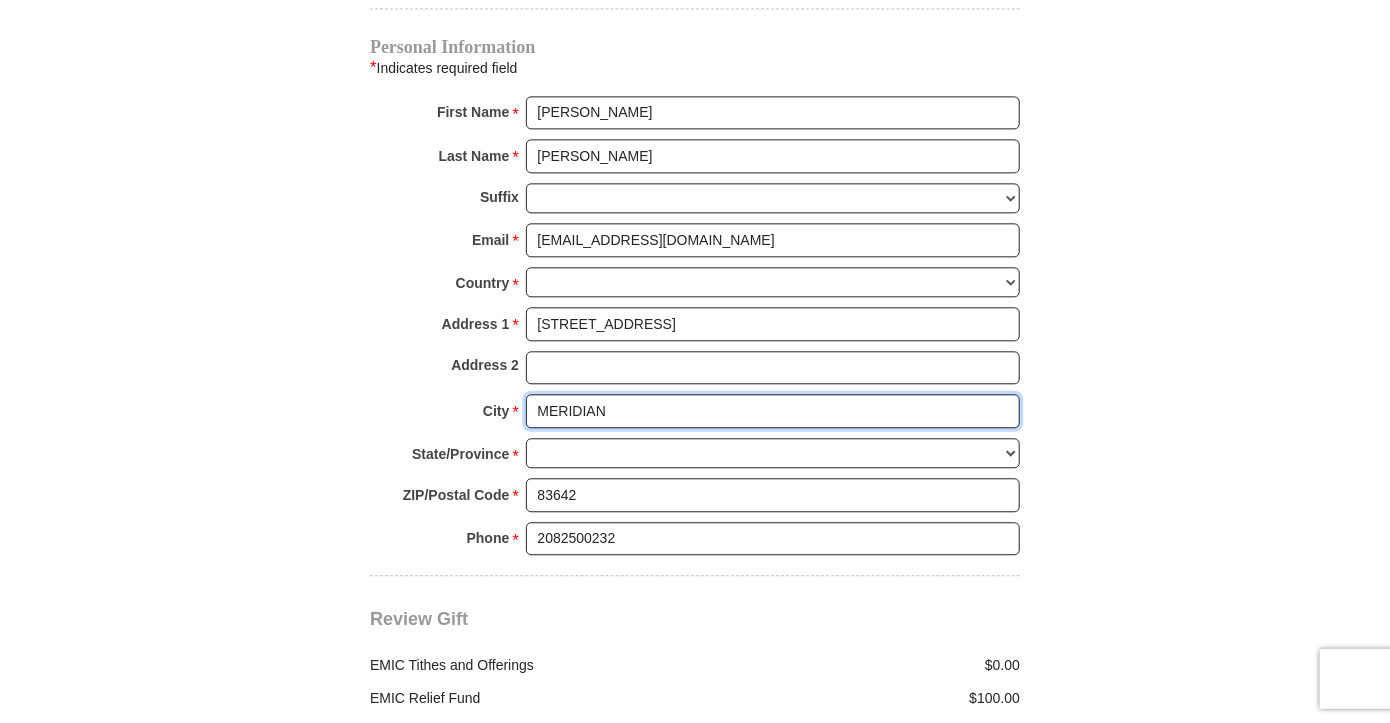 click on "MERIDIAN" at bounding box center [773, 411] 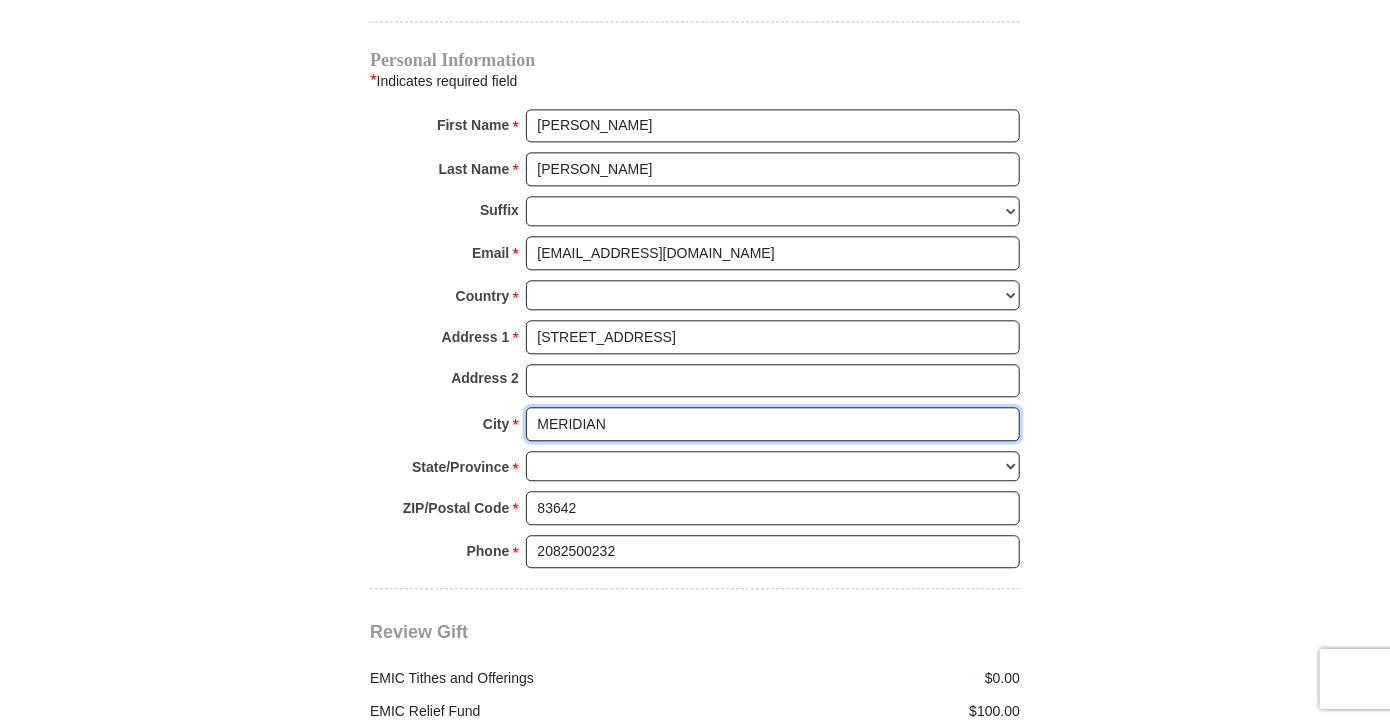 scroll, scrollTop: 2027, scrollLeft: 0, axis: vertical 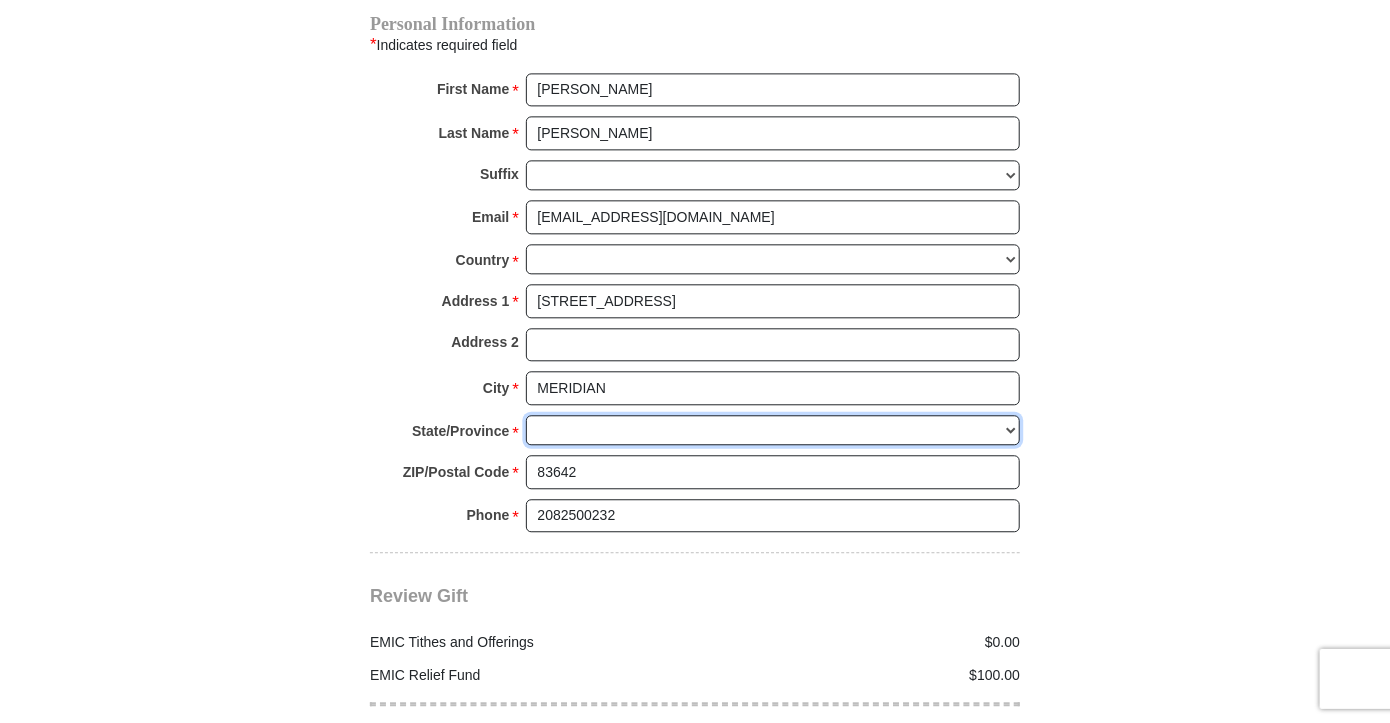click on "State/Province
*" at bounding box center [773, 430] 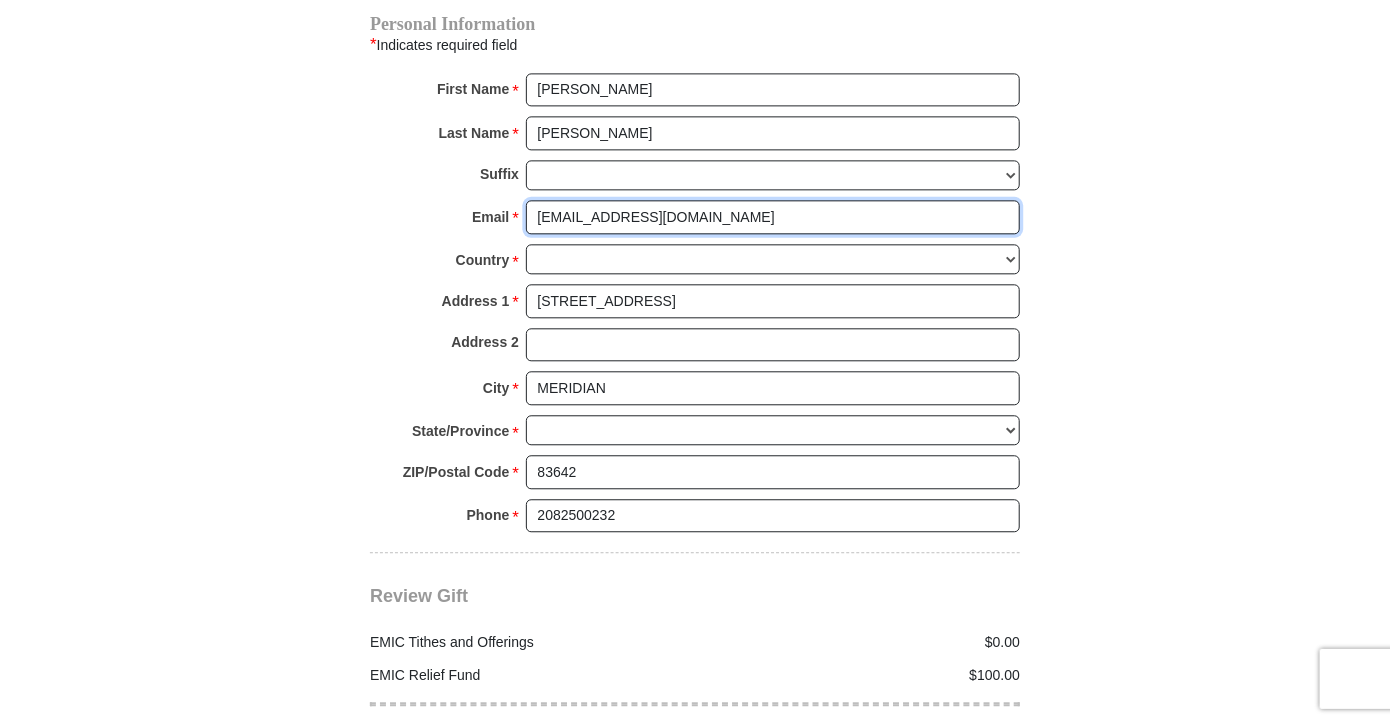 click on "[EMAIL_ADDRESS][DOMAIN_NAME]" at bounding box center (773, 217) 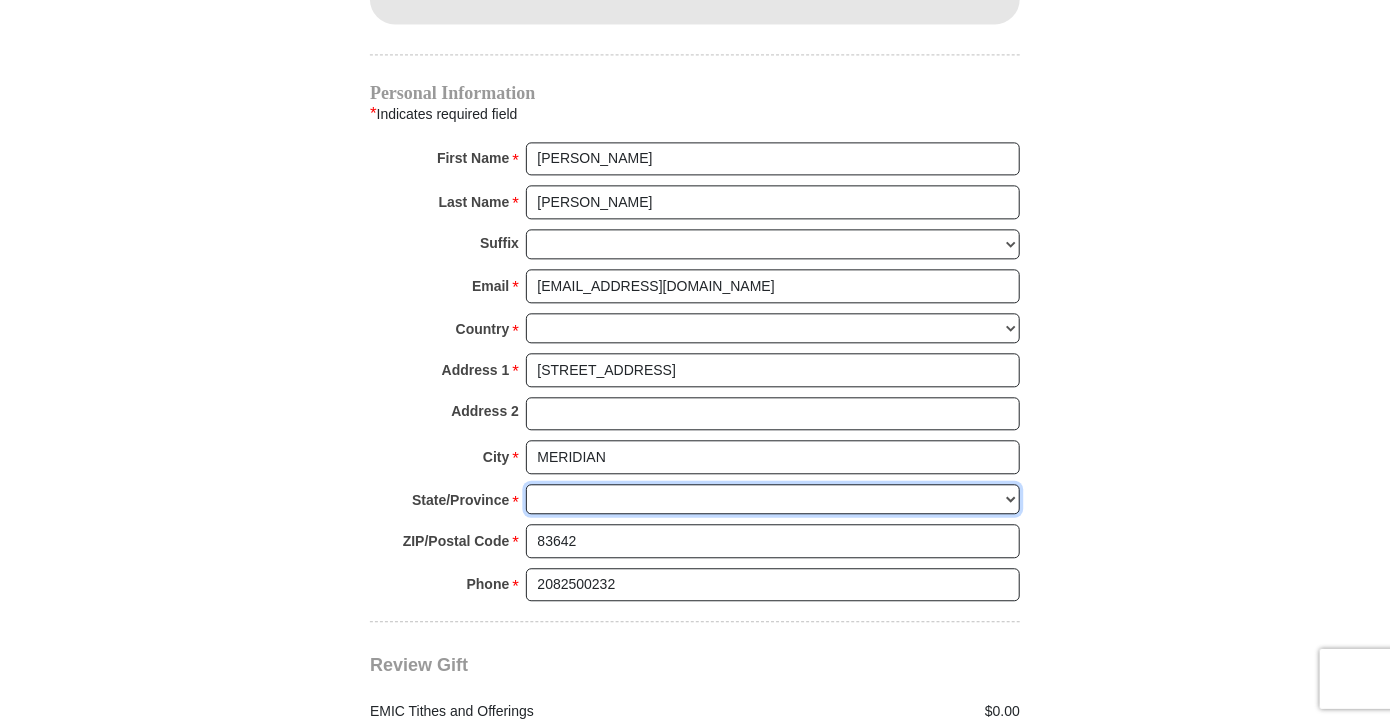 scroll, scrollTop: 1989, scrollLeft: 0, axis: vertical 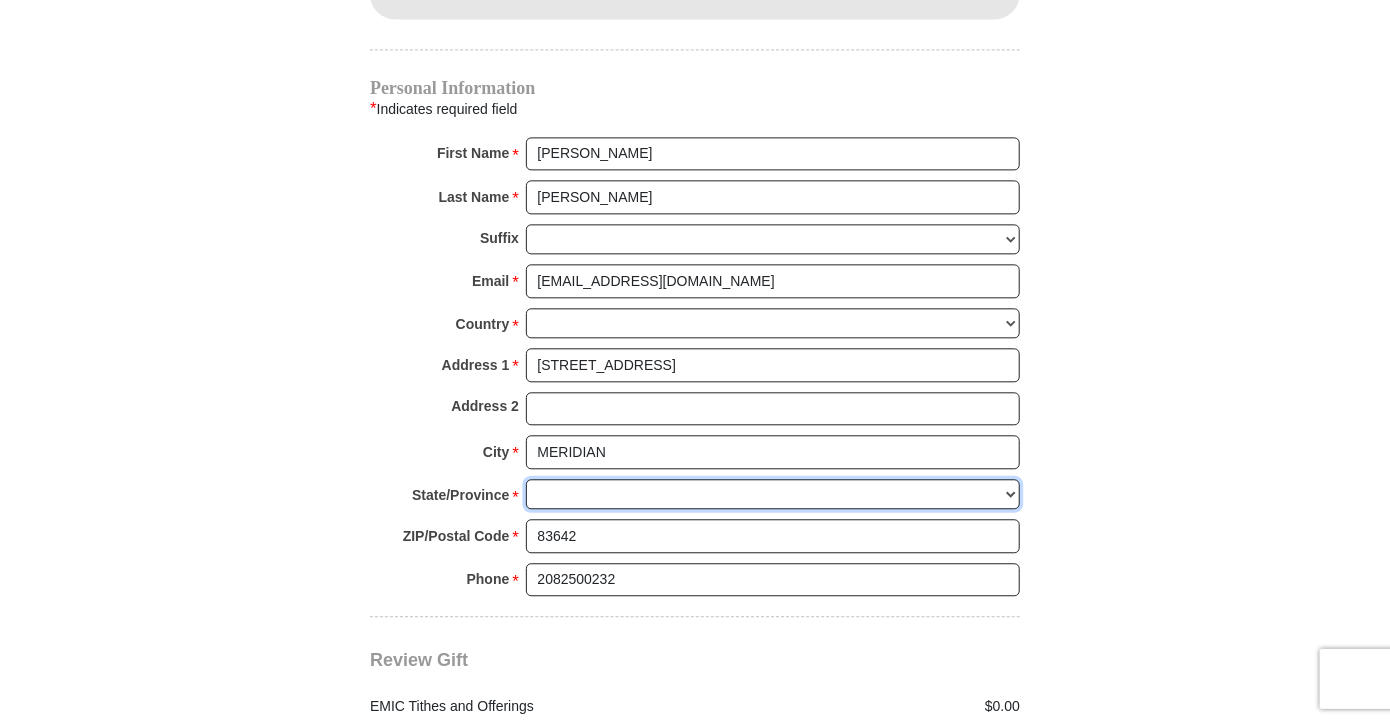 click on "State/Province
*" at bounding box center (773, 494) 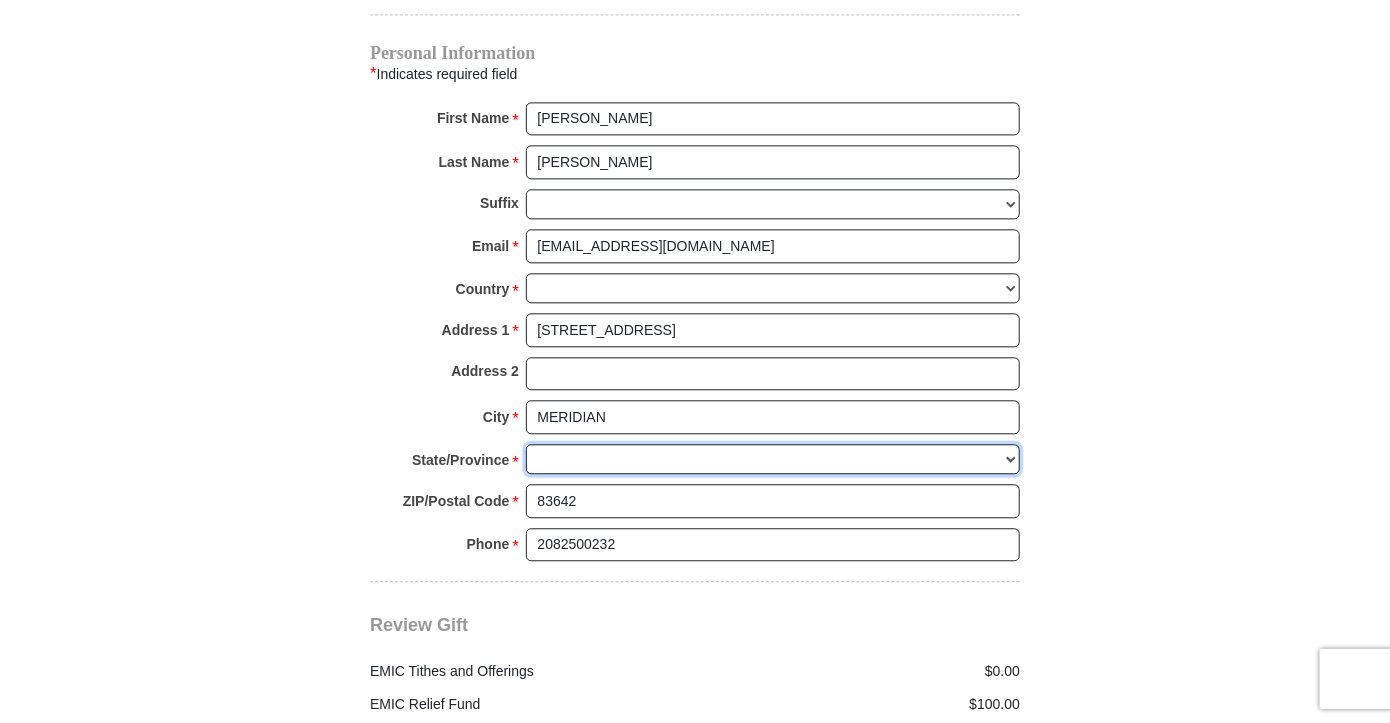 scroll, scrollTop: 2039, scrollLeft: 0, axis: vertical 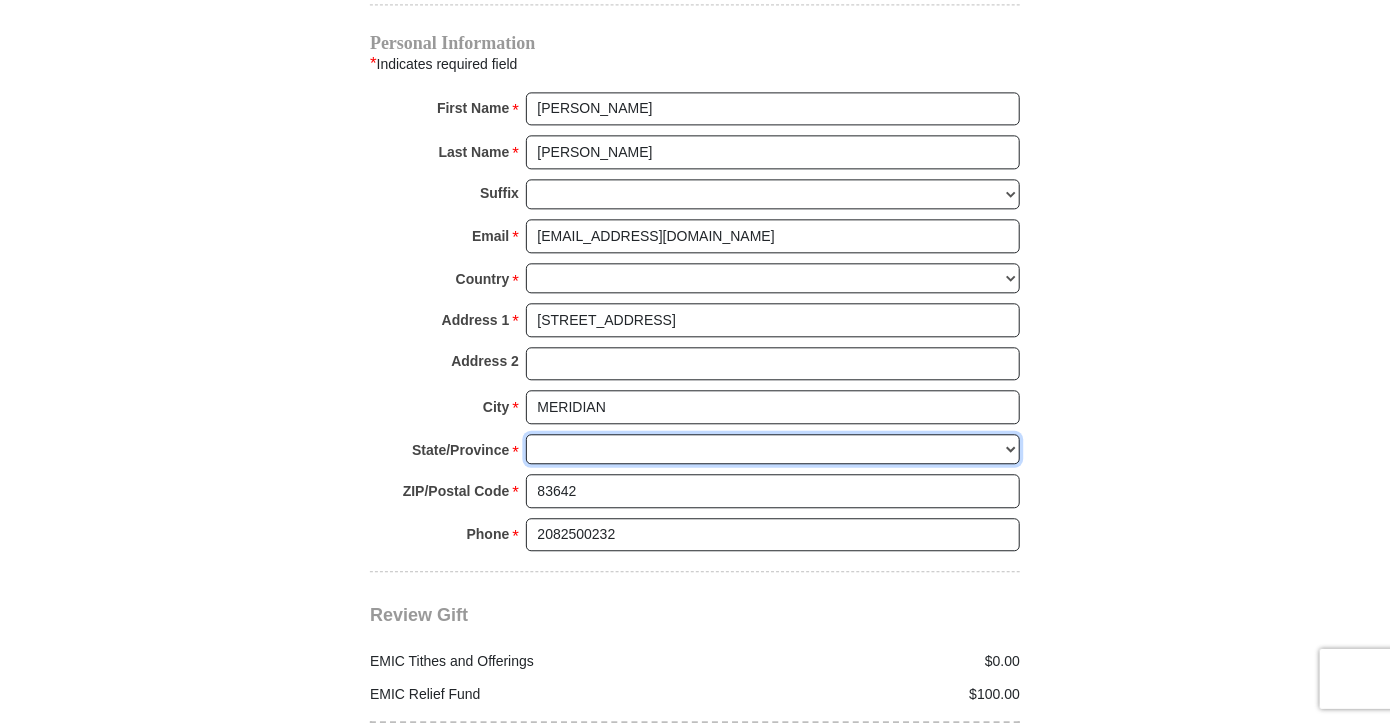 click on "State/Province
*" at bounding box center [773, 449] 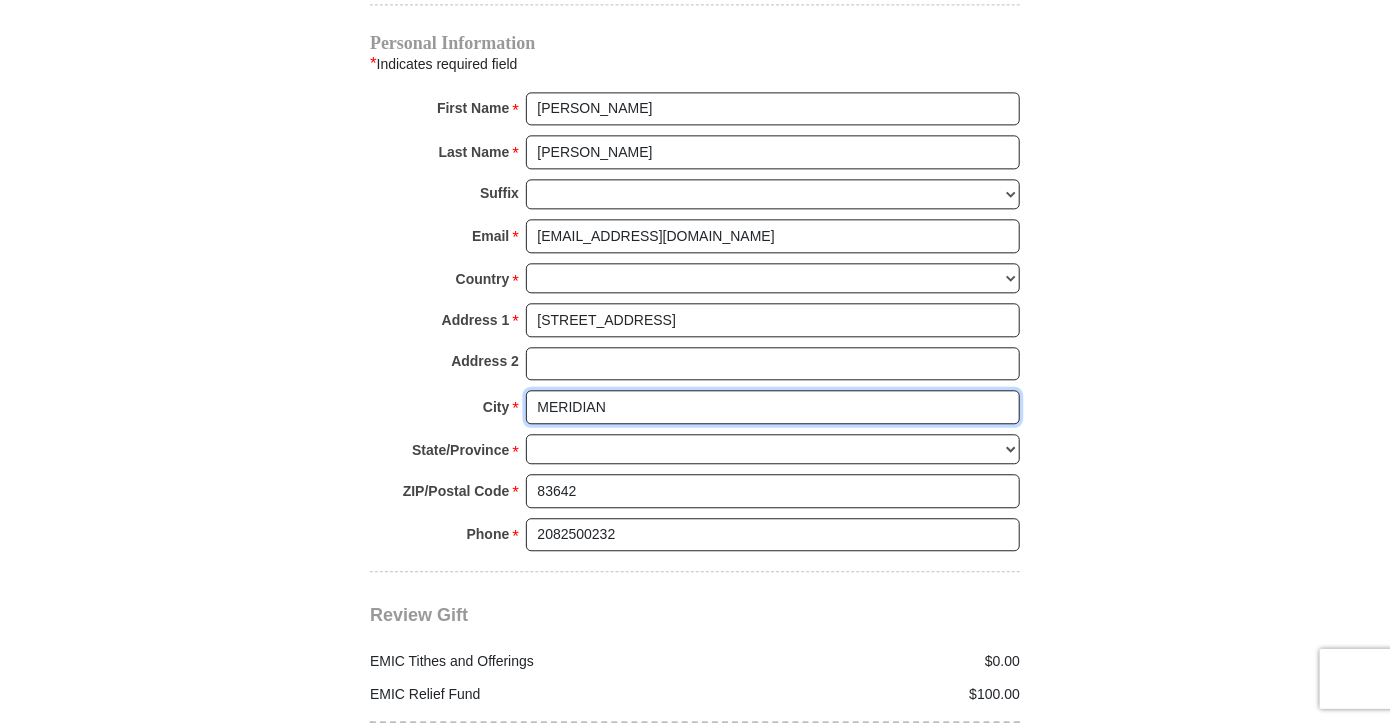 click on "MERIDIAN" at bounding box center [773, 407] 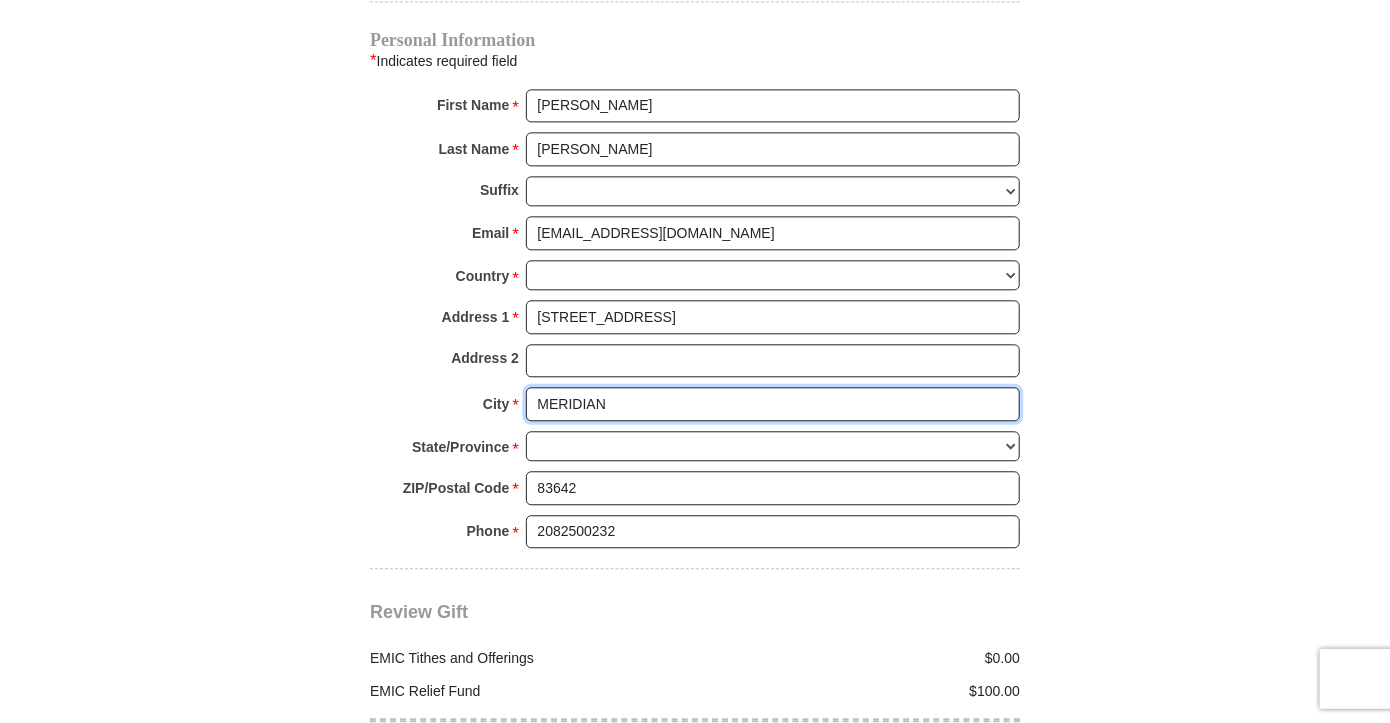 scroll, scrollTop: 2043, scrollLeft: 0, axis: vertical 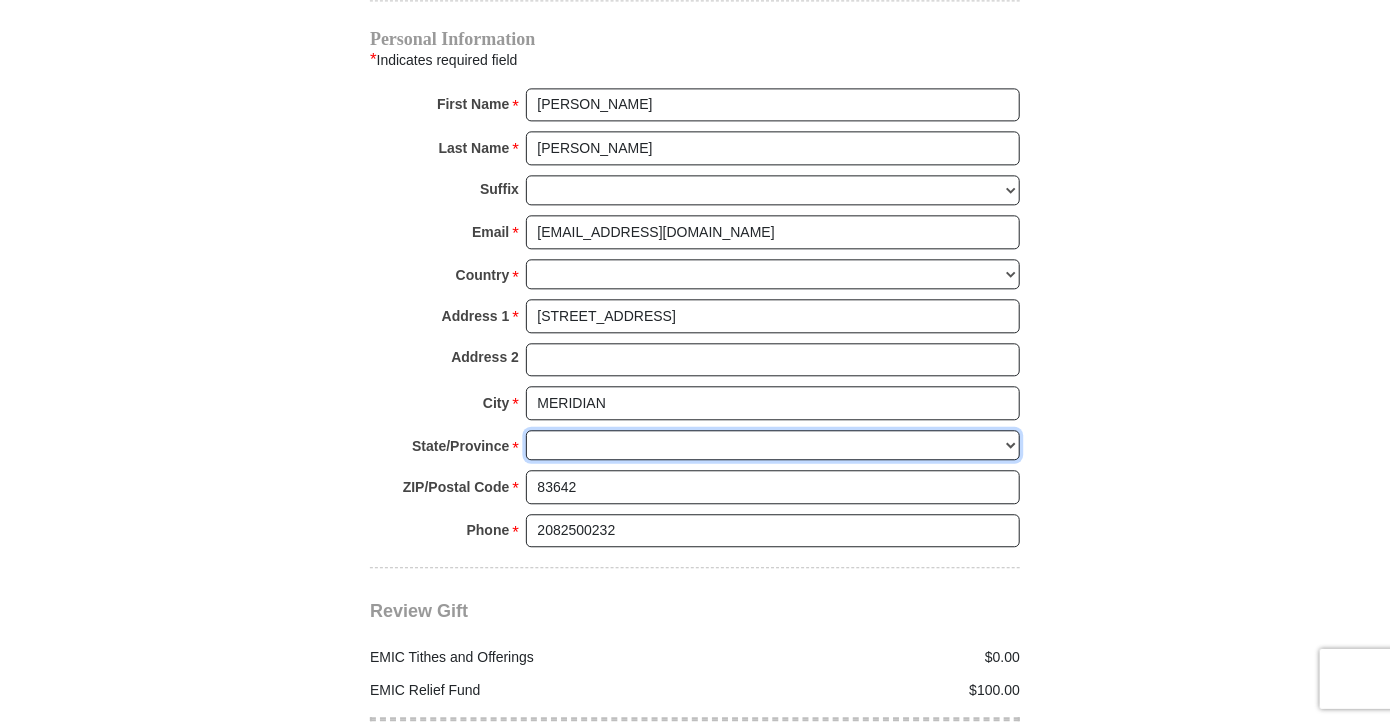 click on "State/Province
*" at bounding box center (773, 445) 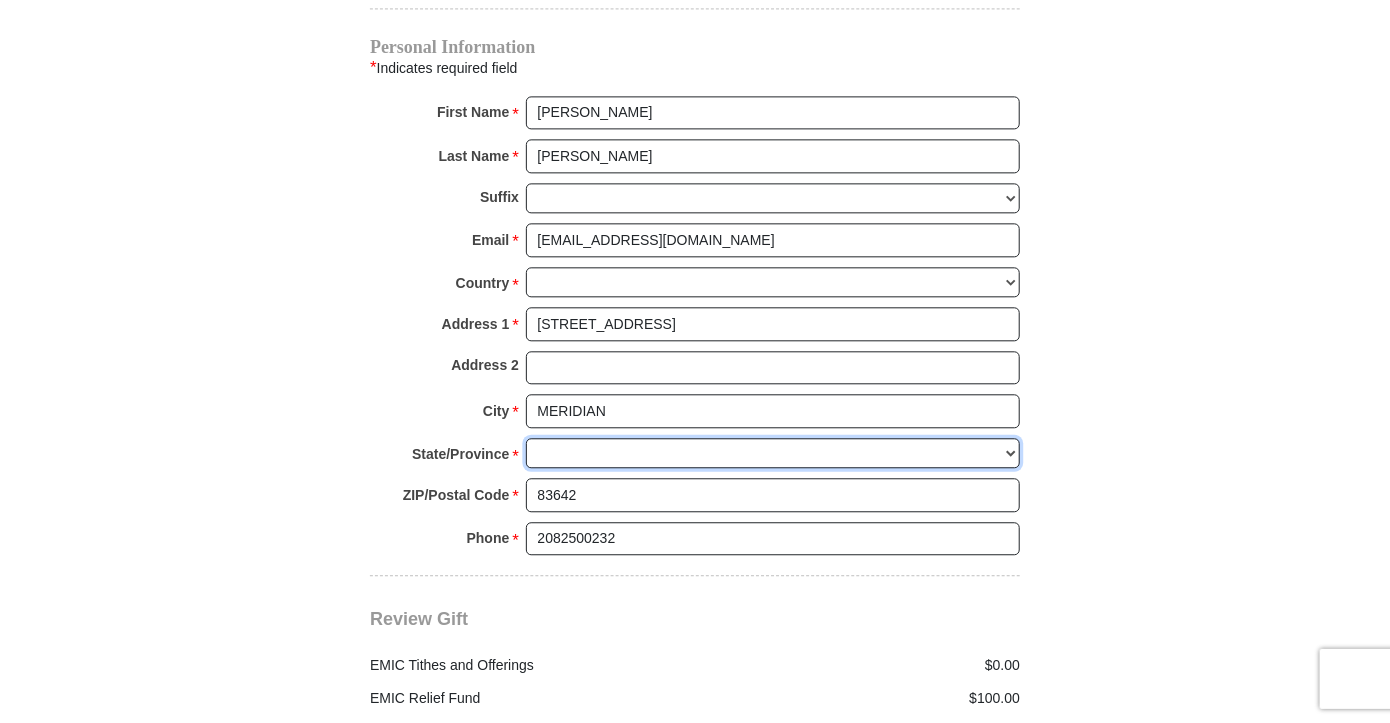 scroll, scrollTop: 2039, scrollLeft: 0, axis: vertical 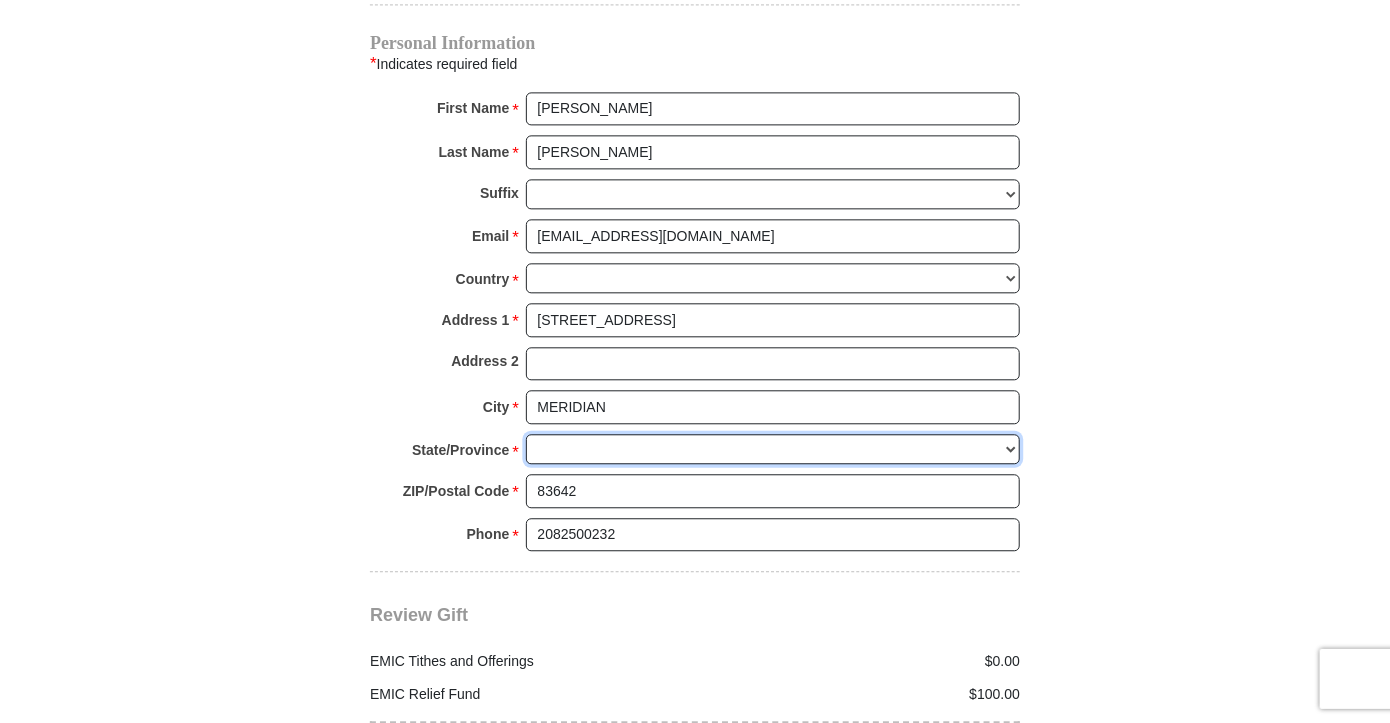 click on "State/Province
*" at bounding box center (773, 449) 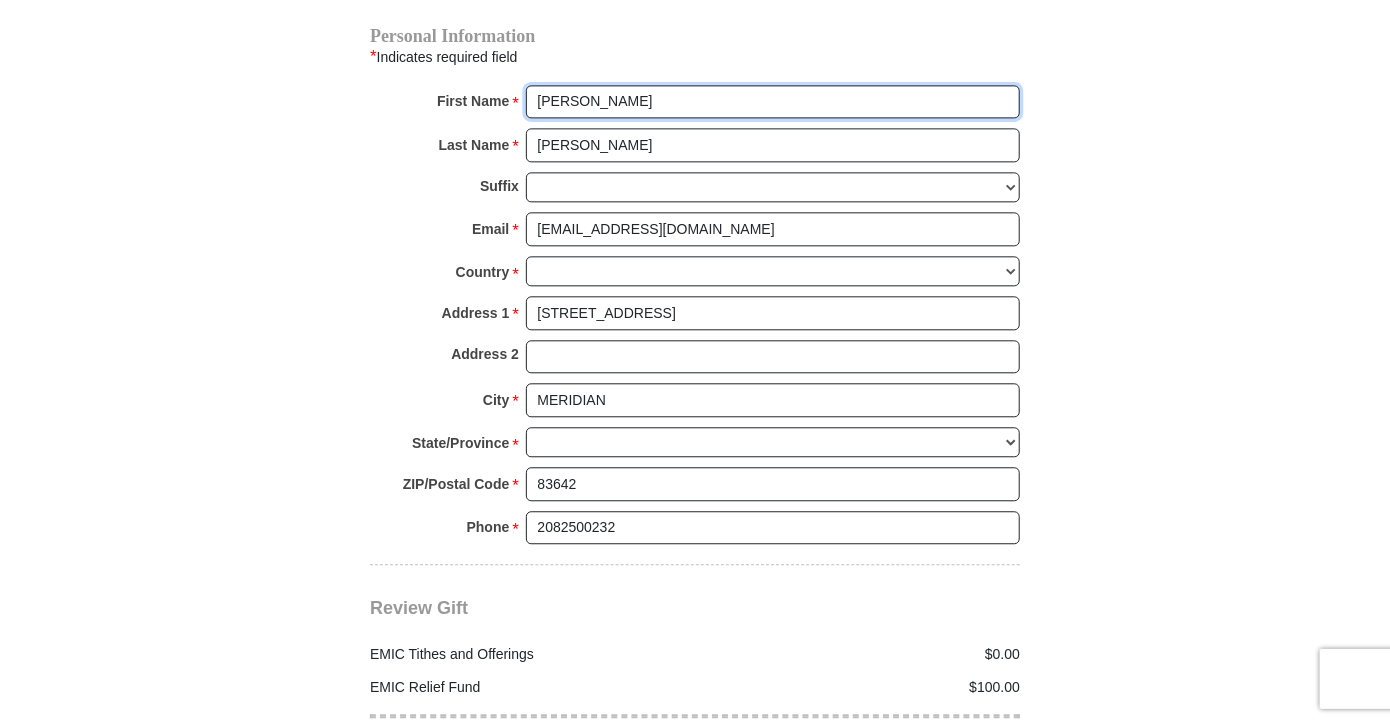 scroll, scrollTop: 2048, scrollLeft: 0, axis: vertical 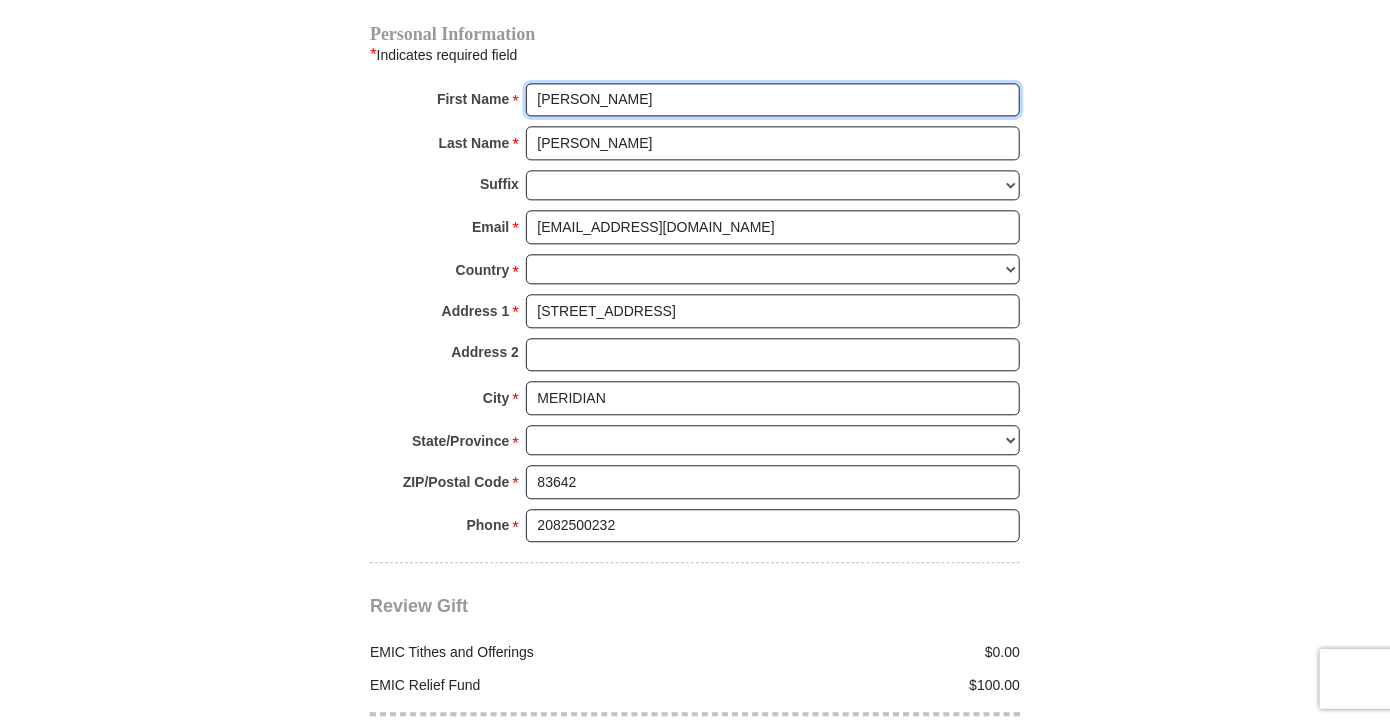 drag, startPoint x: 584, startPoint y: 75, endPoint x: 535, endPoint y: 69, distance: 49.365982 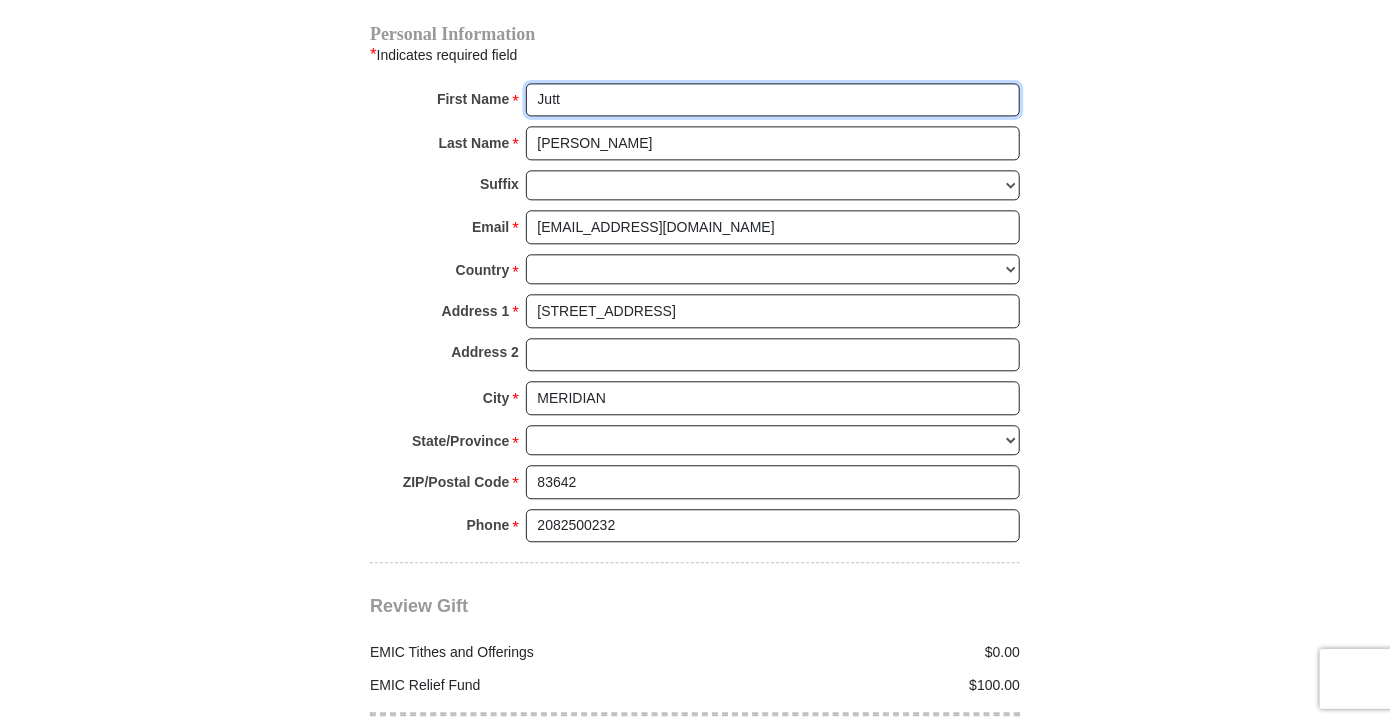 type on "[PERSON_NAME]" 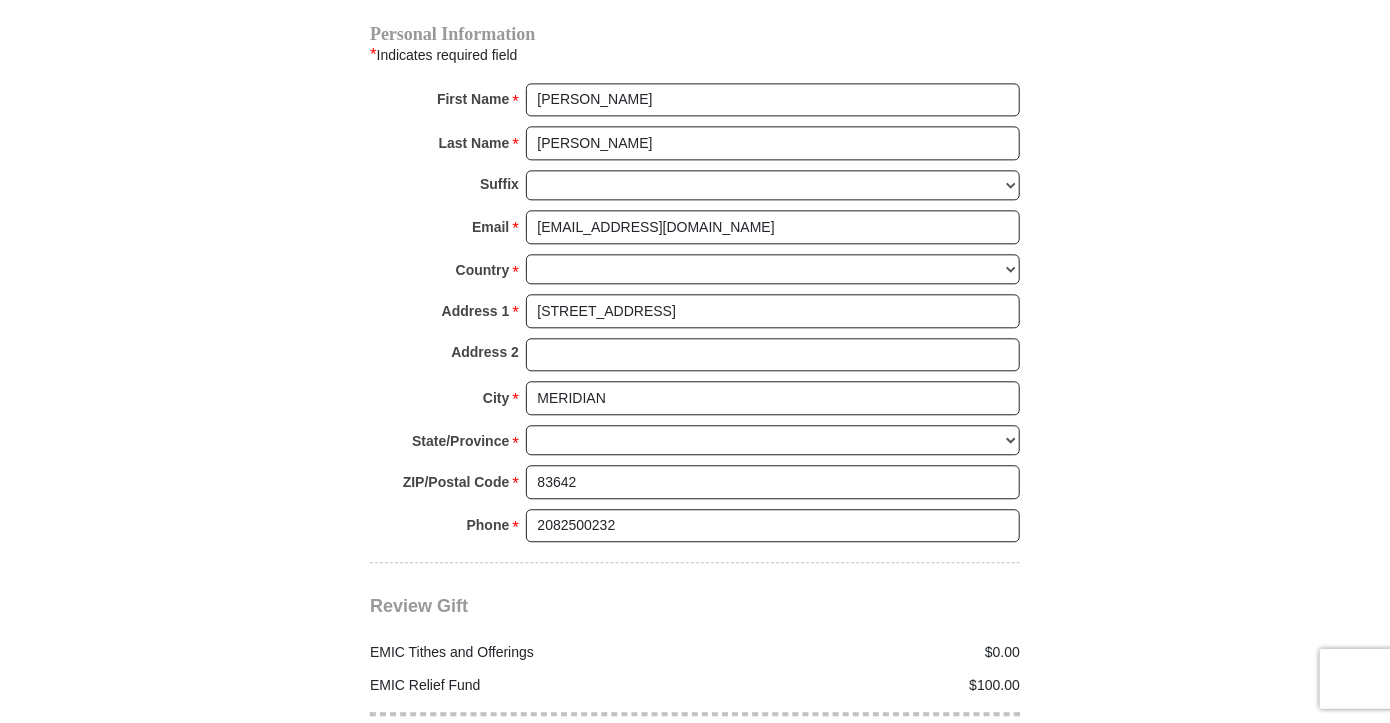 click on "[GEOGRAPHIC_DATA][DEMOGRAPHIC_DATA] Online Giving
Because of gifts like yours, [DEMOGRAPHIC_DATA], along with [PERSON_NAME] [PERSON_NAME] Ministries, is able to reach out to every corner of the world.
EMIC Tithes and Offerings
The [DEMOGRAPHIC_DATA] teaches us the foundation for giving: the tithe. When we bring the first 10 percent of our income to the Lord’s storehouse, we put Him first in our lives. Tithing is an act of worship that expresses our gratitude, faith and love. Tithers can expect the windows of heaven to open and THE BLESSING to pour out (Malachi 3:10).
An offering, any giving over and above the tithe, helps to further the growth of [DEMOGRAPHIC_DATA]’s work through new programs, new experiences and the support of other ministries and missions.
$" at bounding box center (695, -453) 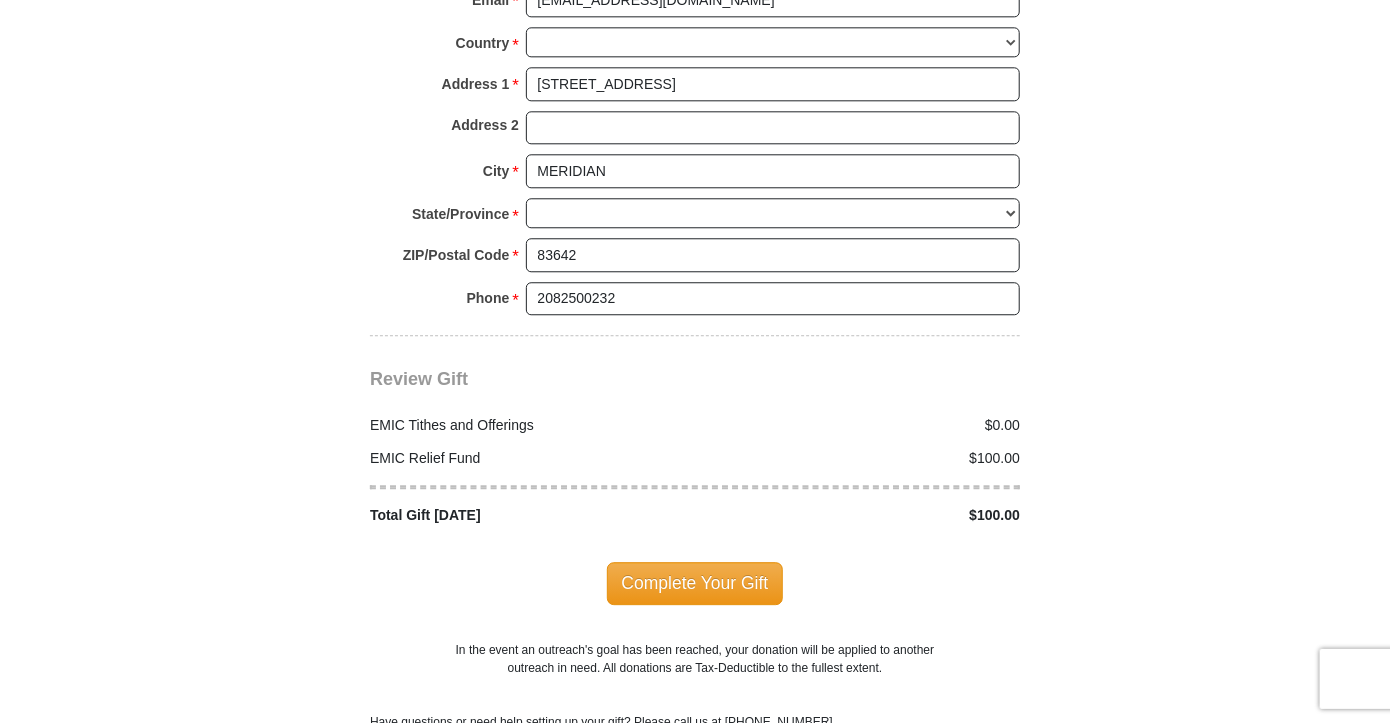 scroll, scrollTop: 2269, scrollLeft: 0, axis: vertical 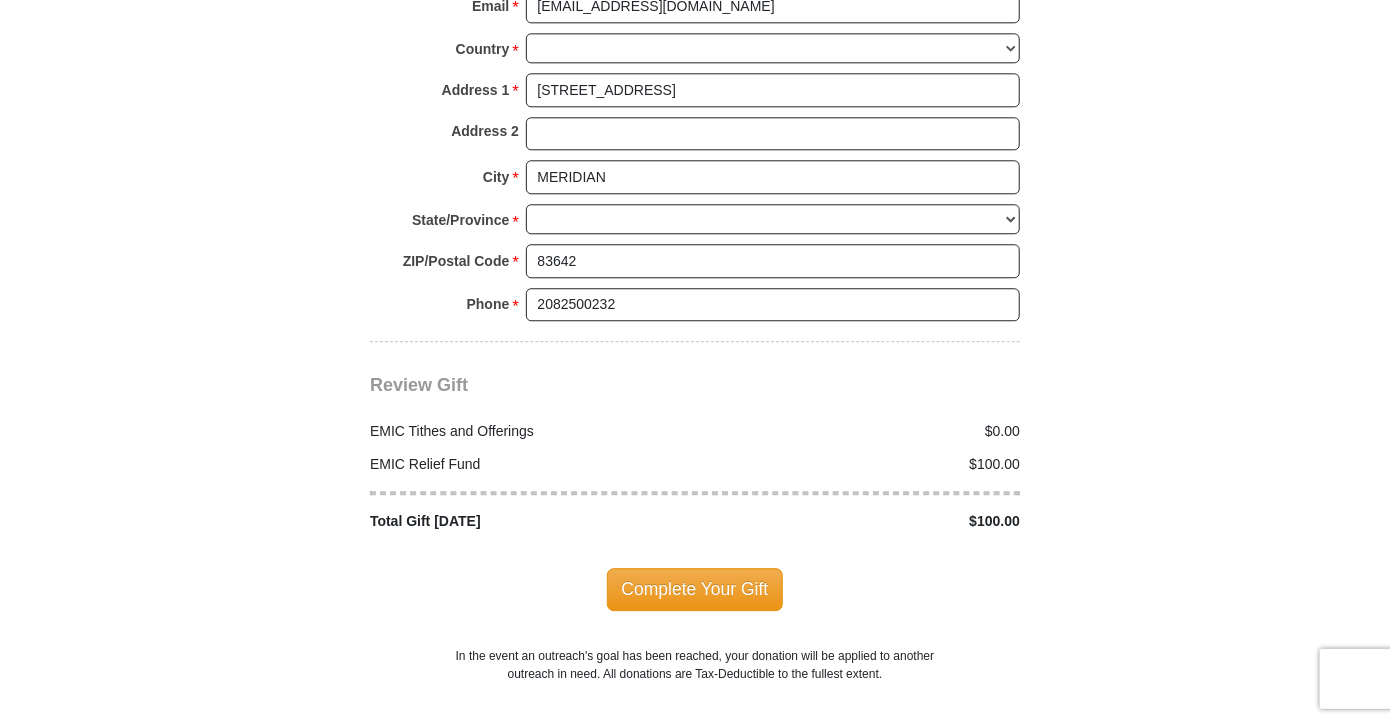 click on "[GEOGRAPHIC_DATA][DEMOGRAPHIC_DATA] Online Giving
Because of gifts like yours, [DEMOGRAPHIC_DATA], along with [PERSON_NAME] [PERSON_NAME] Ministries, is able to reach out to every corner of the world.
EMIC Tithes and Offerings
The [DEMOGRAPHIC_DATA] teaches us the foundation for giving: the tithe. When we bring the first 10 percent of our income to the Lord’s storehouse, we put Him first in our lives. Tithing is an act of worship that expresses our gratitude, faith and love. Tithers can expect the windows of heaven to open and THE BLESSING to pour out (Malachi 3:10).
An offering, any giving over and above the tithe, helps to further the growth of [DEMOGRAPHIC_DATA]’s work through new programs, new experiences and the support of other ministries and missions.
$" at bounding box center [695, -674] 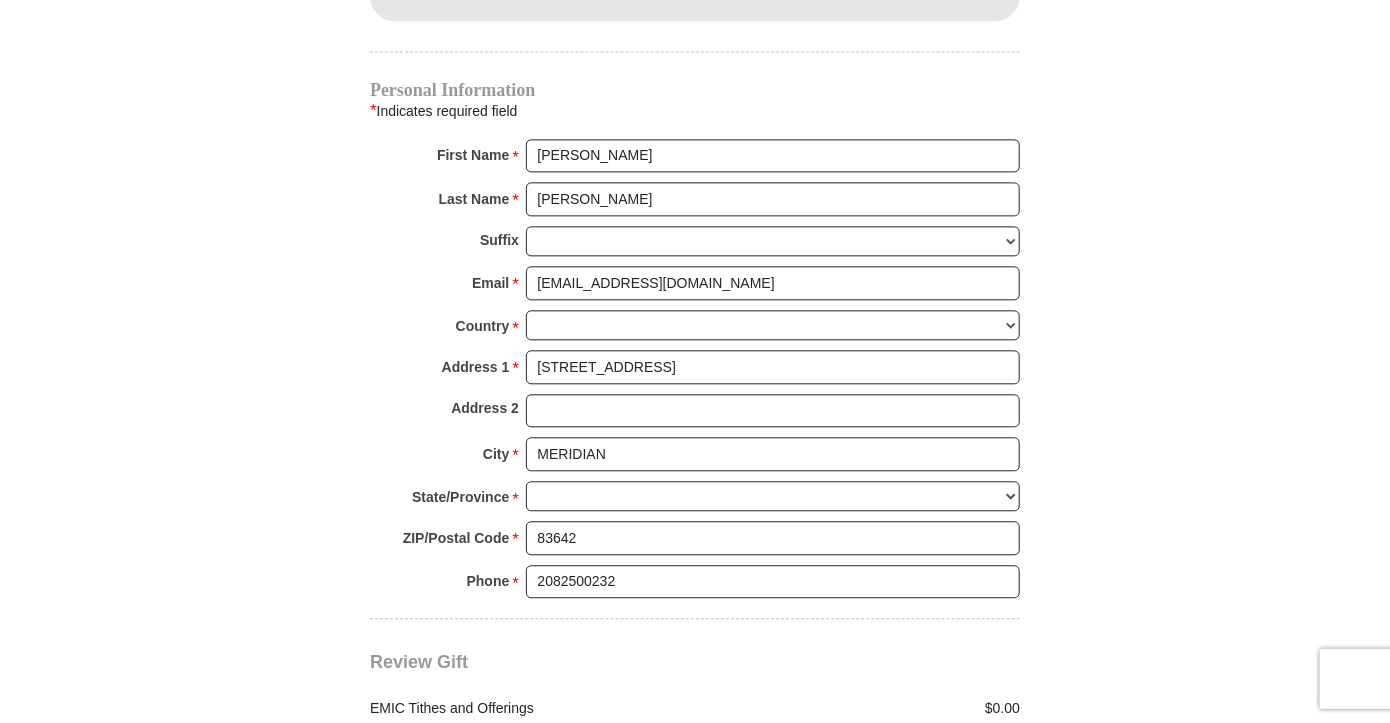 scroll, scrollTop: 1975, scrollLeft: 0, axis: vertical 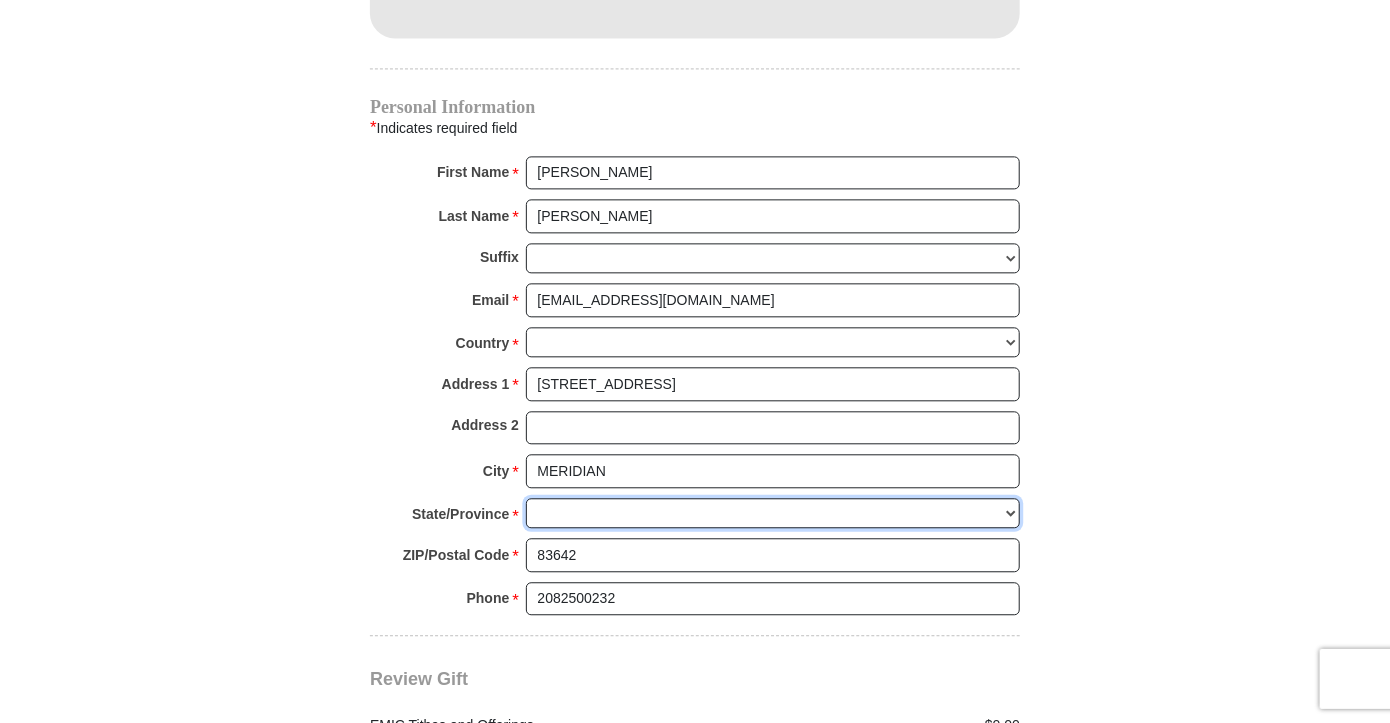 click on "State/Province
*" at bounding box center [773, 513] 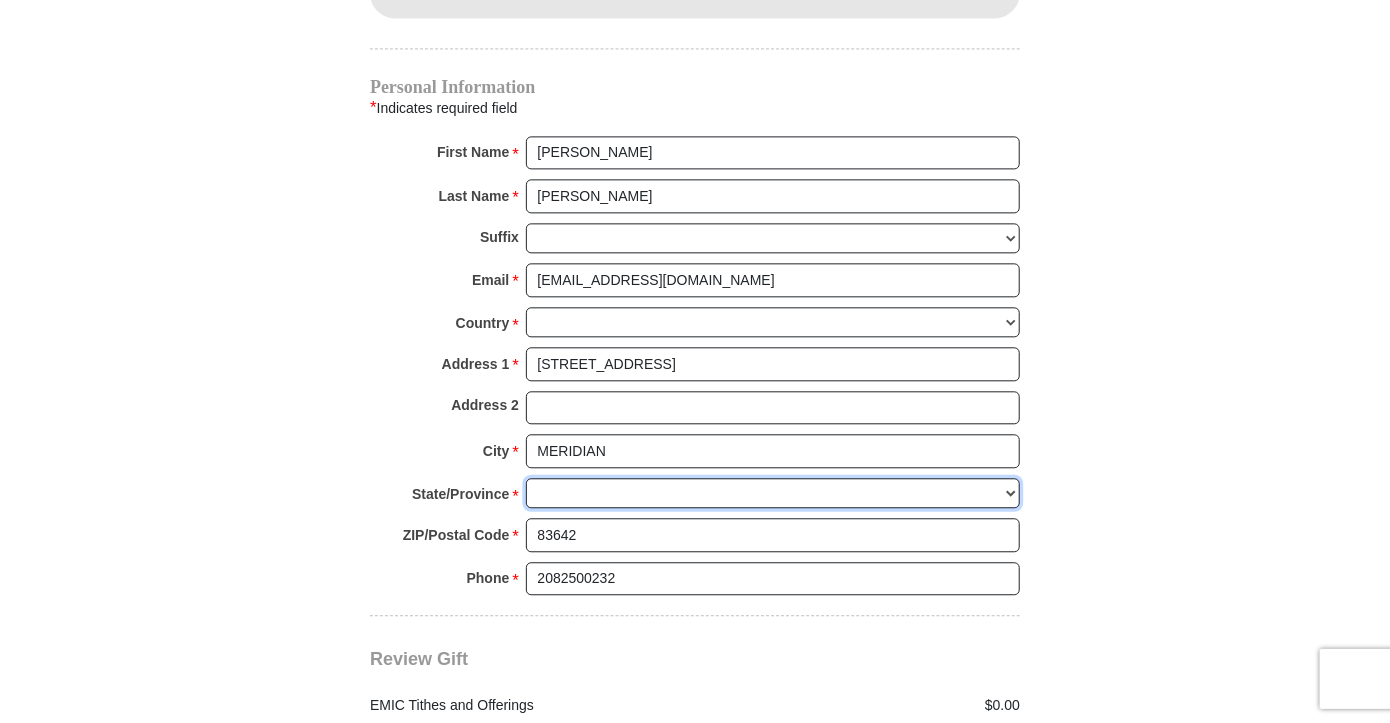 scroll, scrollTop: 1992, scrollLeft: 0, axis: vertical 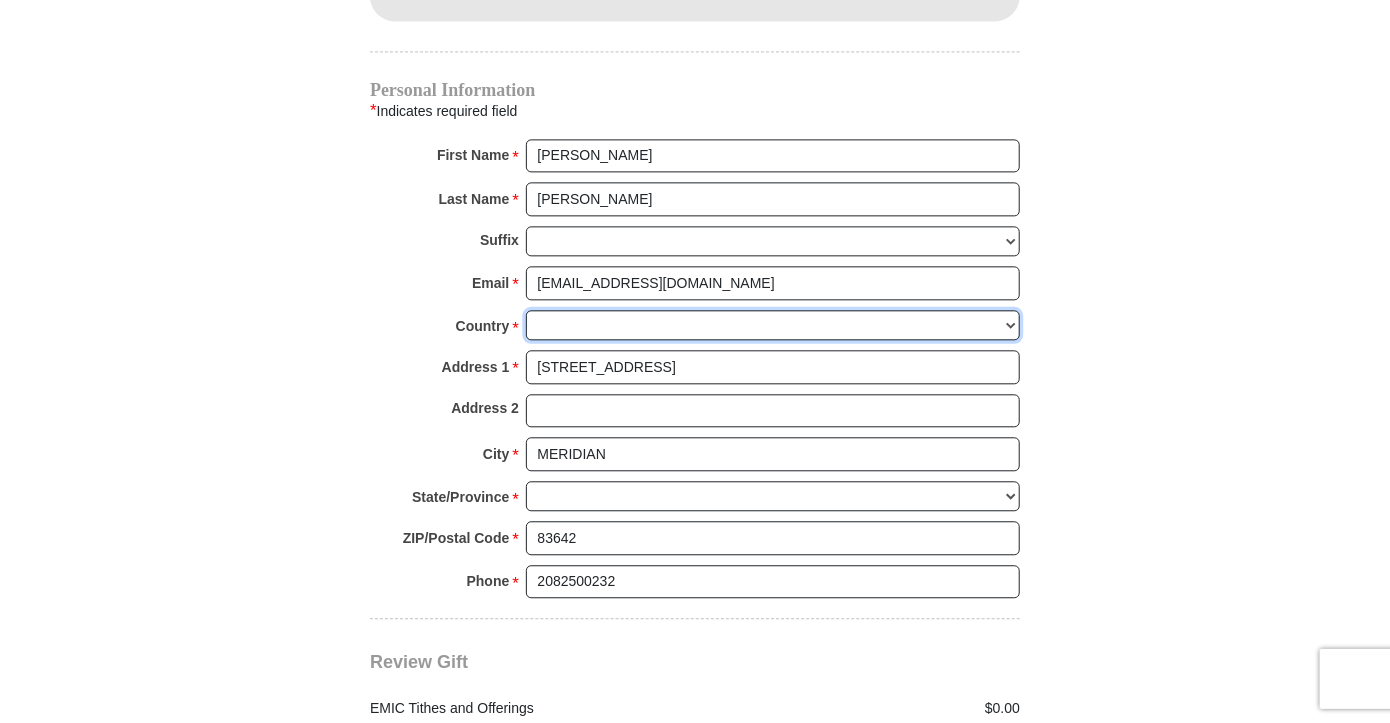 click on "[GEOGRAPHIC_DATA] [GEOGRAPHIC_DATA] [GEOGRAPHIC_DATA] [GEOGRAPHIC_DATA] [GEOGRAPHIC_DATA] [GEOGRAPHIC_DATA] [GEOGRAPHIC_DATA] [GEOGRAPHIC_DATA] [GEOGRAPHIC_DATA] [GEOGRAPHIC_DATA] [GEOGRAPHIC_DATA] [GEOGRAPHIC_DATA] [GEOGRAPHIC_DATA] [GEOGRAPHIC_DATA] [GEOGRAPHIC_DATA] [GEOGRAPHIC_DATA] [GEOGRAPHIC_DATA] [GEOGRAPHIC_DATA] [GEOGRAPHIC_DATA] [GEOGRAPHIC_DATA] [GEOGRAPHIC_DATA] [GEOGRAPHIC_DATA] [GEOGRAPHIC_DATA] [GEOGRAPHIC_DATA] [GEOGRAPHIC_DATA] [GEOGRAPHIC_DATA] [GEOGRAPHIC_DATA] [GEOGRAPHIC_DATA] [GEOGRAPHIC_DATA] [GEOGRAPHIC_DATA] [GEOGRAPHIC_DATA] [GEOGRAPHIC_DATA] [GEOGRAPHIC_DATA] [GEOGRAPHIC_DATA] [GEOGRAPHIC_DATA] [GEOGRAPHIC_DATA] [GEOGRAPHIC_DATA] [GEOGRAPHIC_DATA] [GEOGRAPHIC_DATA] [GEOGRAPHIC_DATA] [GEOGRAPHIC_DATA] [GEOGRAPHIC_DATA] [GEOGRAPHIC_DATA] [GEOGRAPHIC_DATA] [GEOGRAPHIC_DATA] [GEOGRAPHIC_DATA] [GEOGRAPHIC_DATA] [GEOGRAPHIC_DATA] [GEOGRAPHIC_DATA] [GEOGRAPHIC_DATA] [GEOGRAPHIC_DATA] [GEOGRAPHIC_DATA] [GEOGRAPHIC_DATA] [GEOGRAPHIC_DATA] [GEOGRAPHIC_DATA] [GEOGRAPHIC_DATA] [GEOGRAPHIC_DATA] [GEOGRAPHIC_DATA] [GEOGRAPHIC_DATA] [GEOGRAPHIC_DATA] [GEOGRAPHIC_DATA] [GEOGRAPHIC_DATA] [GEOGRAPHIC_DATA] [GEOGRAPHIC_DATA] [GEOGRAPHIC_DATA] Peoples [GEOGRAPHIC_DATA] [GEOGRAPHIC_DATA] [GEOGRAPHIC_DATA] [GEOGRAPHIC_DATA] [US_STATE] [GEOGRAPHIC_DATA] [GEOGRAPHIC_DATA][US_STATE] [GEOGRAPHIC_DATA] [GEOGRAPHIC_DATA] [GEOGRAPHIC_DATA] [GEOGRAPHIC_DATA][PERSON_NAME] [GEOGRAPHIC_DATA] [GEOGRAPHIC_DATA] [GEOGRAPHIC_DATA] [GEOGRAPHIC_DATA] [GEOGRAPHIC_DATA] [GEOGRAPHIC_DATA] [GEOGRAPHIC_DATA] [GEOGRAPHIC_DATA] [GEOGRAPHIC_DATA] [GEOGRAPHIC_DATA] [GEOGRAPHIC_DATA] [GEOGRAPHIC_DATA] [GEOGRAPHIC_DATA] [GEOGRAPHIC_DATA] [GEOGRAPHIC_DATA] [GEOGRAPHIC_DATA] [GEOGRAPHIC_DATA] [GEOGRAPHIC_DATA] [GEOGRAPHIC_DATA] [GEOGRAPHIC_DATA] [GEOGRAPHIC_DATA] [GEOGRAPHIC_DATA] [GEOGRAPHIC_DATA] [GEOGRAPHIC_DATA]" at bounding box center (773, 325) 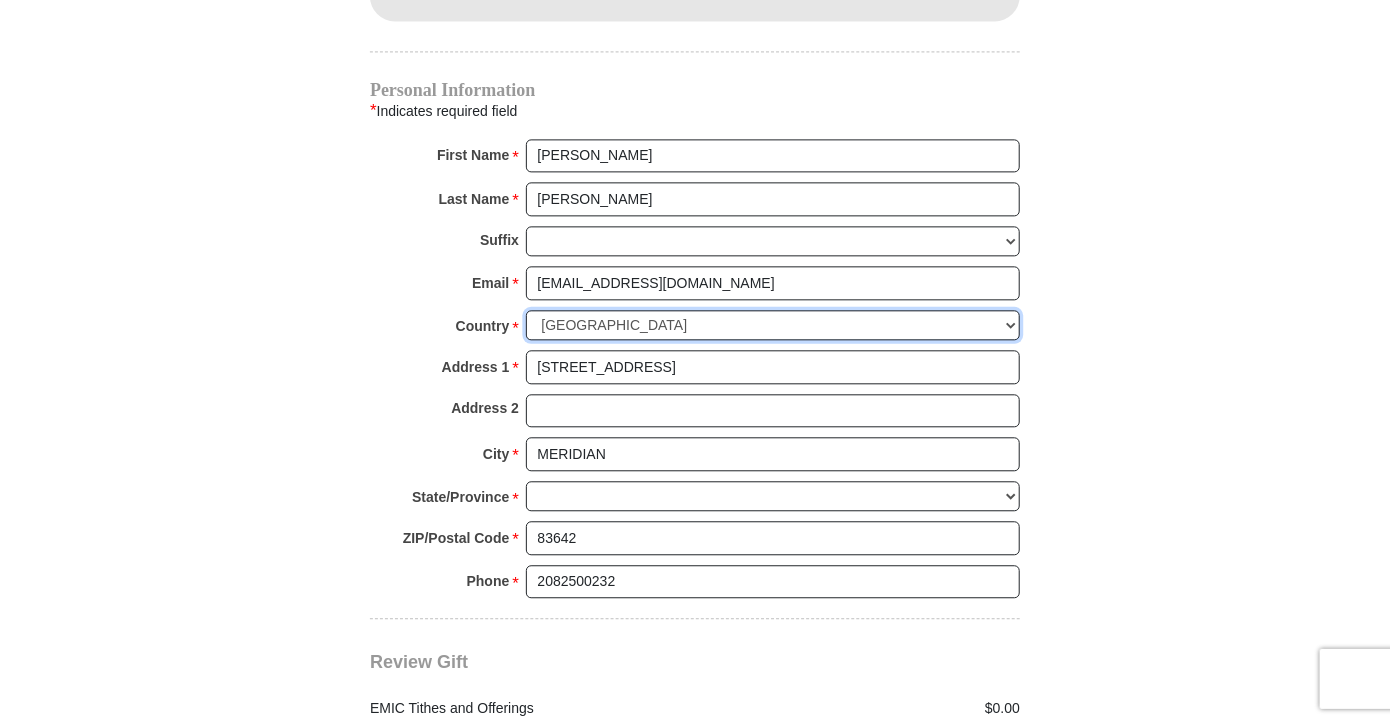click on "[GEOGRAPHIC_DATA]" at bounding box center [0, 0] 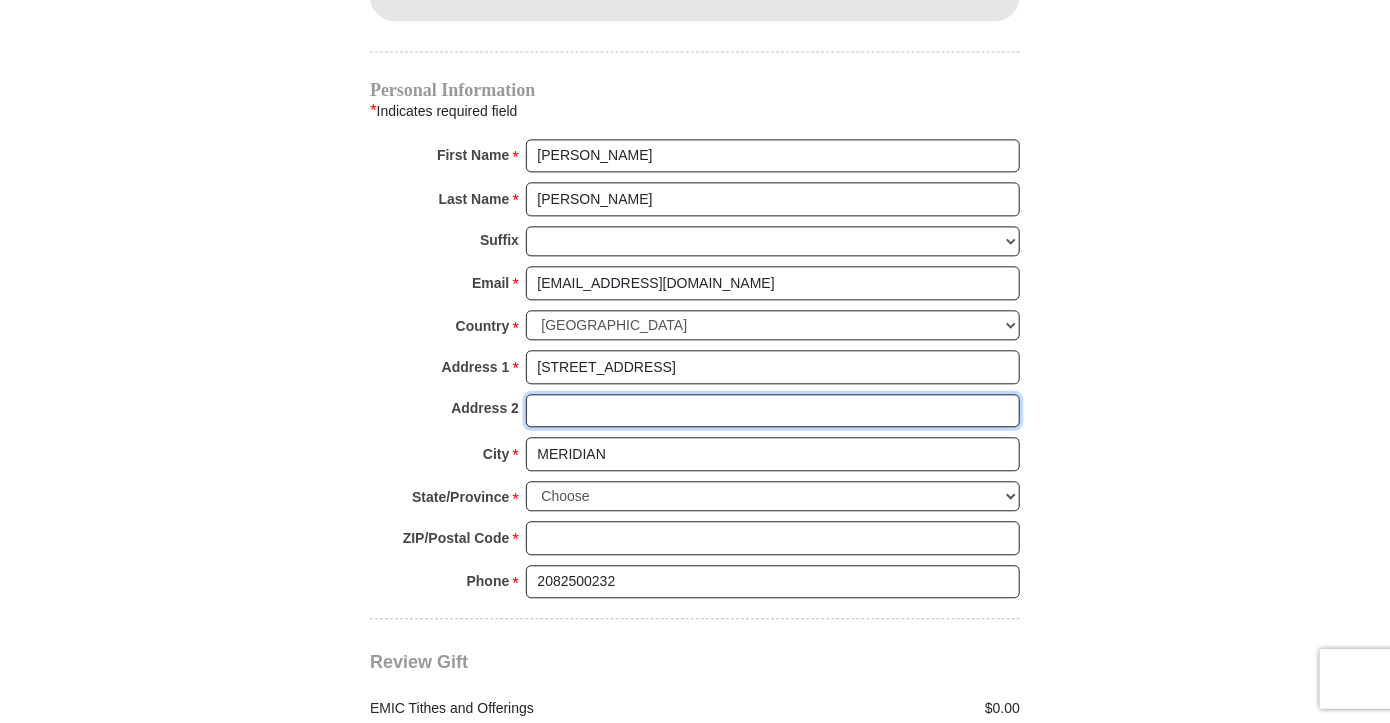 click on "Address 2" at bounding box center (773, 411) 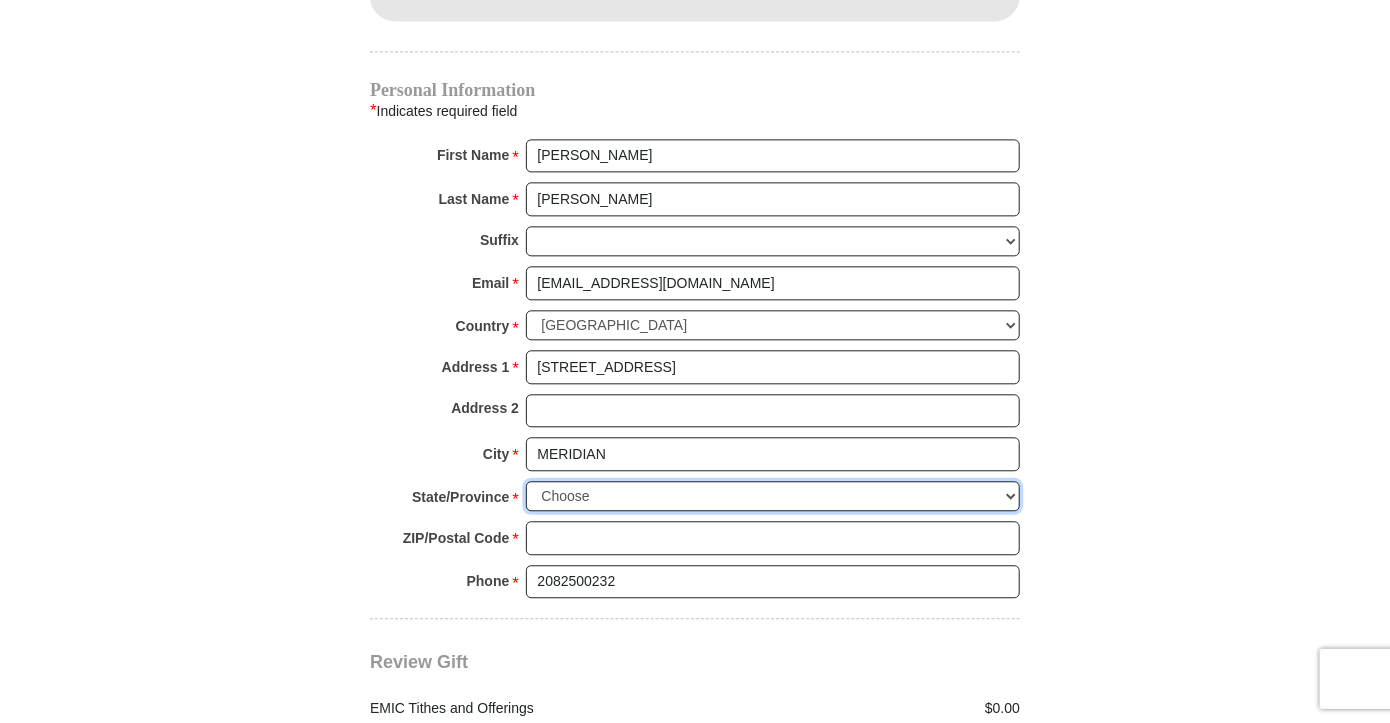 click on "Choose [US_STATE] [US_STATE] [US_STATE] [US_STATE] [US_STATE] Armed Forces Americas Armed Forces Europe Armed Forces Pacific [US_STATE] [US_STATE] [US_STATE] [US_STATE] [US_STATE] [US_STATE] [US_STATE] [US_STATE] [US_STATE] [US_STATE] [US_STATE] [US_STATE] [US_STATE] [US_STATE] [US_STATE] [US_STATE] [US_STATE] [US_STATE] [PERSON_NAME][US_STATE] [US_STATE] [US_STATE] [US_STATE] [US_STATE] [US_STATE] [US_STATE] [US_STATE] [US_STATE] [US_STATE] [US_STATE] [US_STATE] [US_STATE] [US_STATE] [US_STATE] [US_STATE] [US_STATE] [US_STATE] [US_STATE] [US_STATE] [US_STATE] [US_STATE] [US_STATE] [US_STATE] [US_STATE] [US_STATE] [US_STATE] [US_STATE] [US_STATE] [US_STATE] [GEOGRAPHIC_DATA] [US_STATE][PERSON_NAME][US_STATE] [US_STATE][PERSON_NAME] [US_STATE] [US_STATE]" at bounding box center (773, 496) 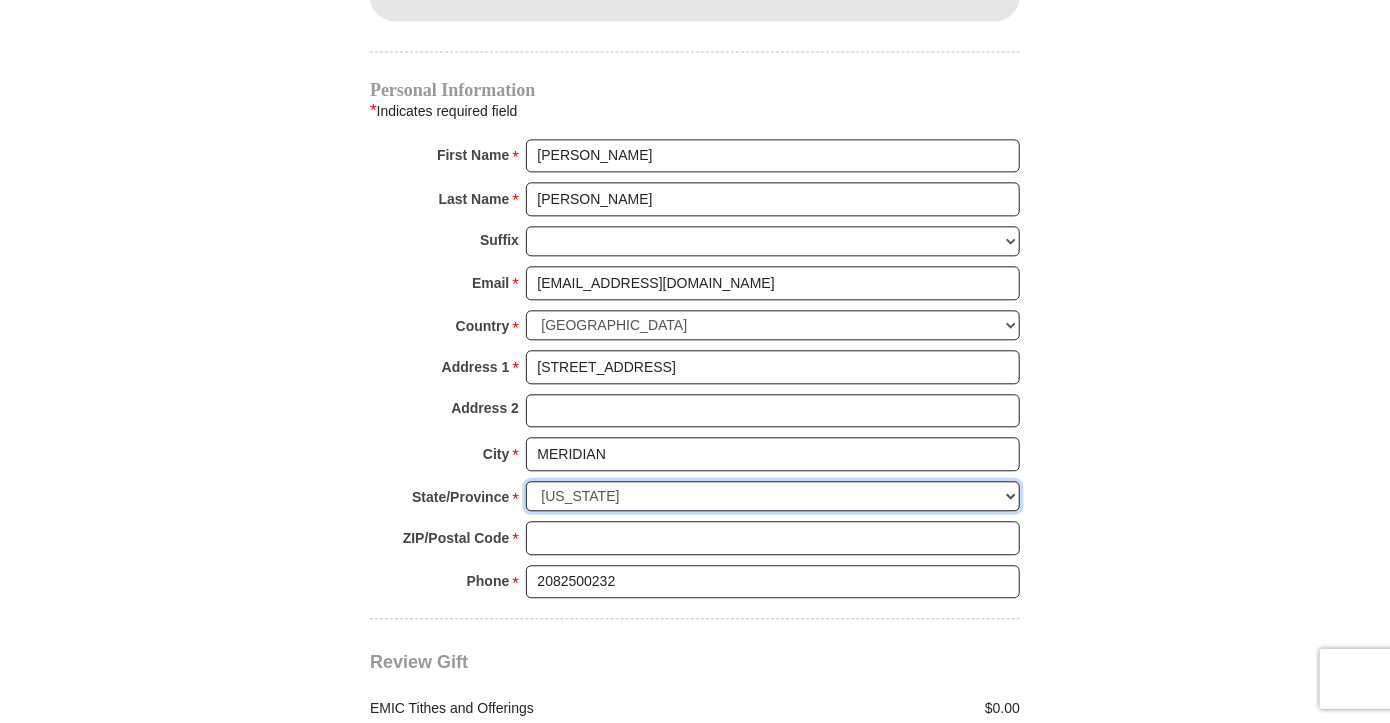 click on "[US_STATE]" at bounding box center (0, 0) 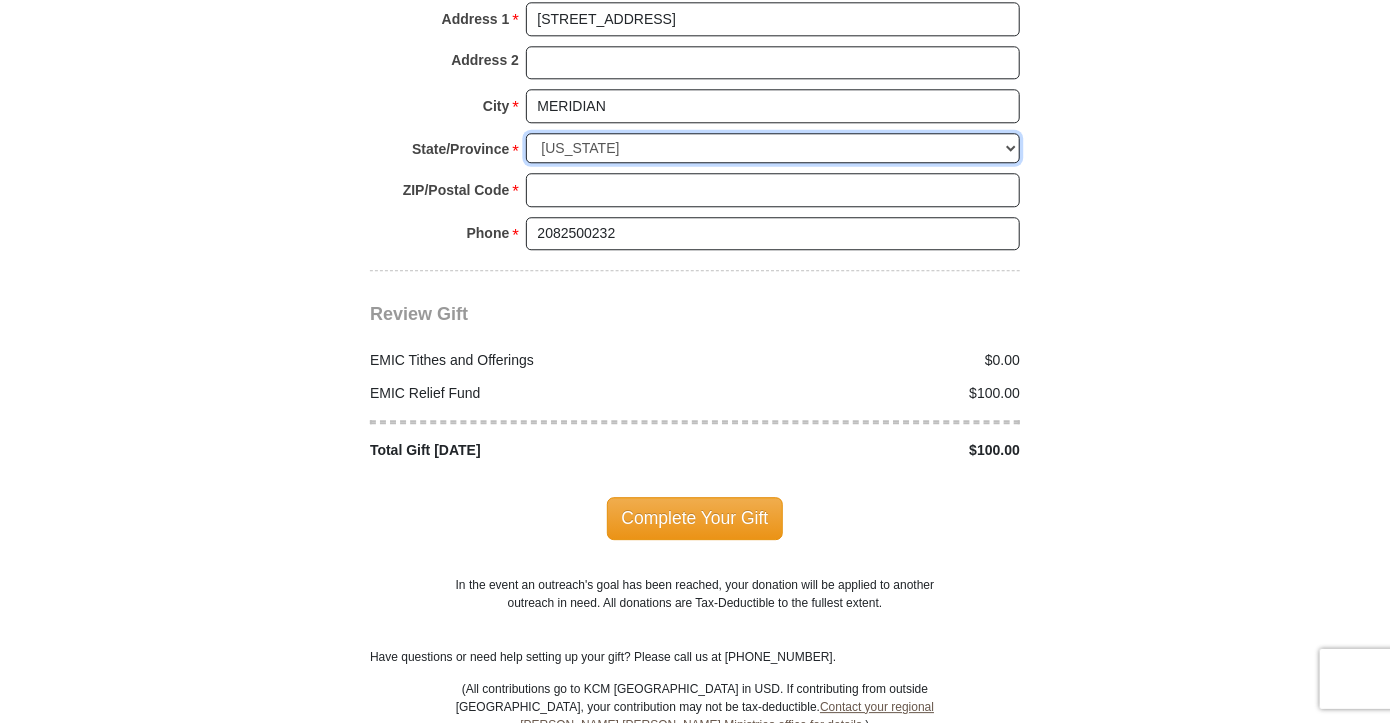 scroll, scrollTop: 2358, scrollLeft: 0, axis: vertical 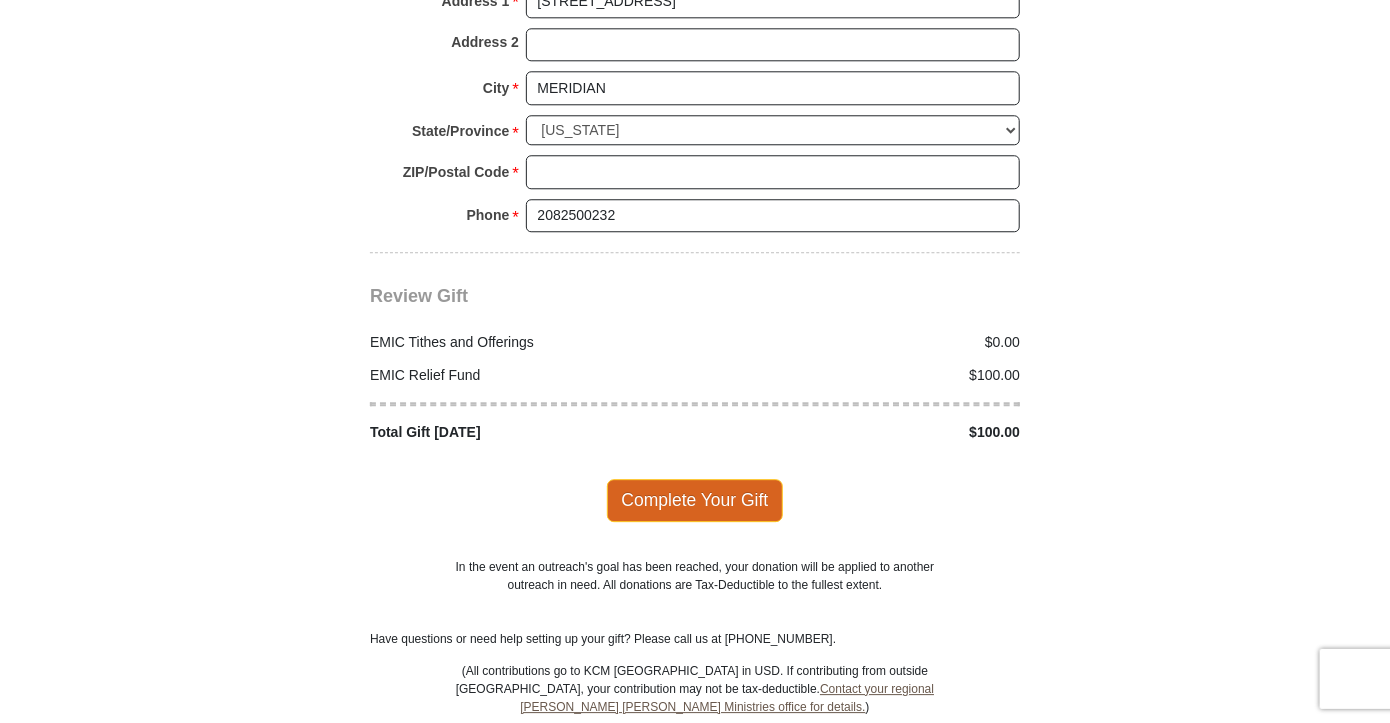 click on "Complete Your Gift" at bounding box center [695, 500] 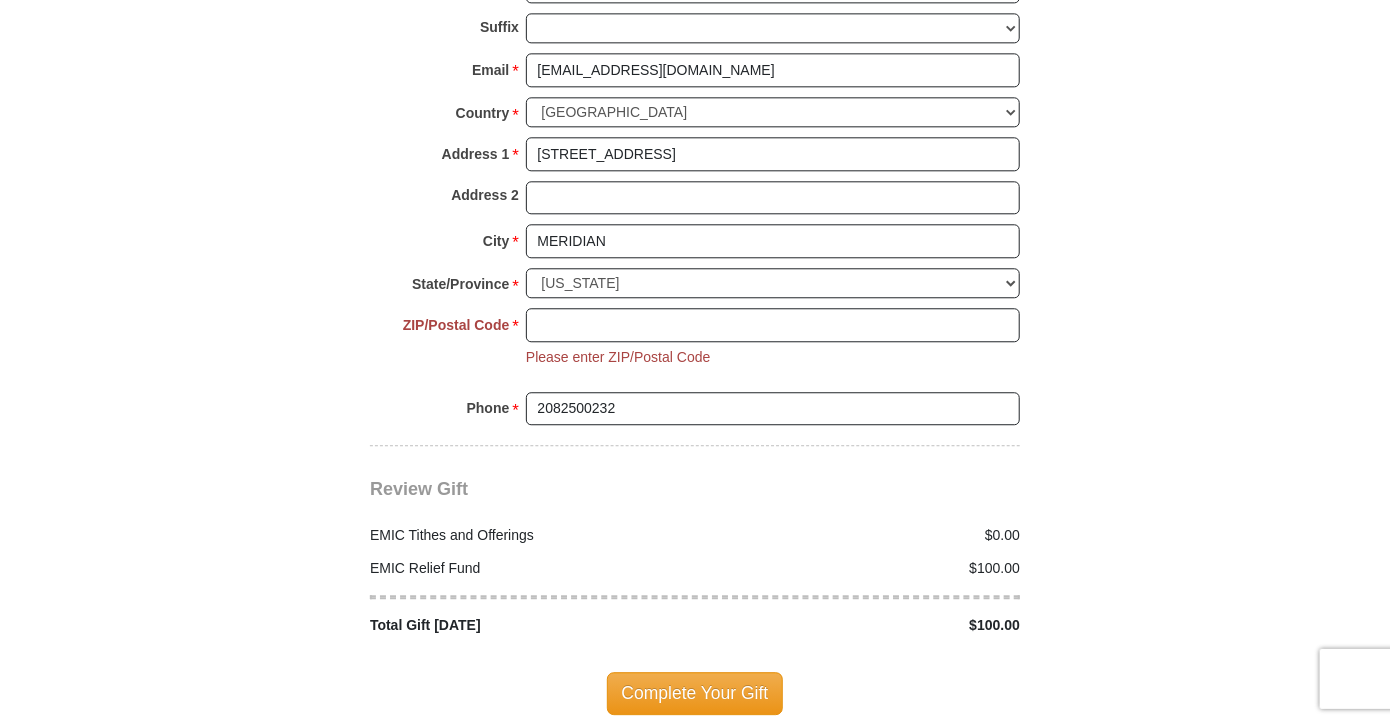 scroll, scrollTop: 2200, scrollLeft: 0, axis: vertical 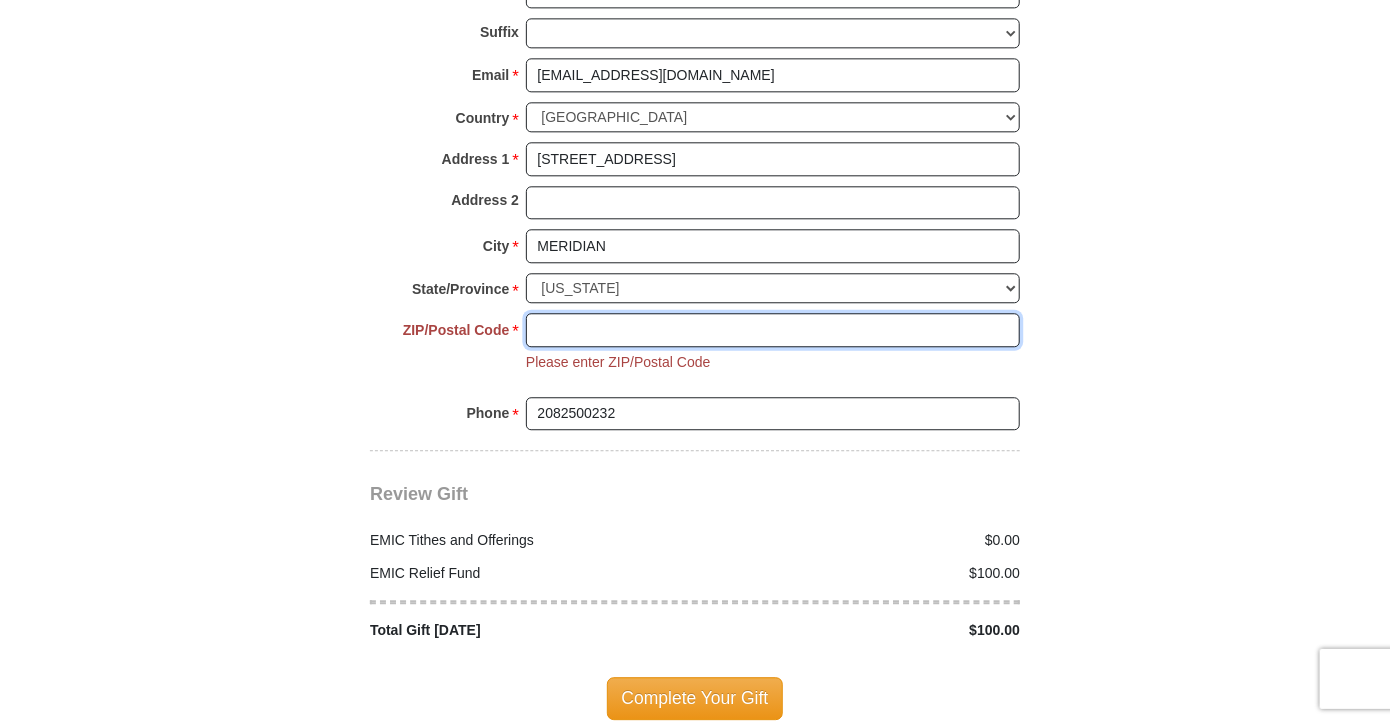 click on "ZIP/Postal Code
*" at bounding box center [773, 330] 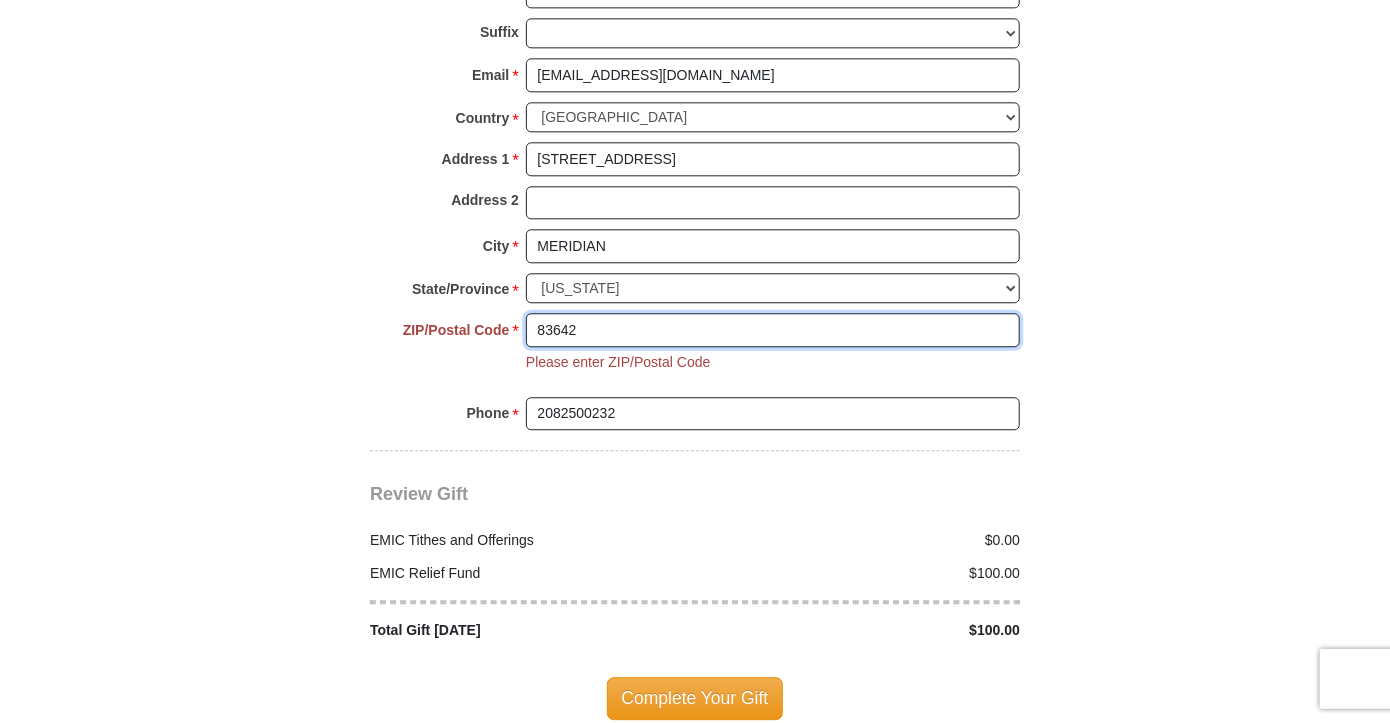 type on "83642" 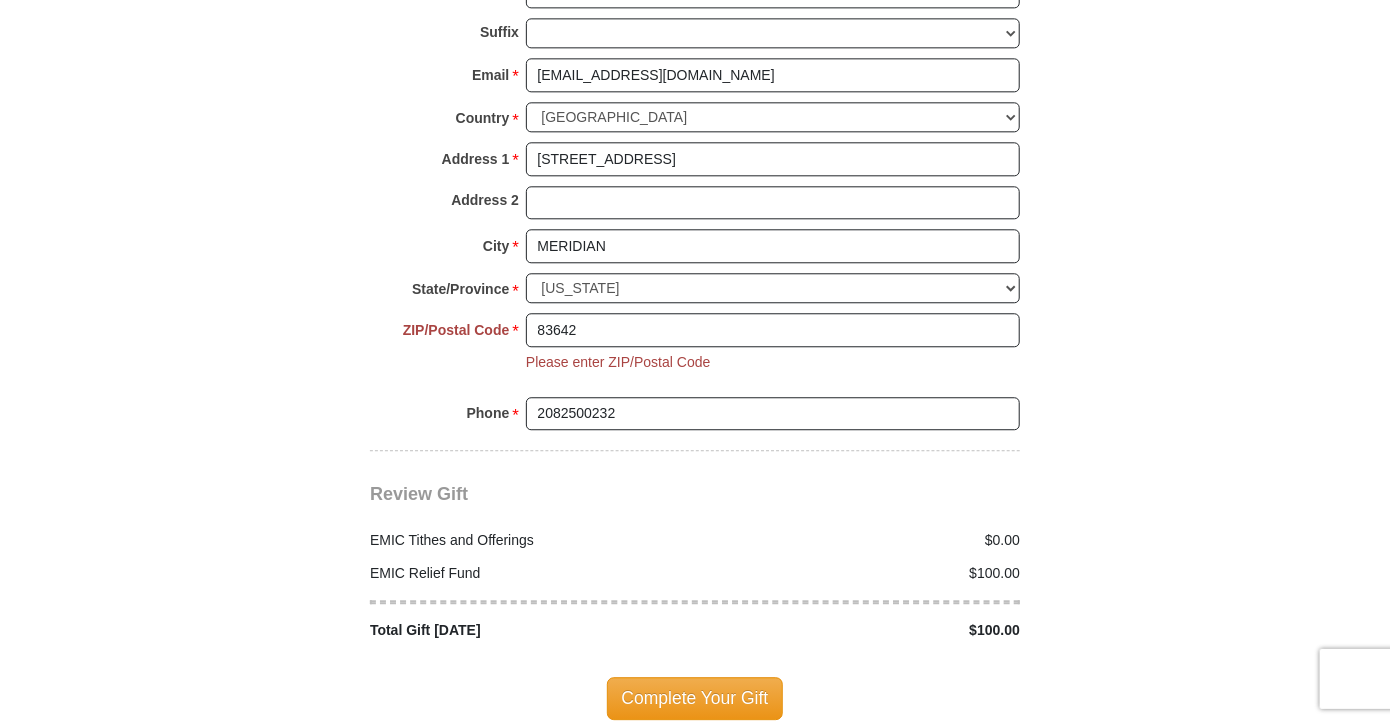 click on "[GEOGRAPHIC_DATA][DEMOGRAPHIC_DATA] Online Giving
Because of gifts like yours, [DEMOGRAPHIC_DATA], along with [PERSON_NAME] [PERSON_NAME] Ministries, is able to reach out to every corner of the world.
EMIC Tithes and Offerings
The [DEMOGRAPHIC_DATA] teaches us the foundation for giving: the tithe. When we bring the first 10 percent of our income to the Lord’s storehouse, we put Him first in our lives. Tithing is an act of worship that expresses our gratitude, faith and love. Tithers can expect the windows of heaven to open and THE BLESSING to pour out (Malachi 3:10).
An offering, any giving over and above the tithe, helps to further the growth of [DEMOGRAPHIC_DATA]’s work through new programs, new experiences and the support of other ministries and missions.
$" at bounding box center [695, -585] 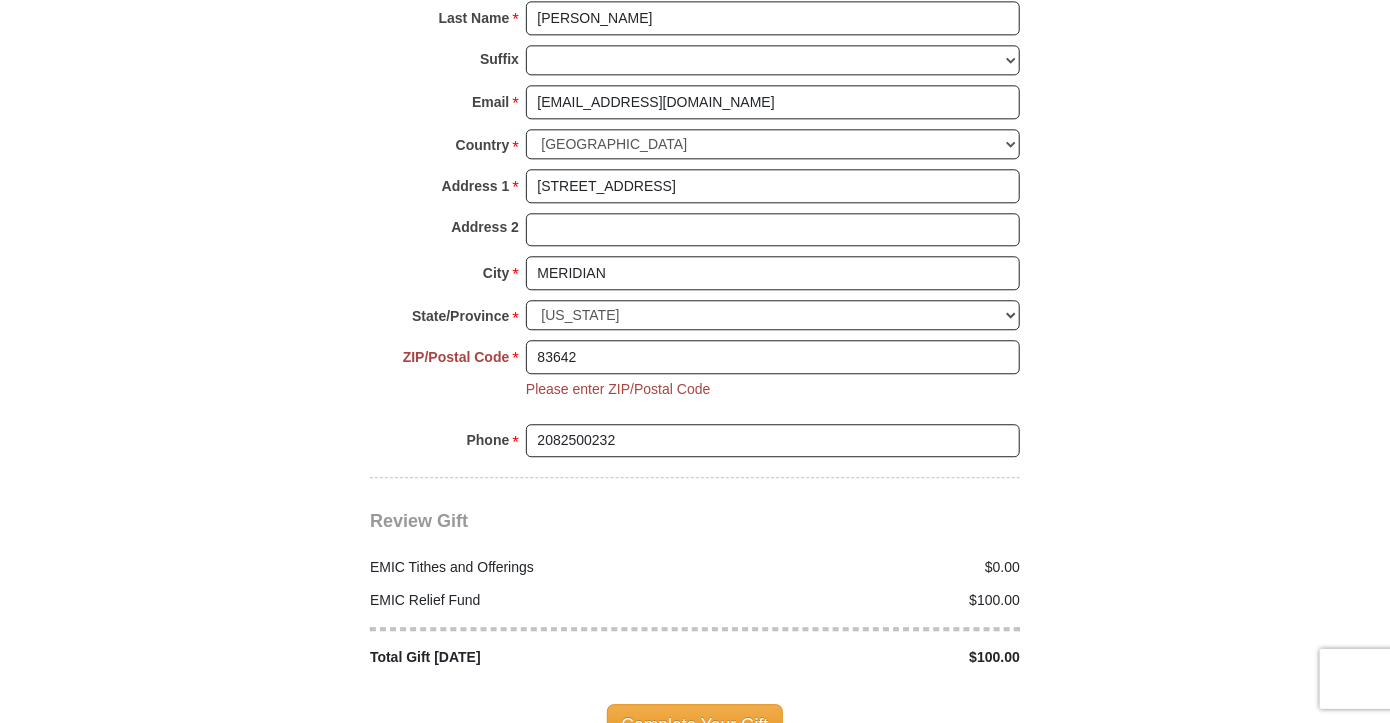 scroll, scrollTop: 2171, scrollLeft: 0, axis: vertical 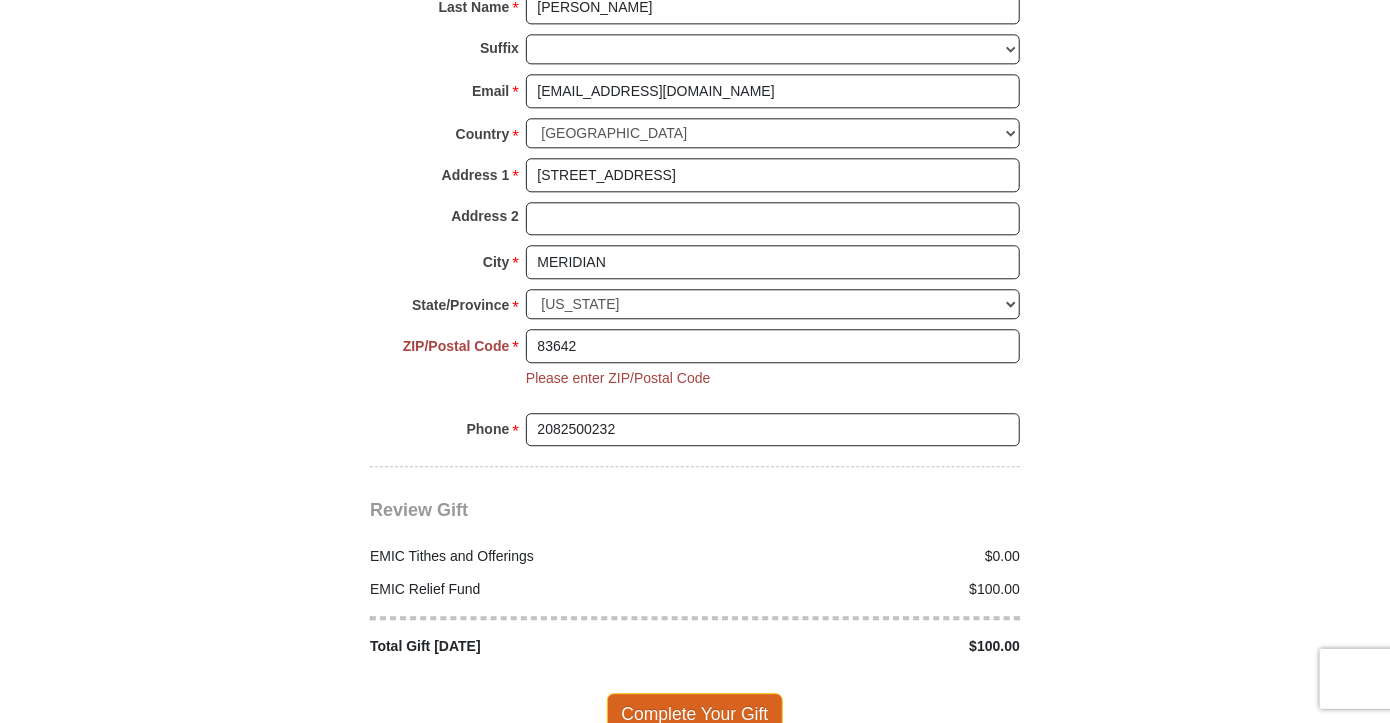 click on "Complete Your Gift" at bounding box center [695, 714] 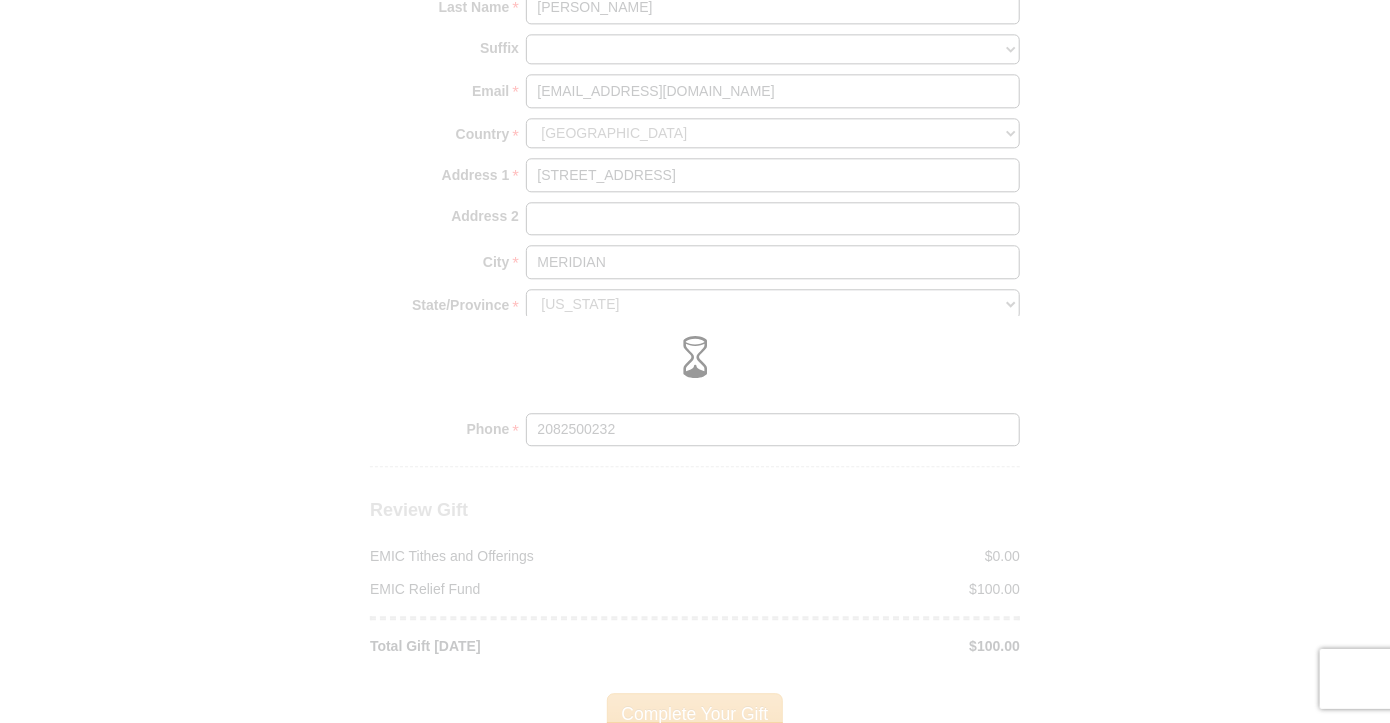 scroll, scrollTop: 2176, scrollLeft: 0, axis: vertical 